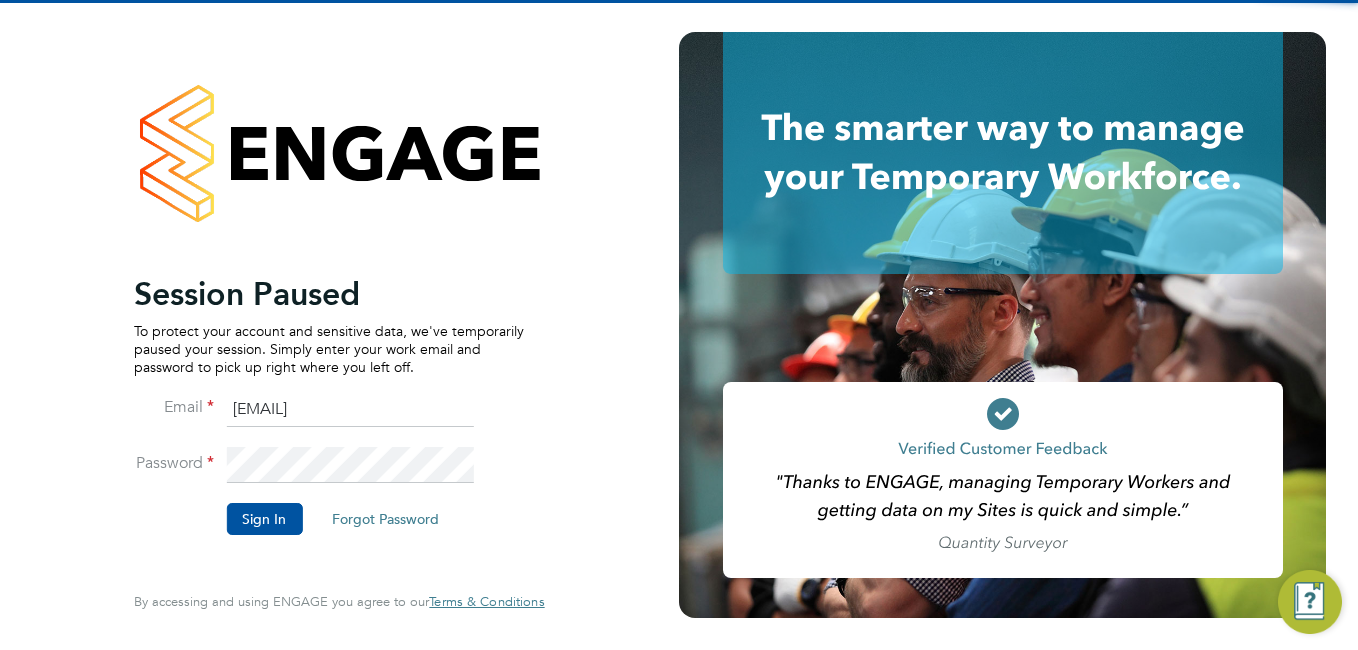 scroll, scrollTop: 0, scrollLeft: 0, axis: both 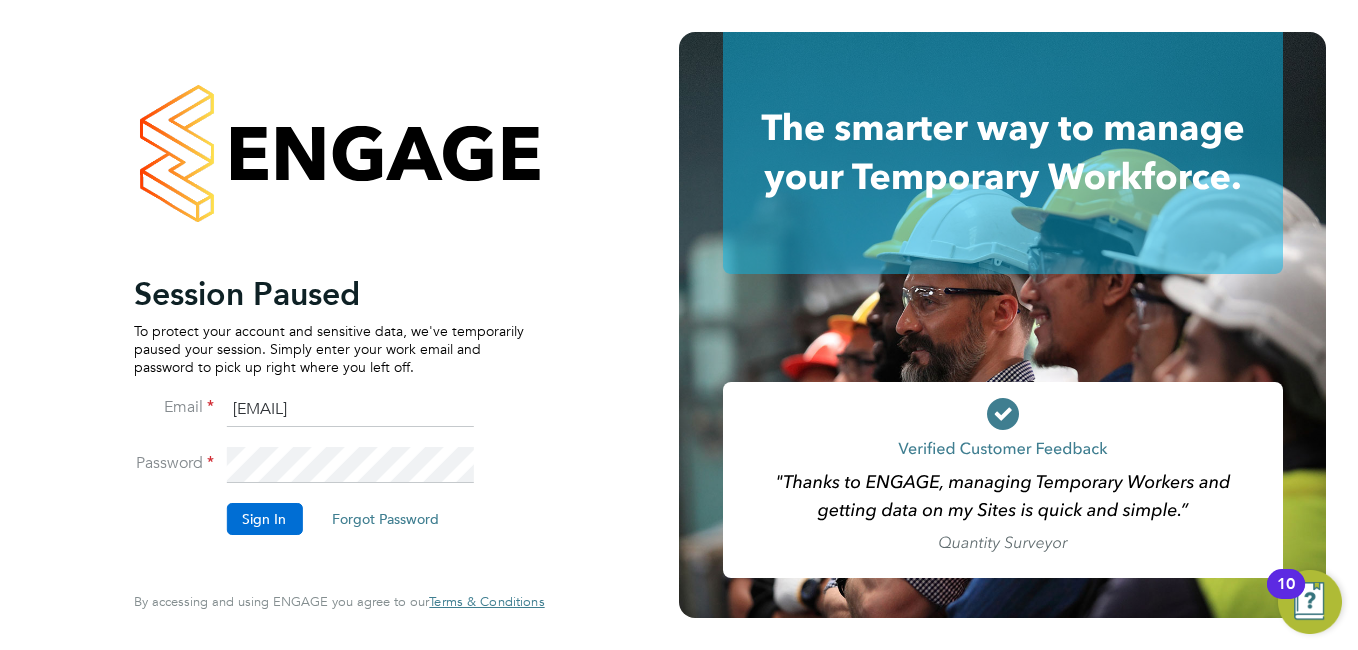 click on "Sign In" 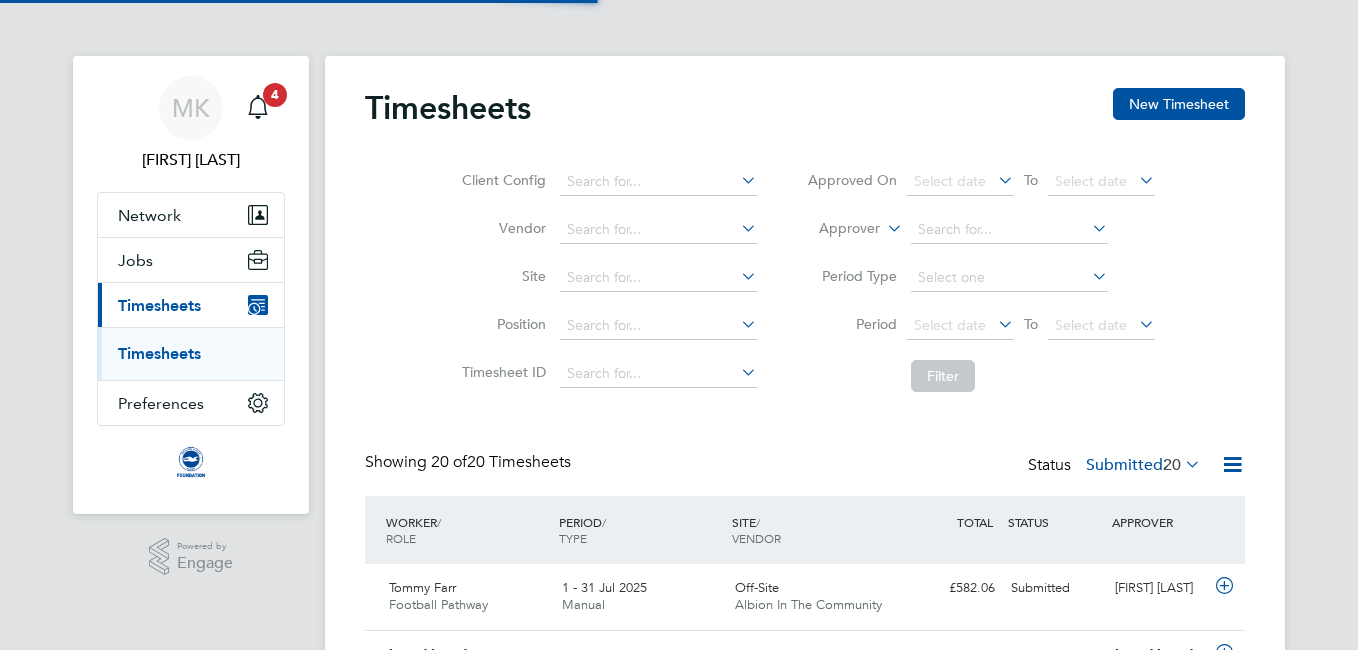 scroll, scrollTop: 0, scrollLeft: 0, axis: both 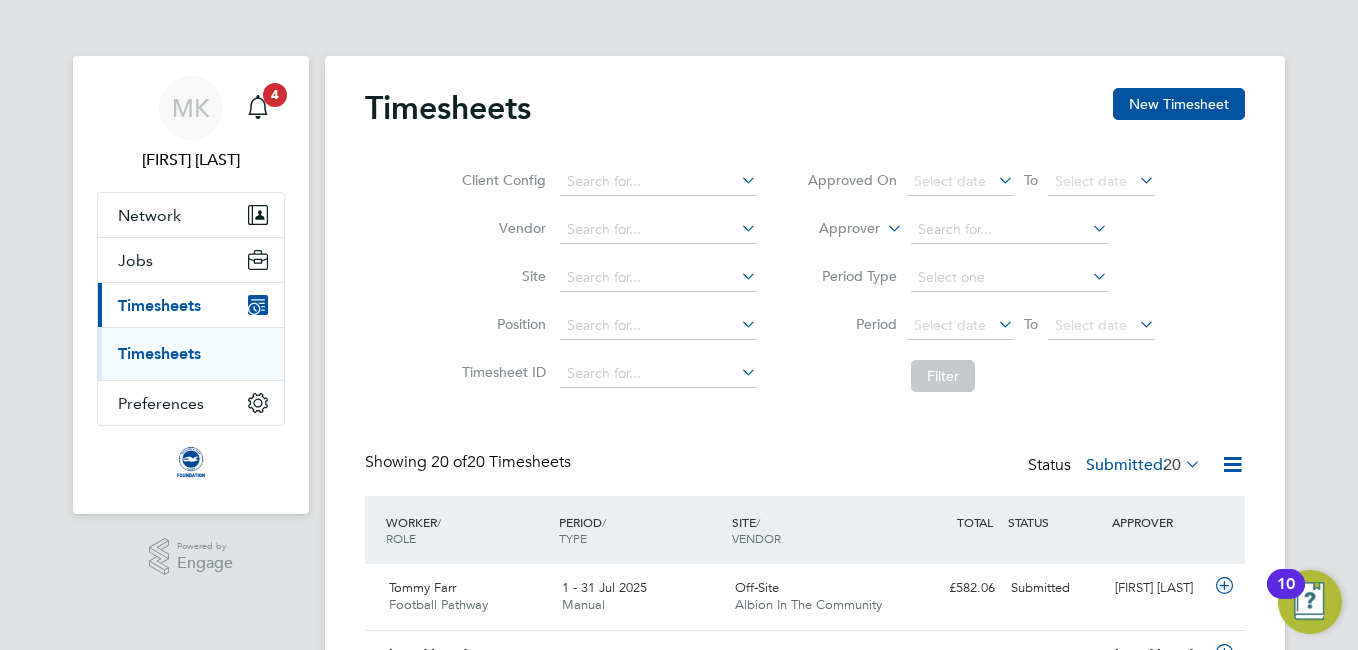 type 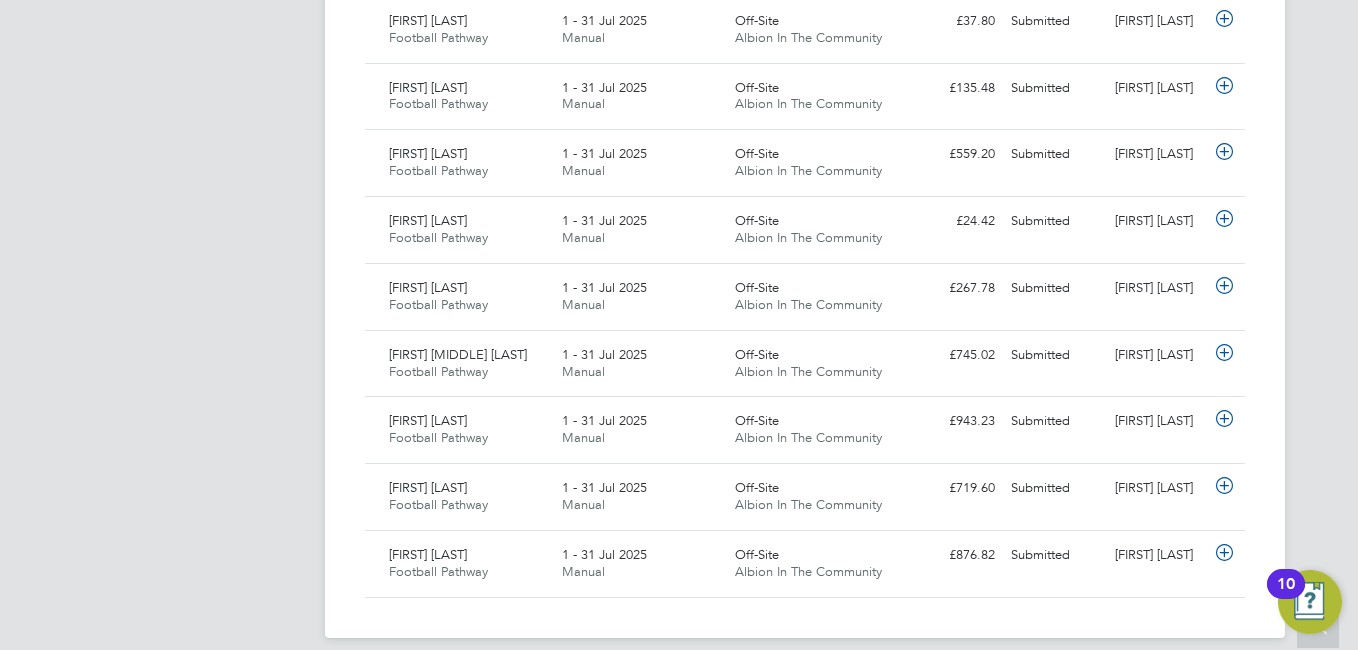 scroll, scrollTop: 1322, scrollLeft: 0, axis: vertical 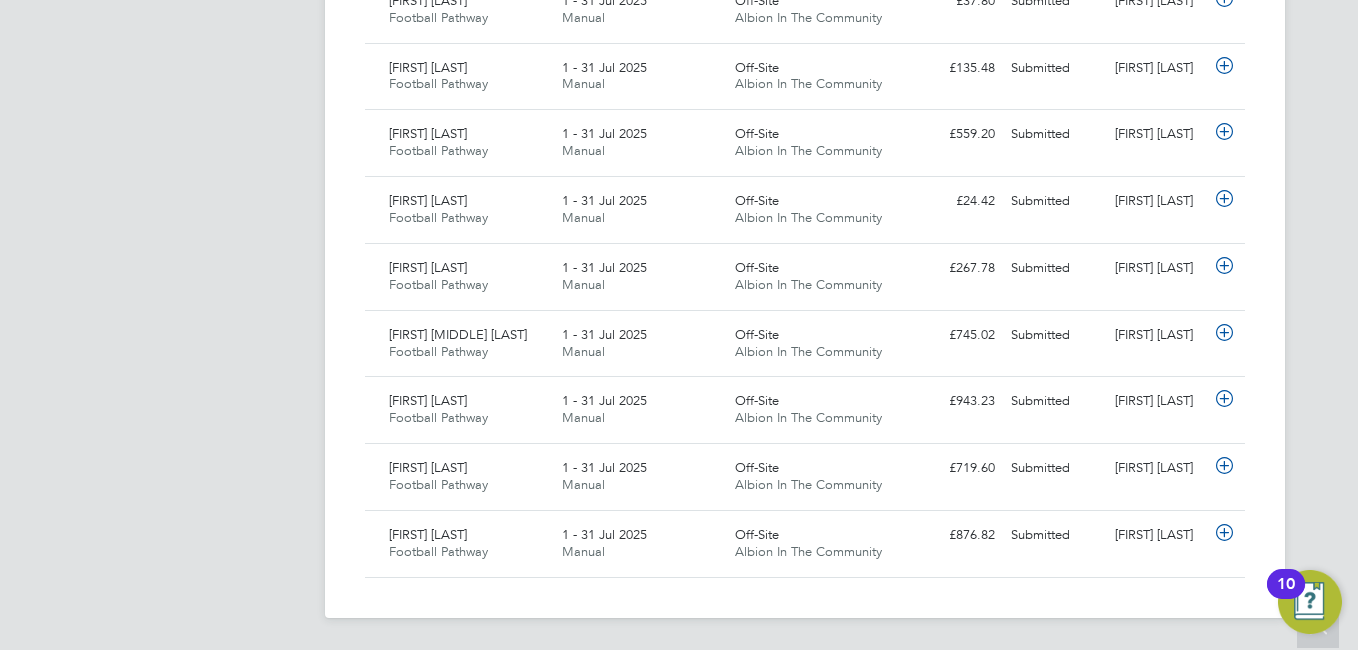 click on "[FIRST] [LAST] Notifications
4   Applications:   Network
Sites   Workers   Jobs
Positions   Vacancies   Placements   Current page:   Timesheets
Timesheets   Preferences
VMS Configurations
.st0{fill:#C0C1C2;}
Powered by Engage" at bounding box center (191, -308) 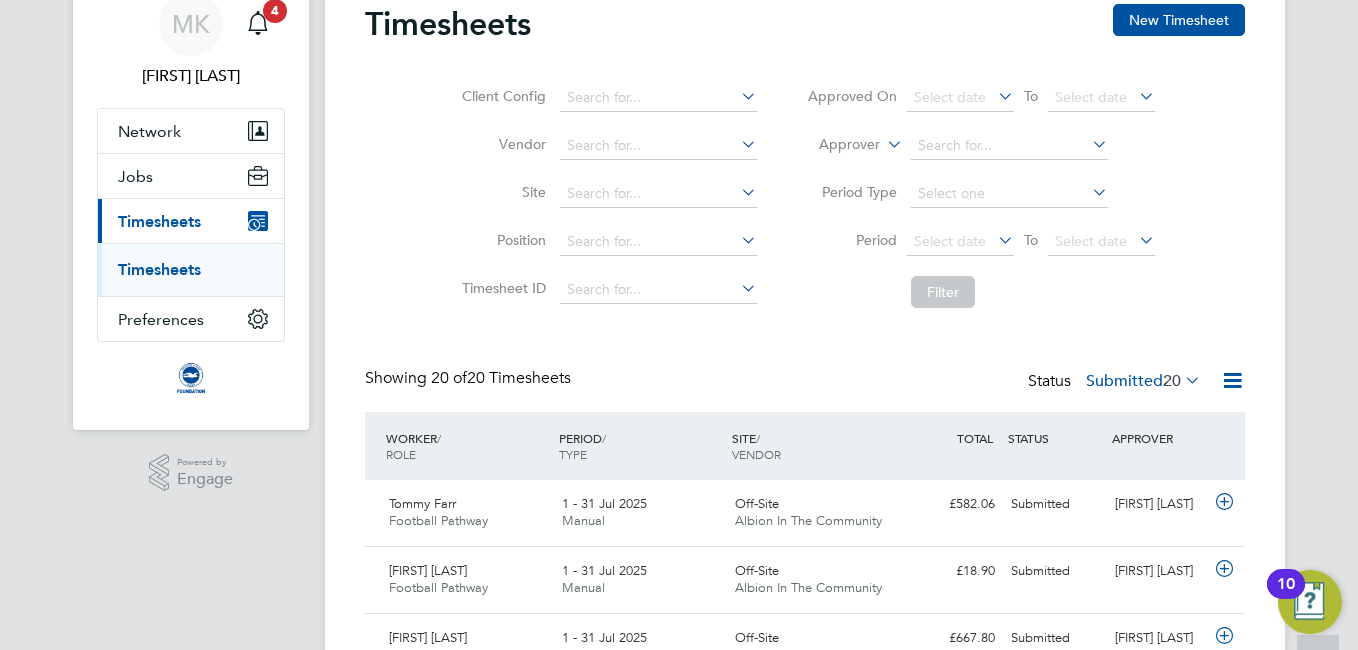 scroll, scrollTop: 82, scrollLeft: 0, axis: vertical 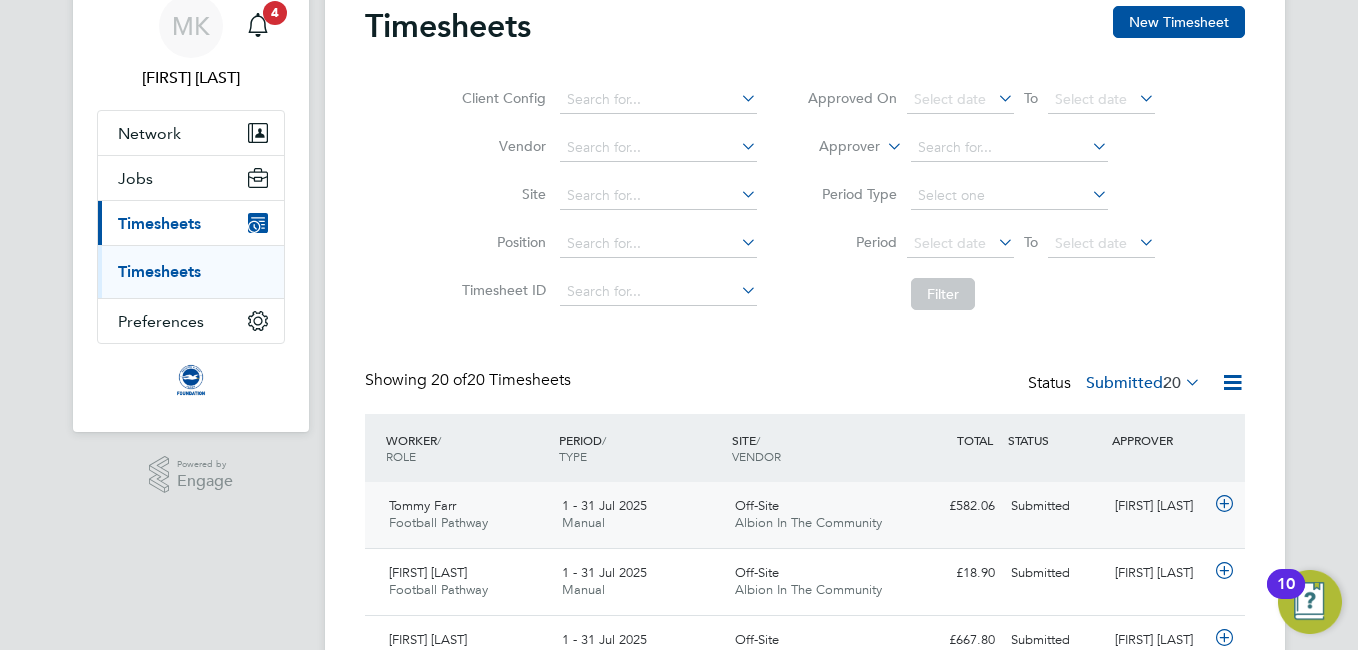 click on "Tommy Farr Football Pathway   1 - 31 Jul 2025" 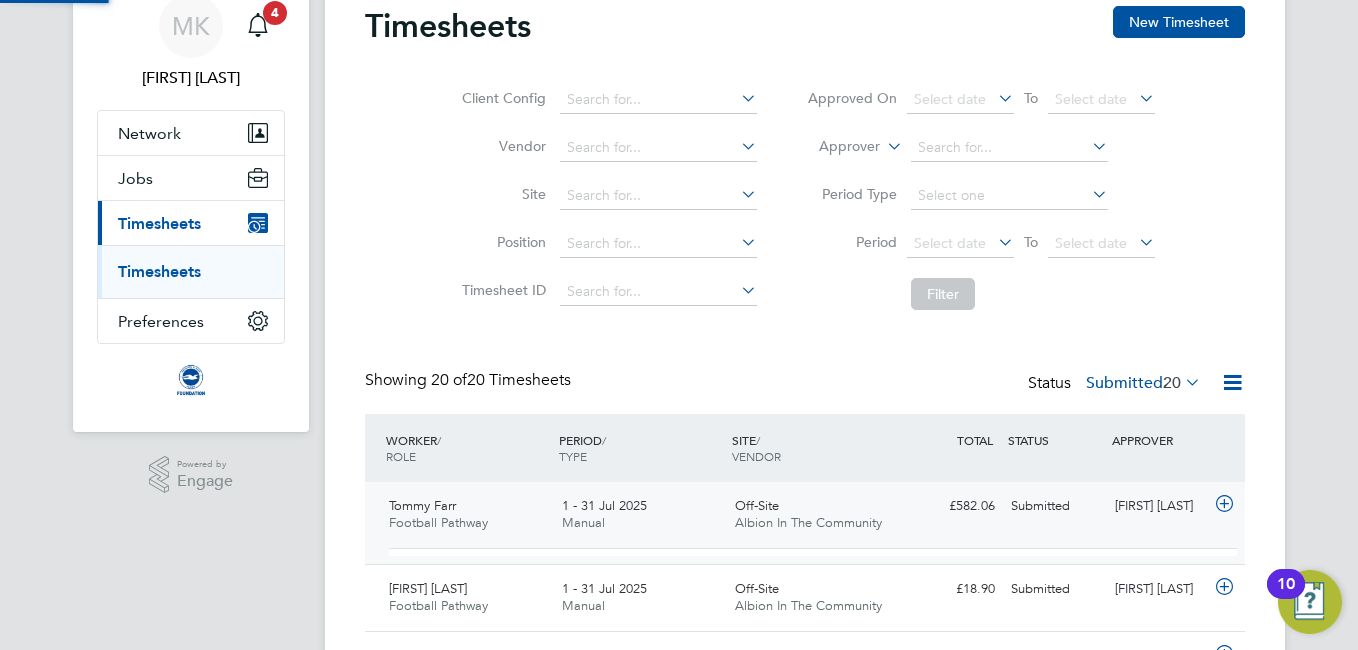 scroll, scrollTop: 10, scrollLeft: 10, axis: both 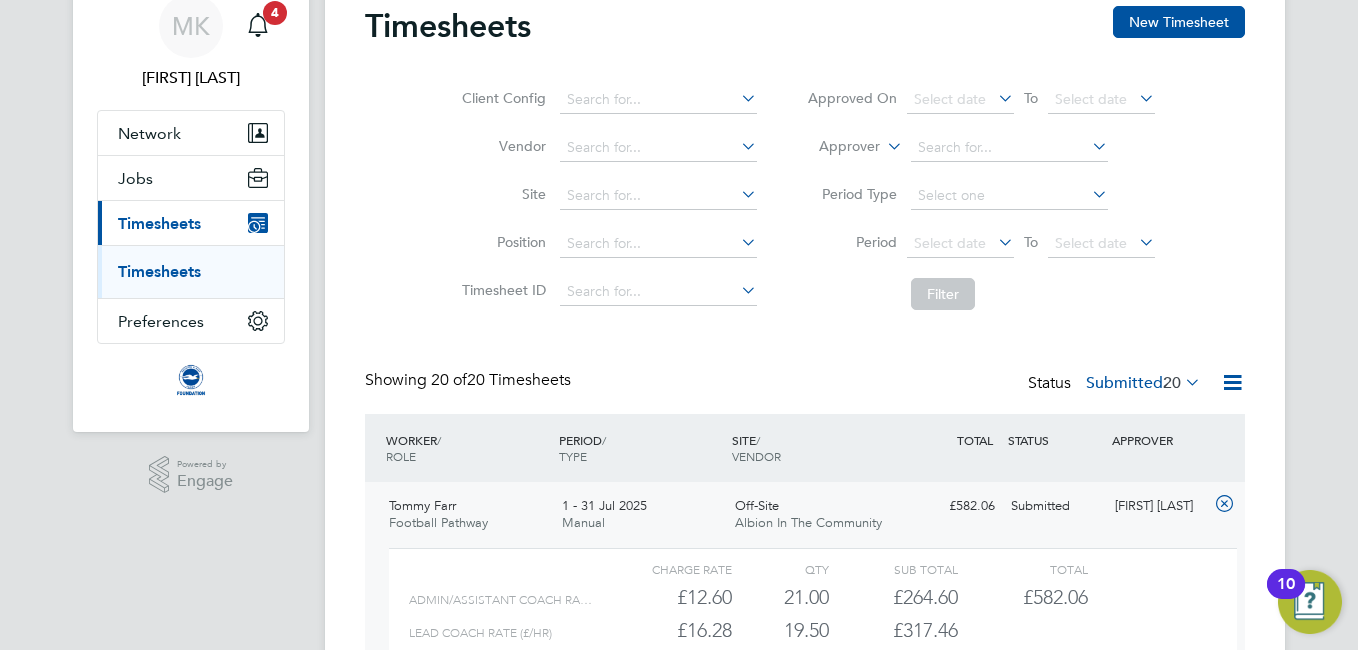 click on "Admin/Assistant Coach Ra…     £12.60 21 21.00 21 £264.60 £582.06" 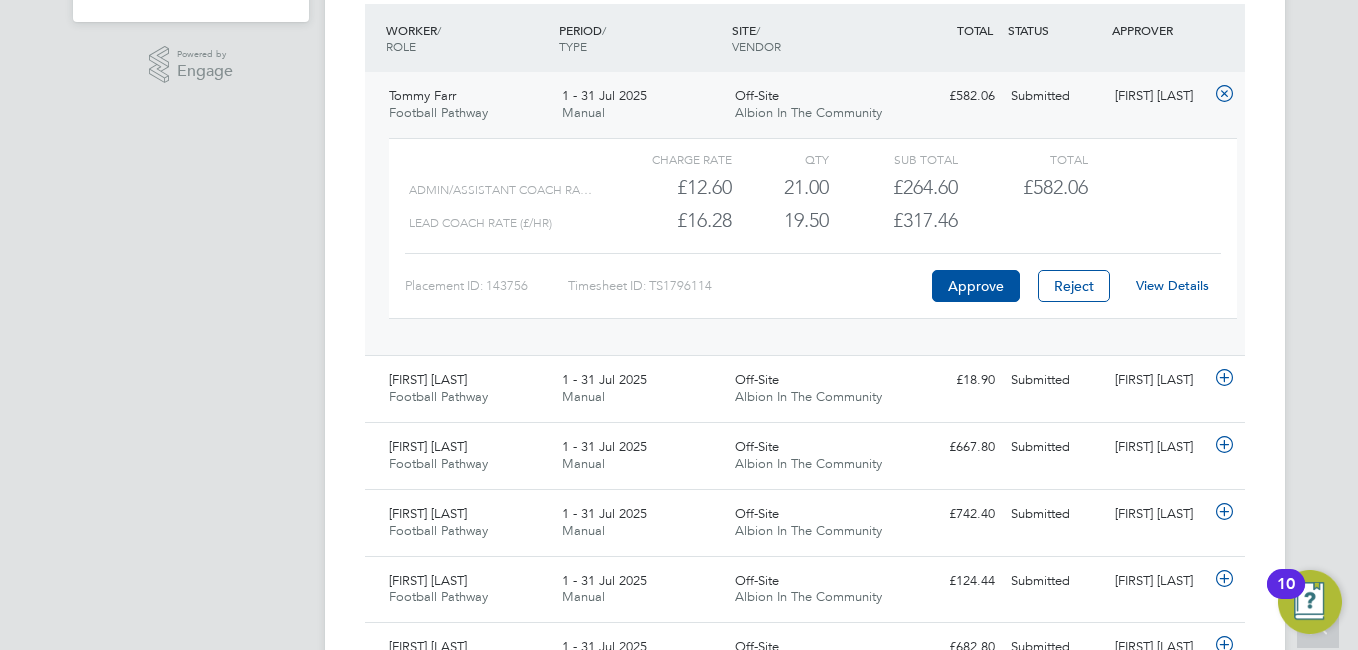 scroll, scrollTop: 522, scrollLeft: 0, axis: vertical 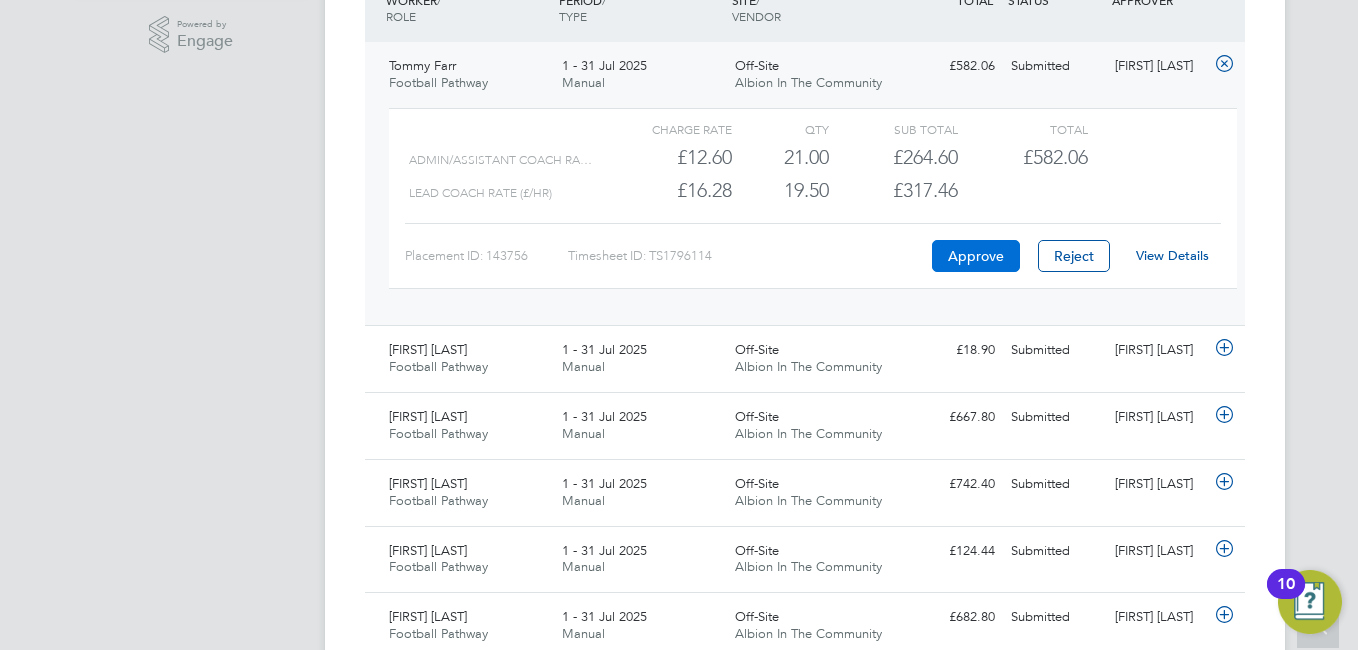 click on "Approve" 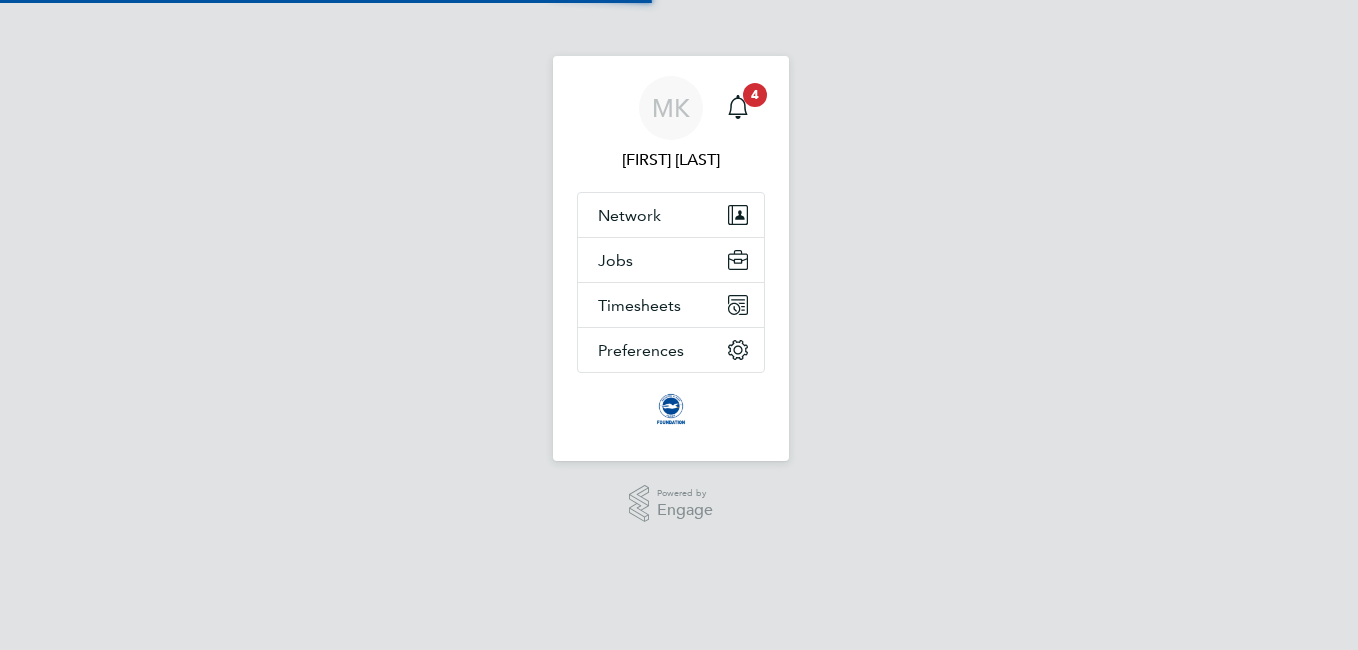 scroll, scrollTop: 0, scrollLeft: 0, axis: both 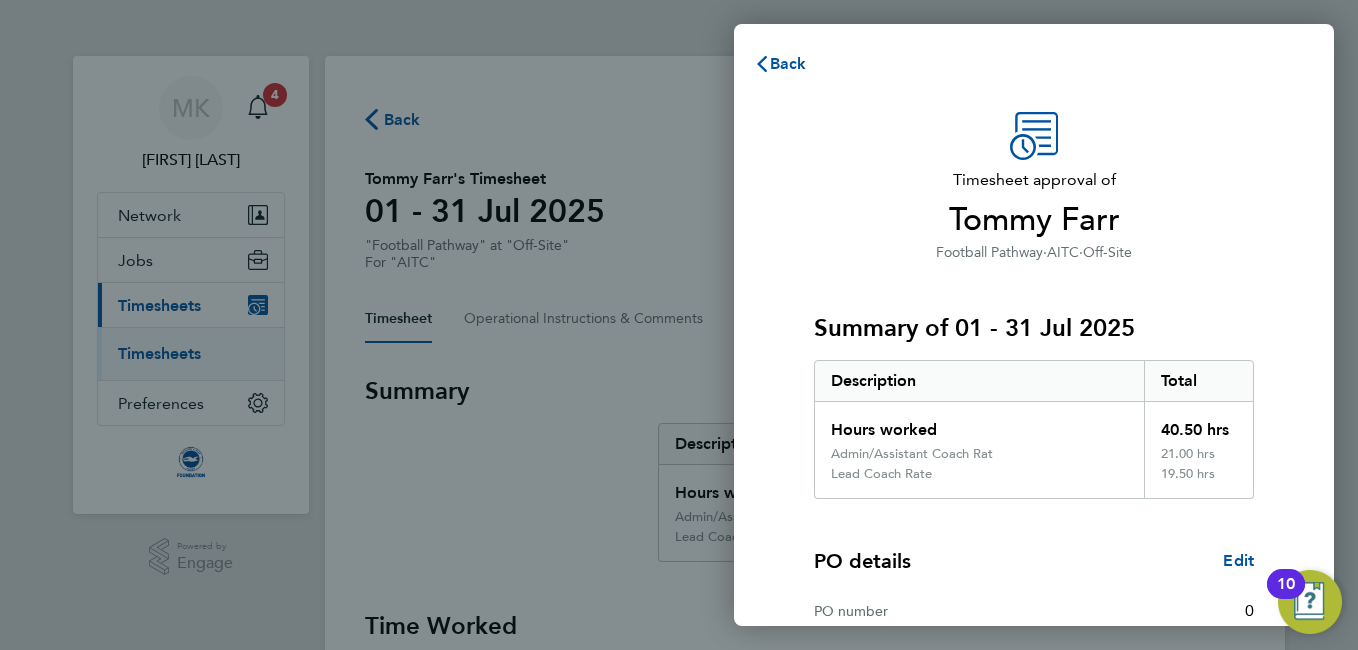 click on "Football Pathway   ·   AITC   ·   Off-Site" 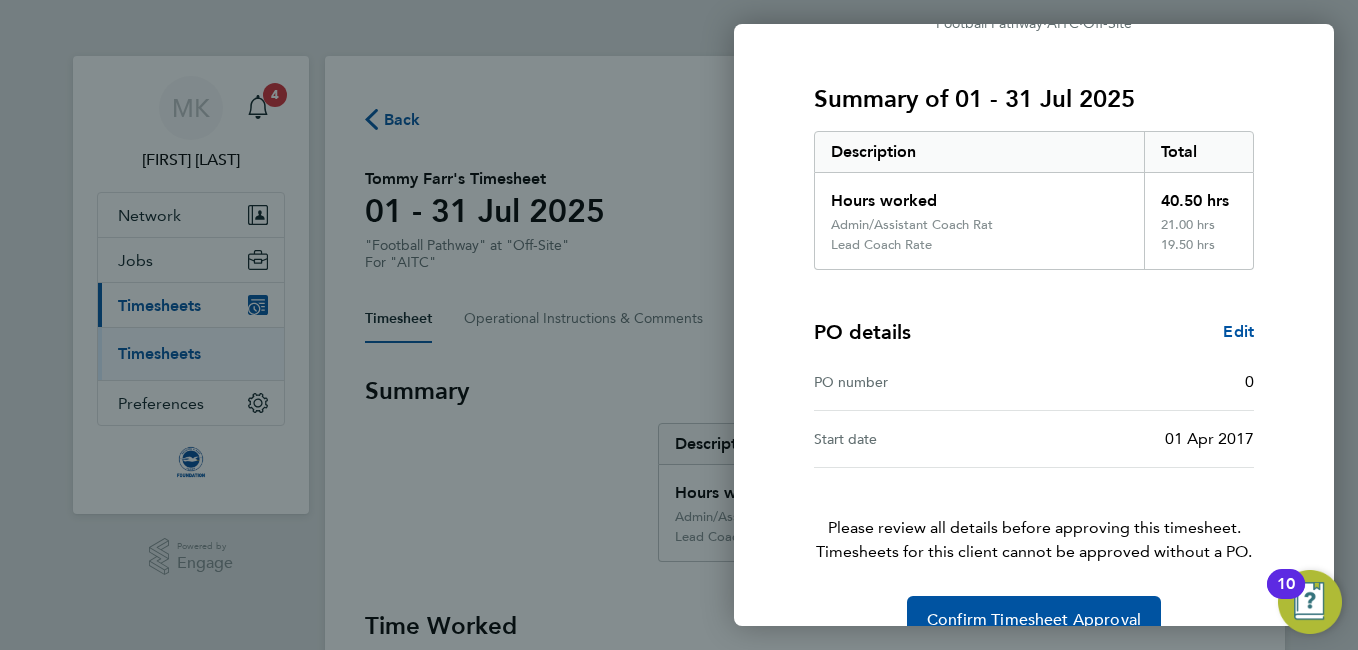 scroll, scrollTop: 271, scrollLeft: 0, axis: vertical 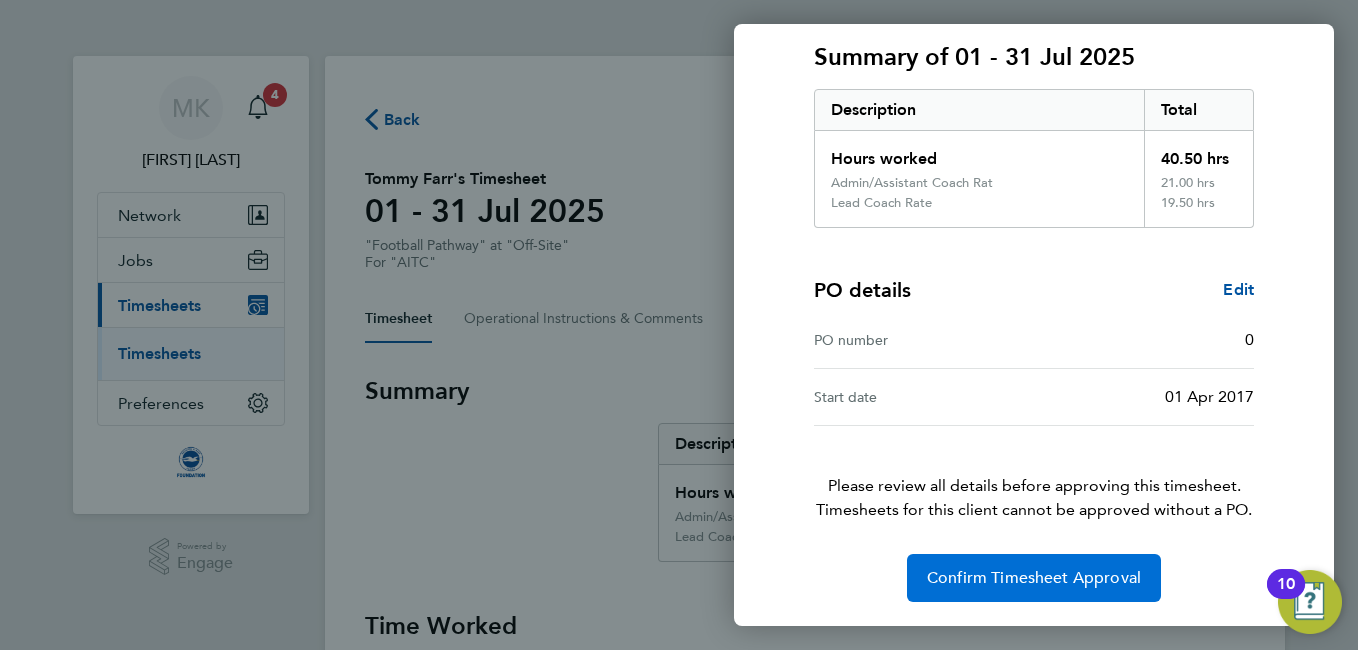 click on "Confirm Timesheet Approval" 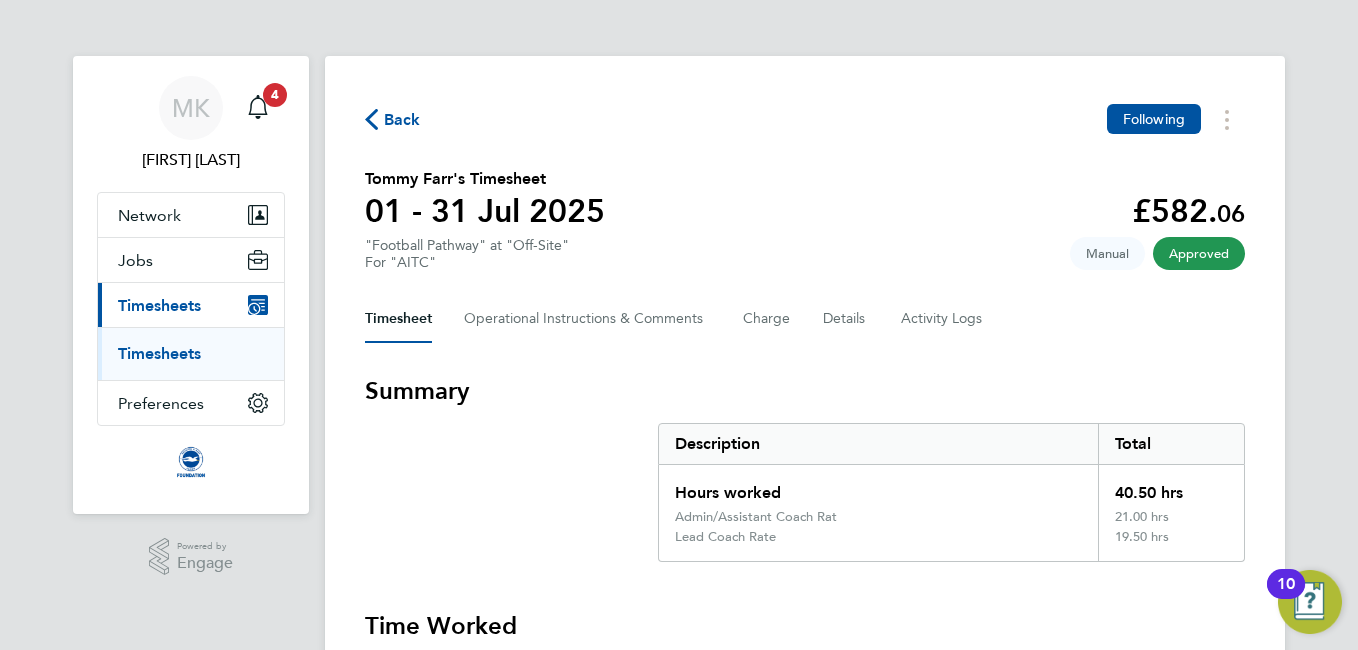click on "Back" 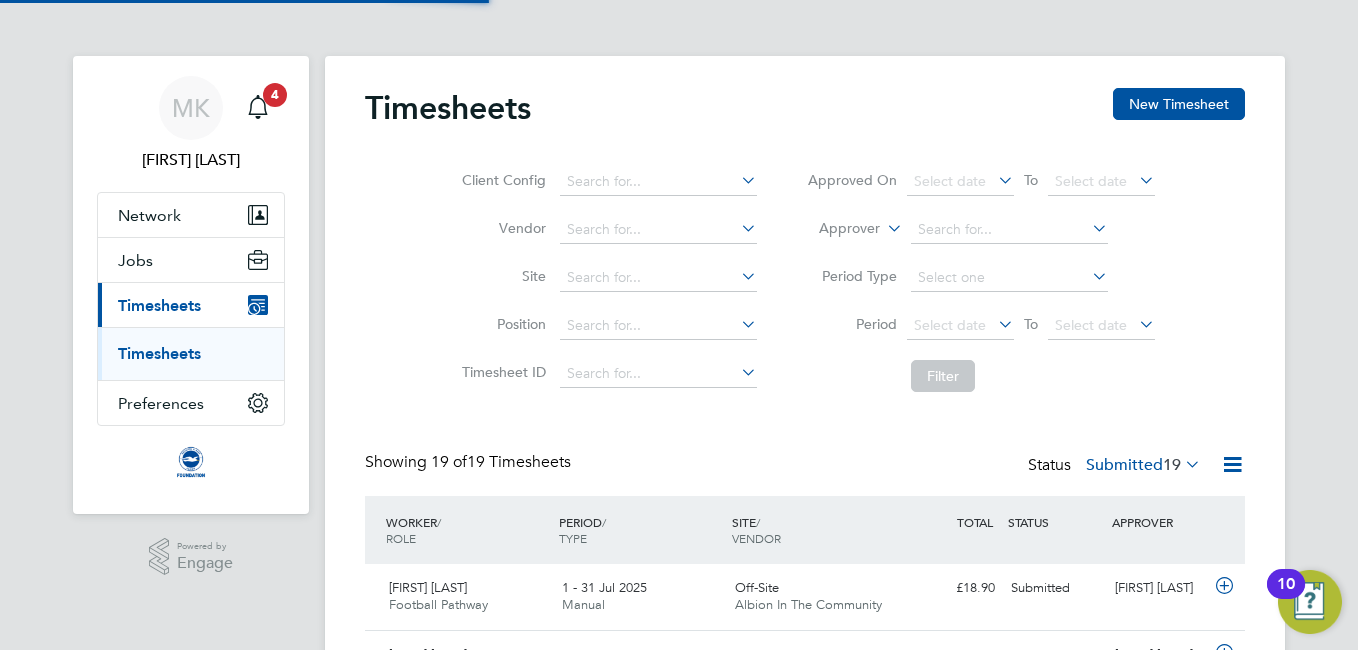 scroll, scrollTop: 10, scrollLeft: 10, axis: both 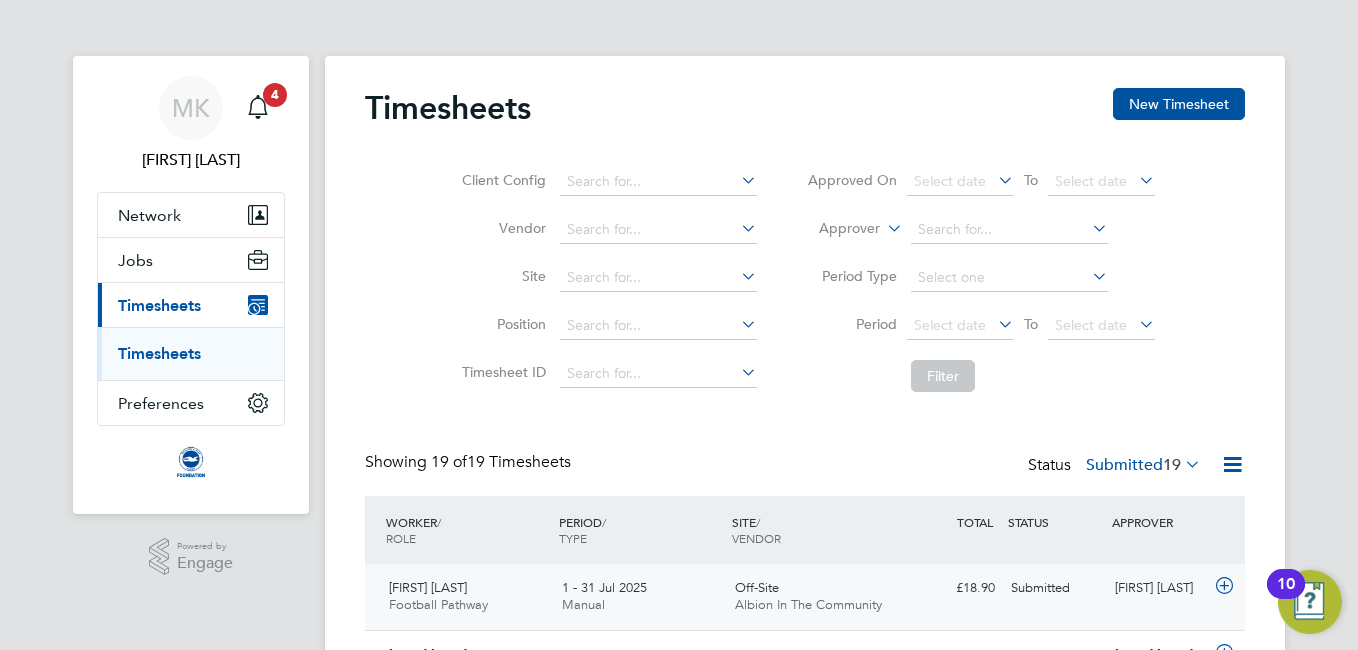 click on "1 - 31 Jul 2025" 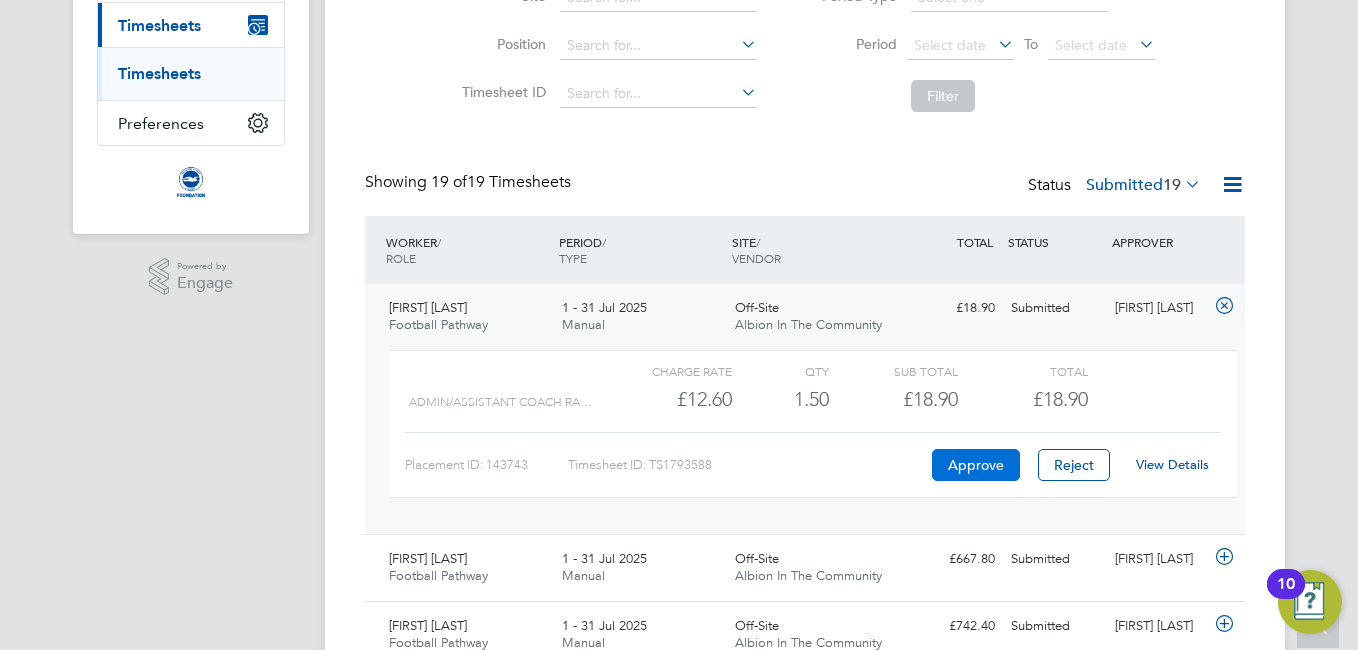 click on "Approve" 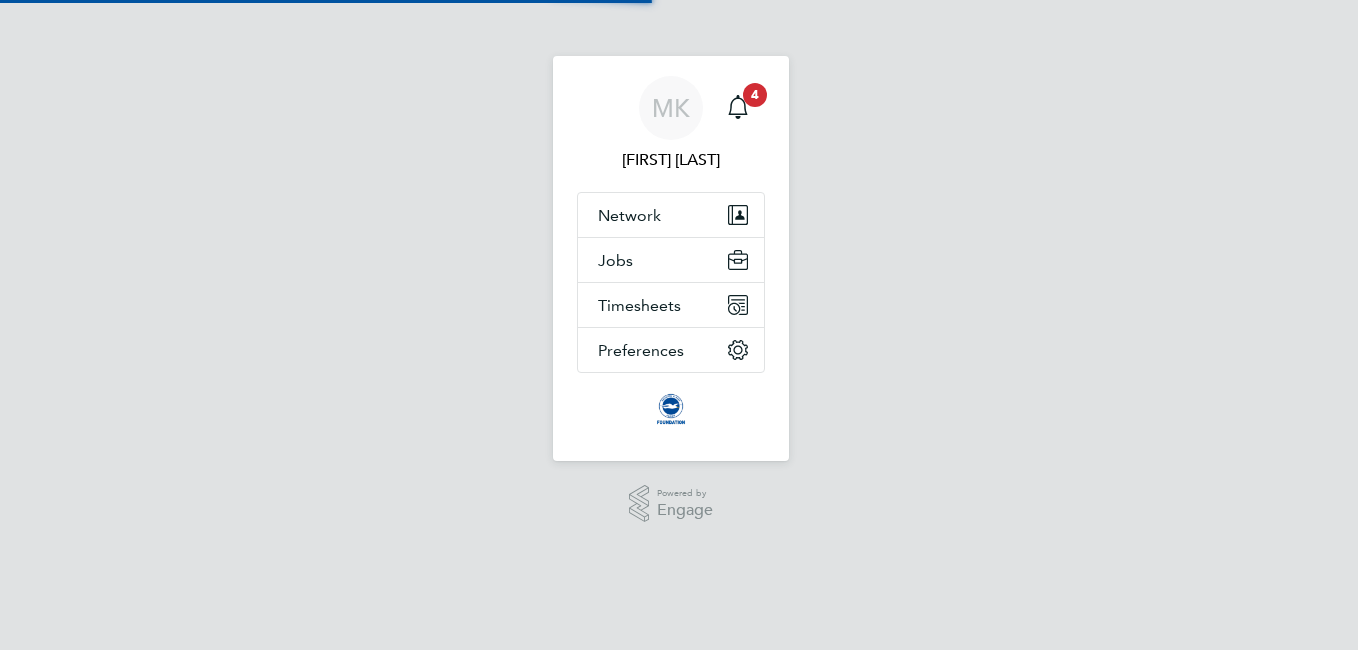 scroll, scrollTop: 0, scrollLeft: 0, axis: both 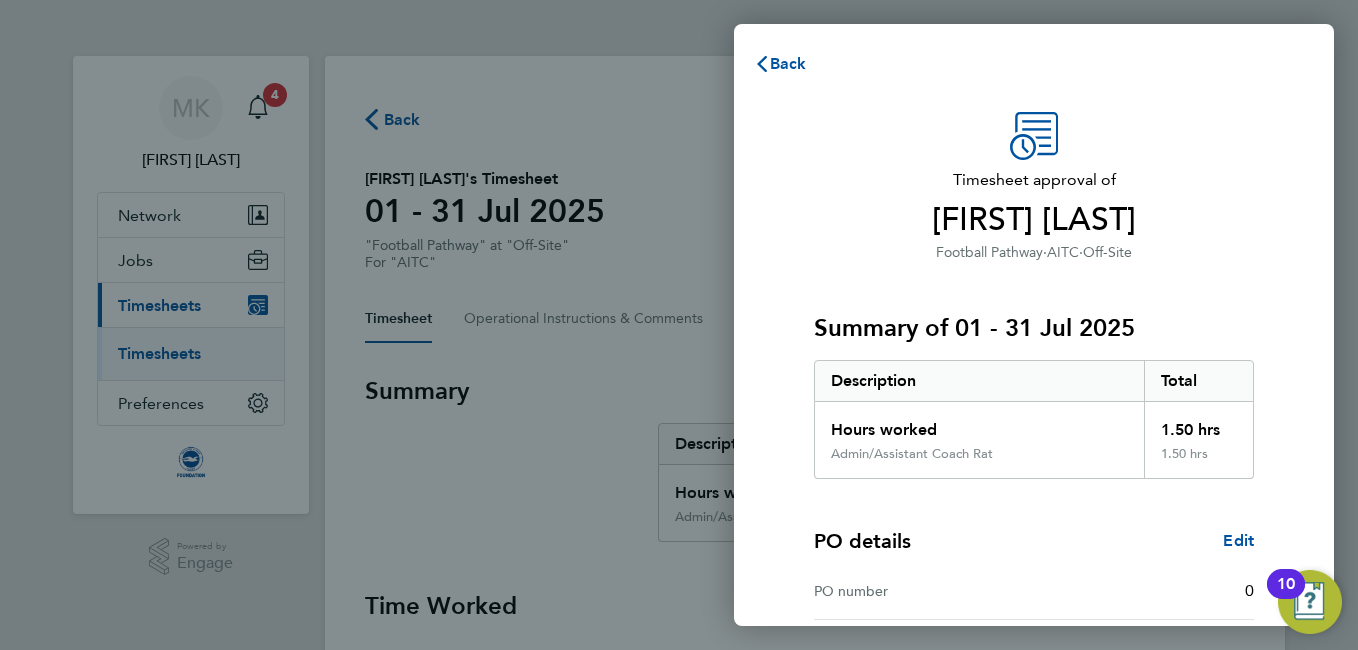 click on "Admin/Assistant Coach Rat" 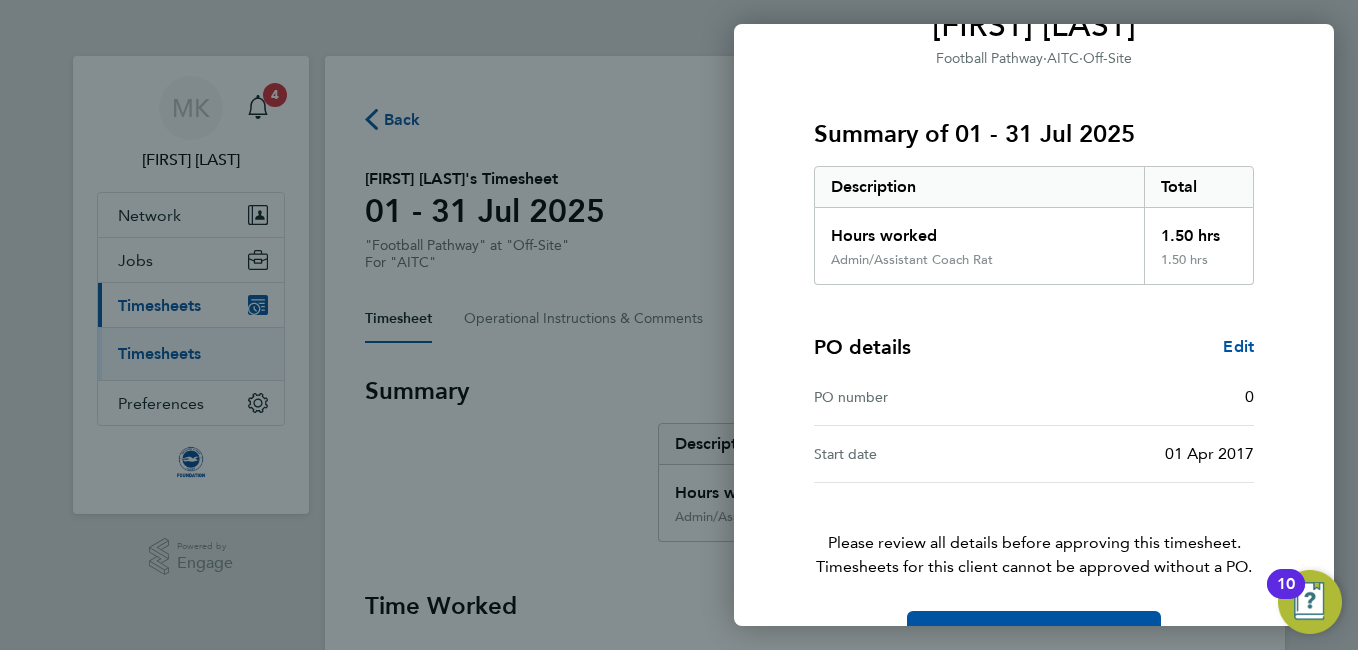 scroll, scrollTop: 251, scrollLeft: 0, axis: vertical 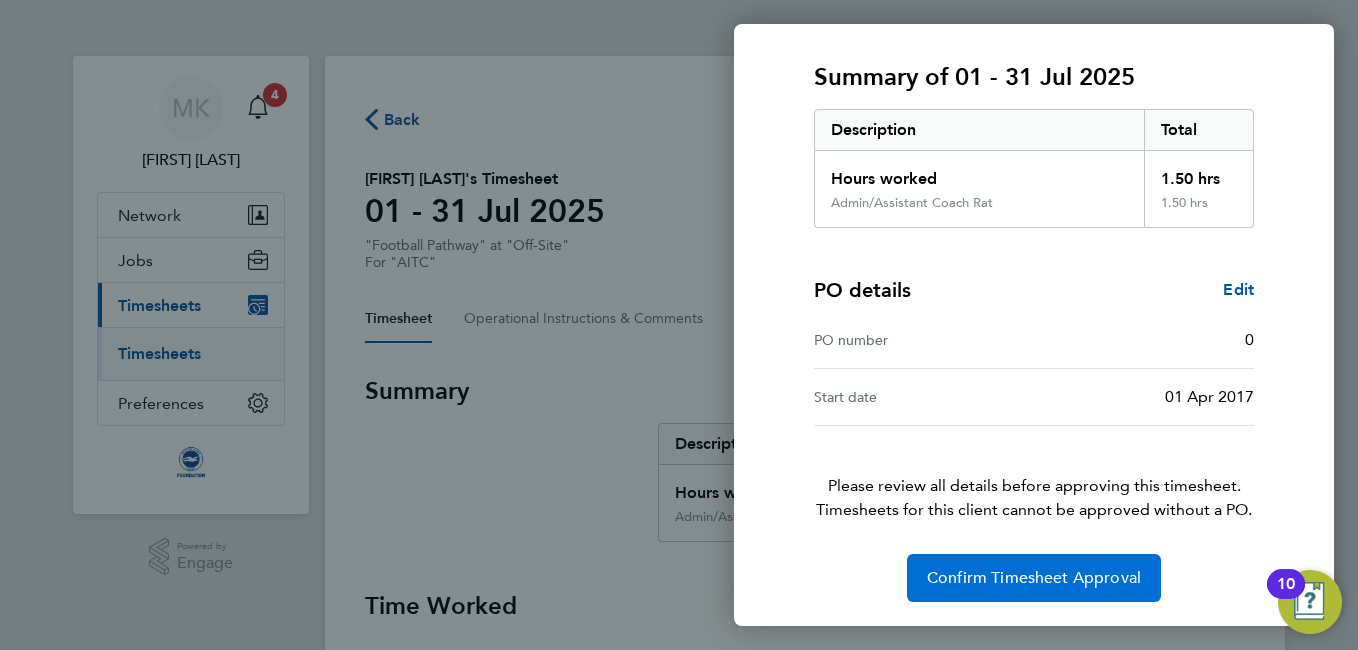 click on "Confirm Timesheet Approval" 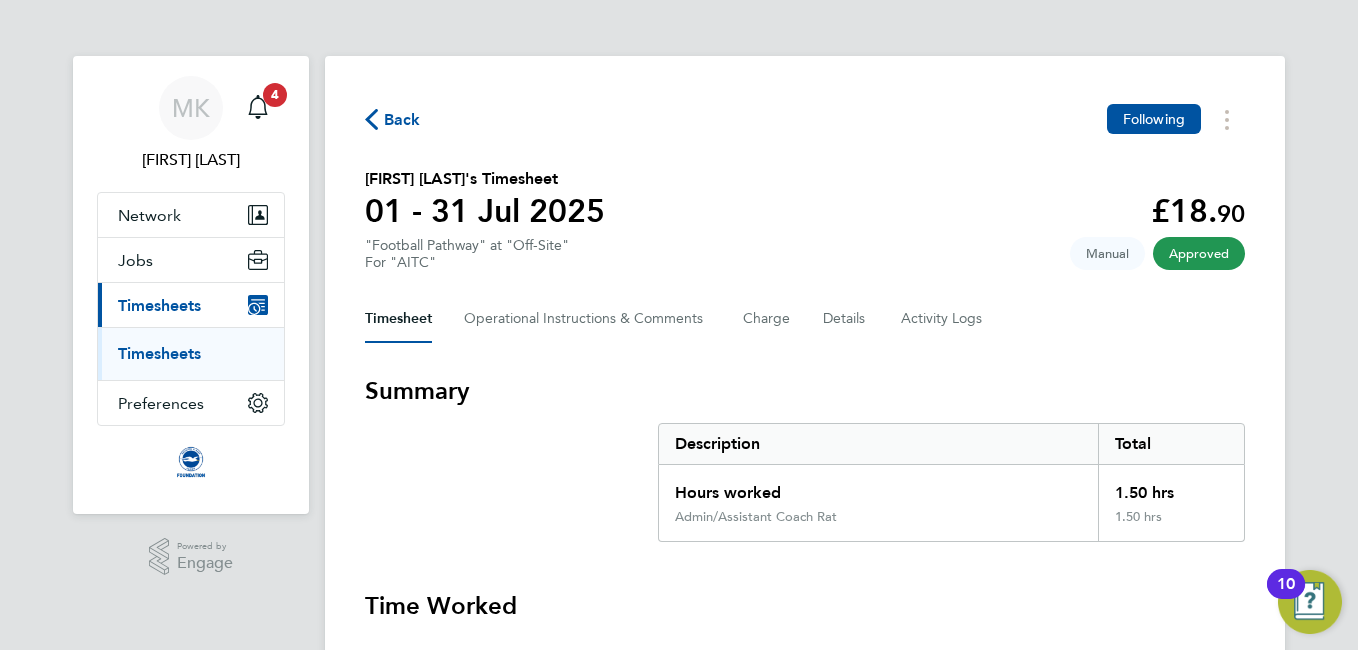 click on "Back" 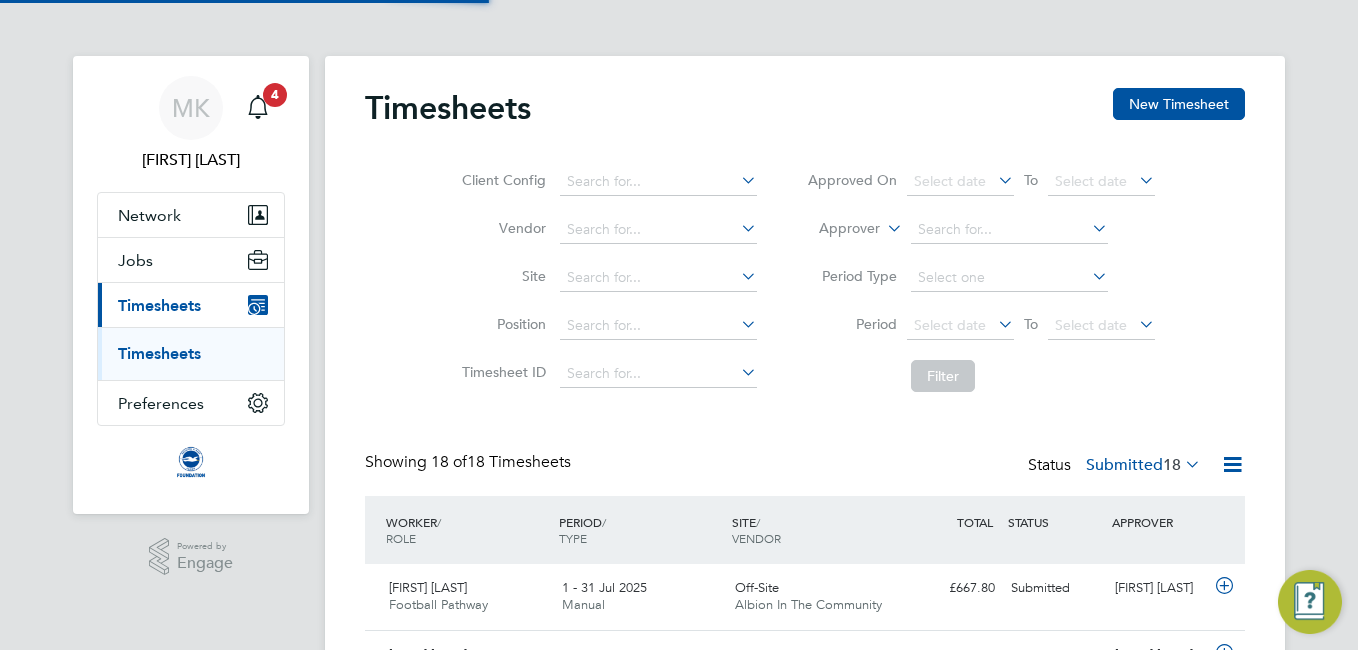 scroll, scrollTop: 10, scrollLeft: 10, axis: both 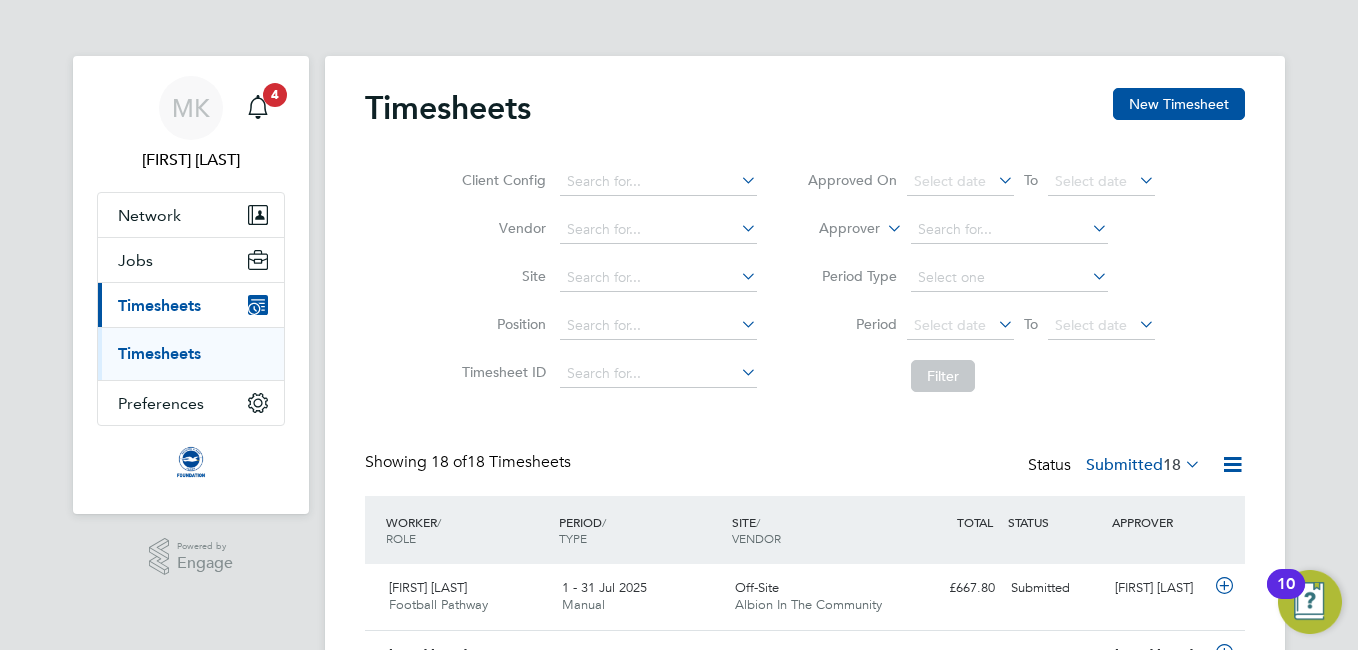 click on "Showing   18 of  18 Timesheets Status  Submitted  18" 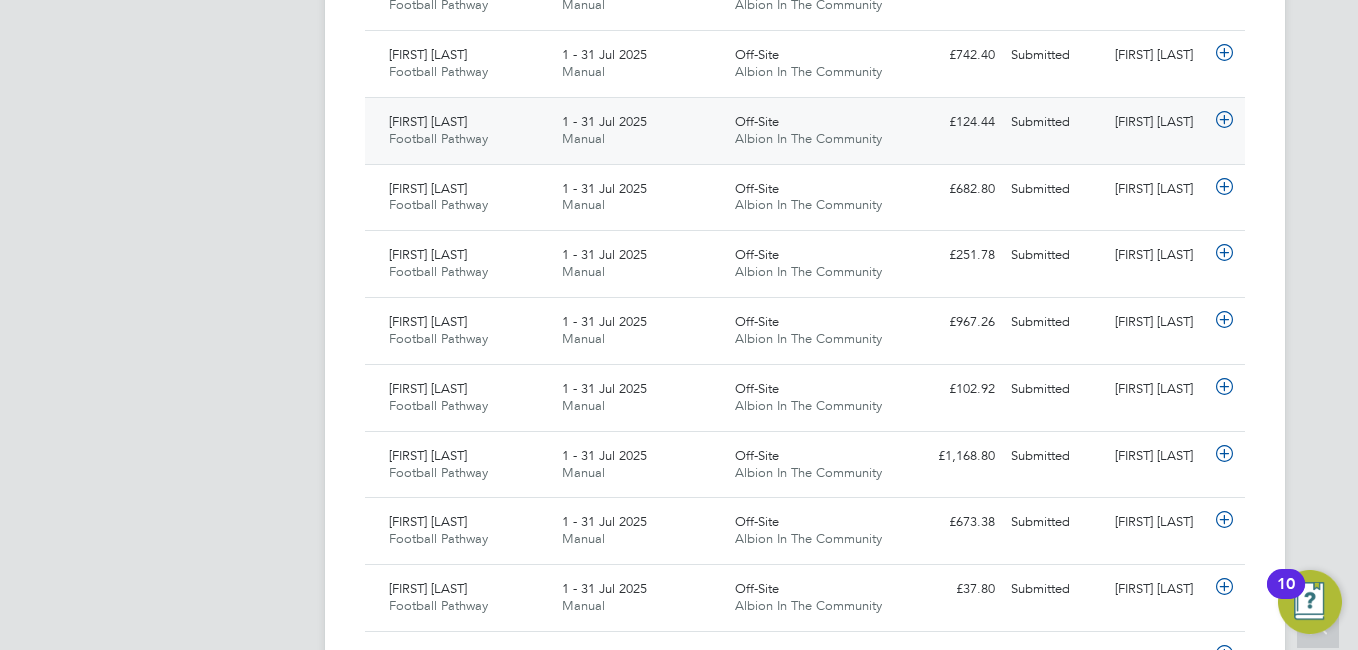 click on "£124.44 Submitted" 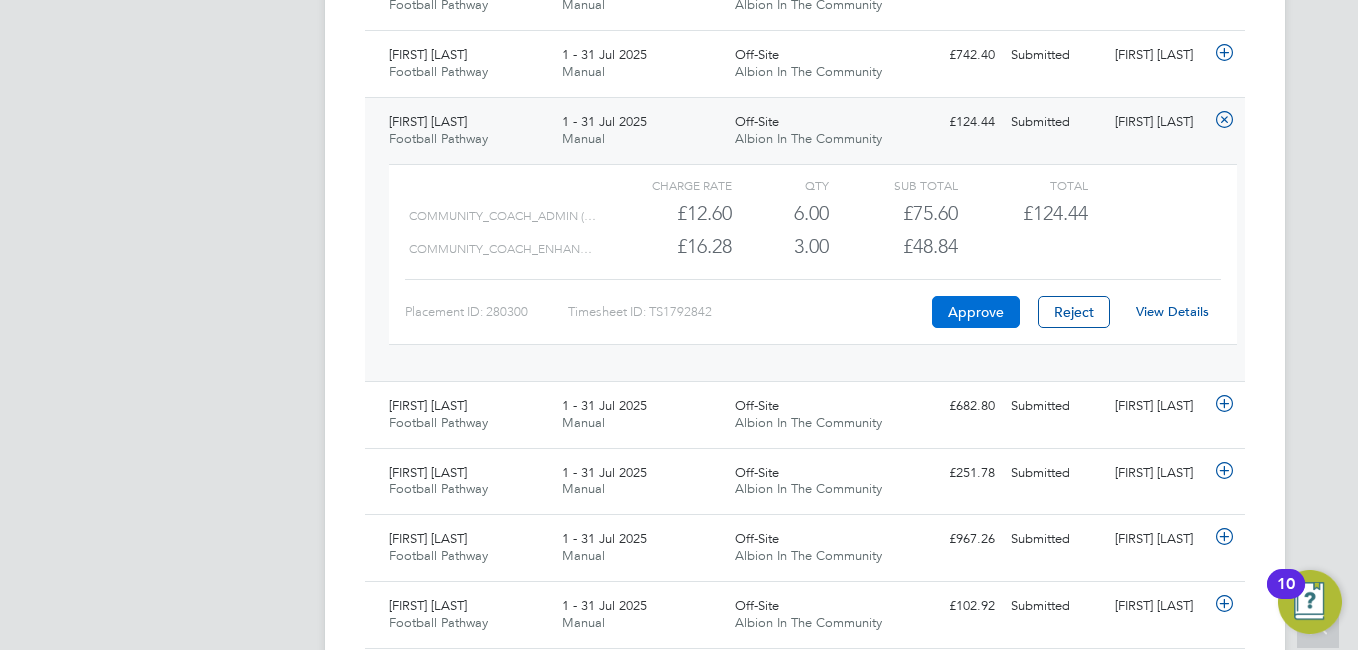 click on "Approve" 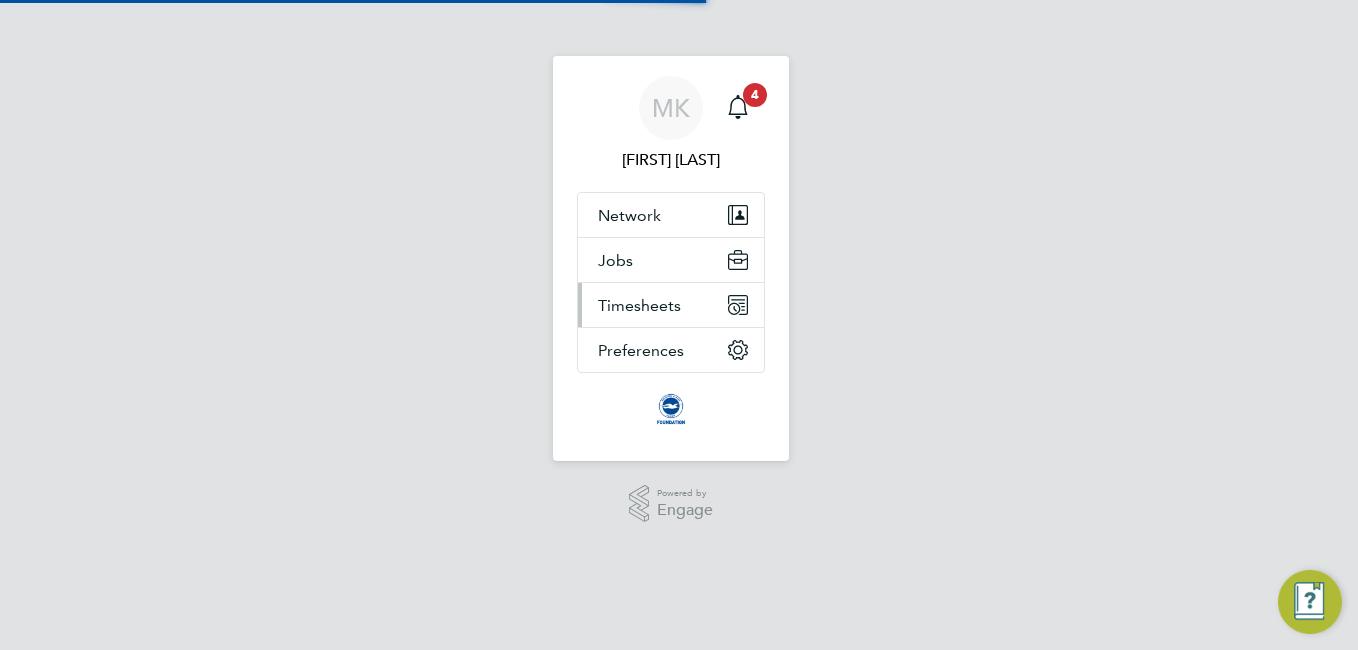 scroll, scrollTop: 0, scrollLeft: 0, axis: both 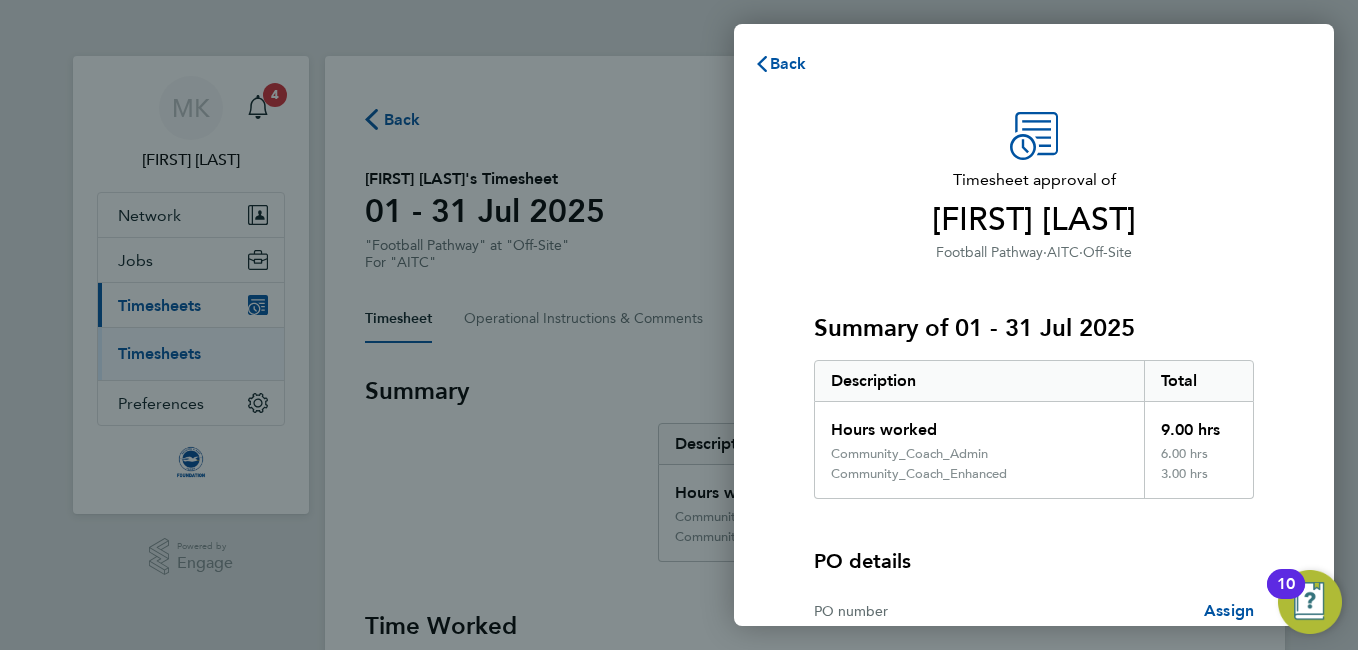 click on "Timesheet approval of   [FIRST] [LAST]   Football Pathway   ·   AITC   ·   Off-Site   Summary of 01 - 31 Jul 2025   Description   Total   Hours worked   9.00 hrs   Community_Coach_Admin   6.00 hrs   Community_Coach_Enhanced   3.00 hrs  PO details  PO number   Assign   Please review all details before approving this timesheet.   Timesheets for this client cannot be approved without a PO.   Confirm Timesheet Approval" 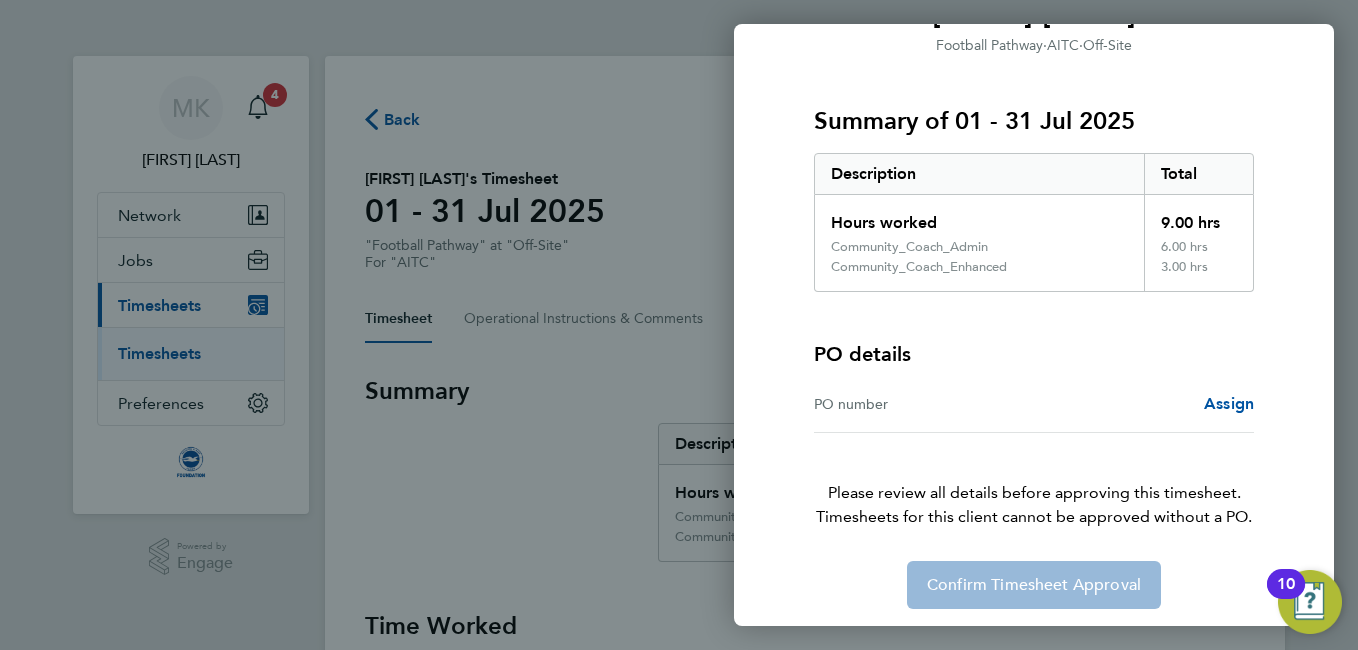 scroll, scrollTop: 214, scrollLeft: 0, axis: vertical 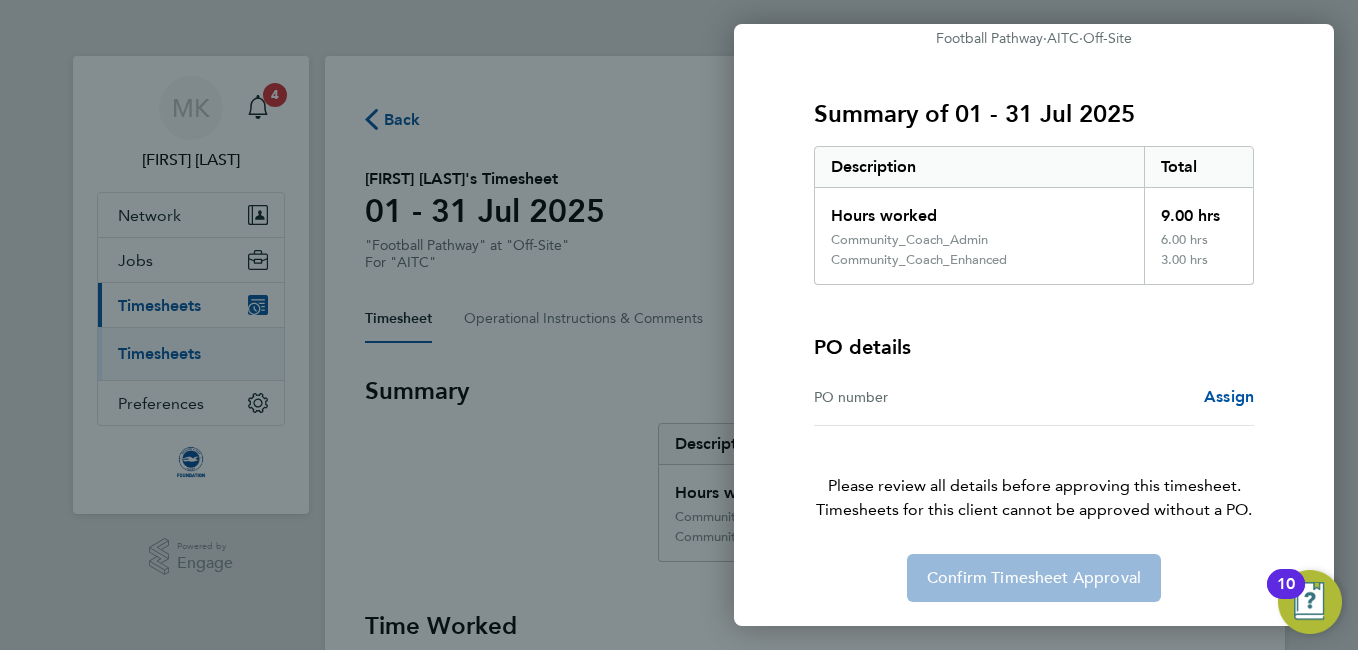 click on "Confirm Timesheet Approval" 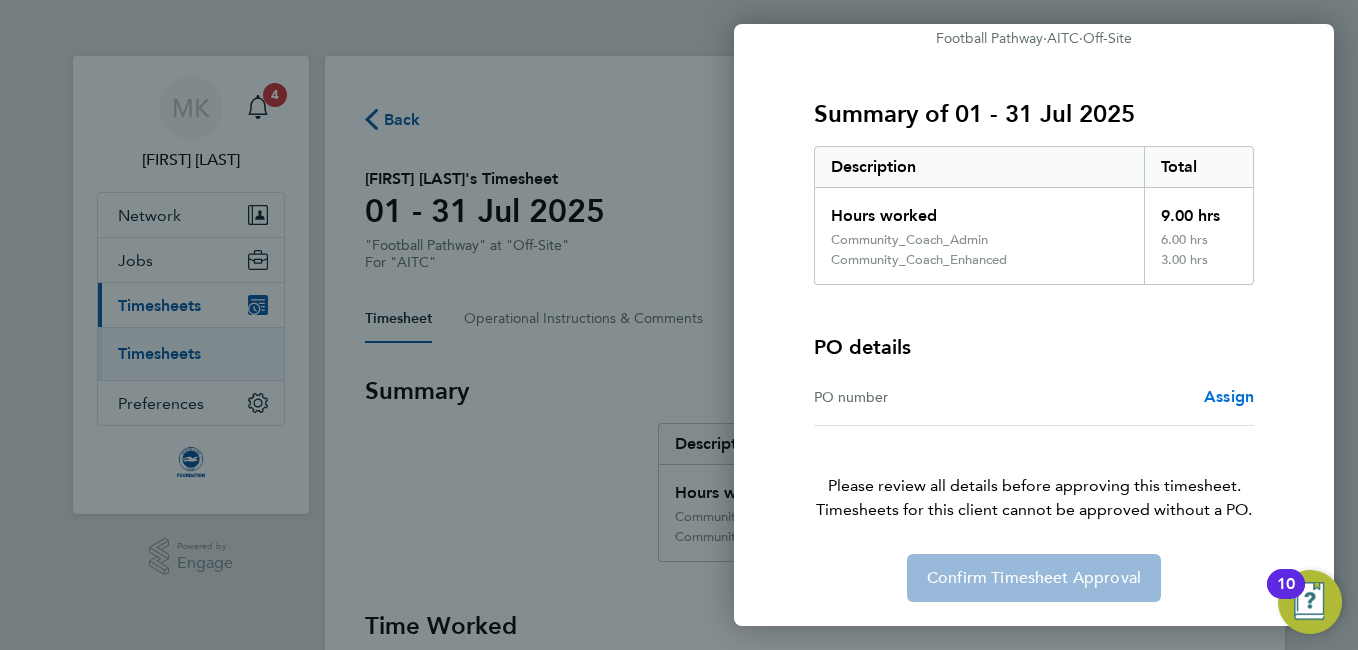 click on "Assign" at bounding box center [1229, 396] 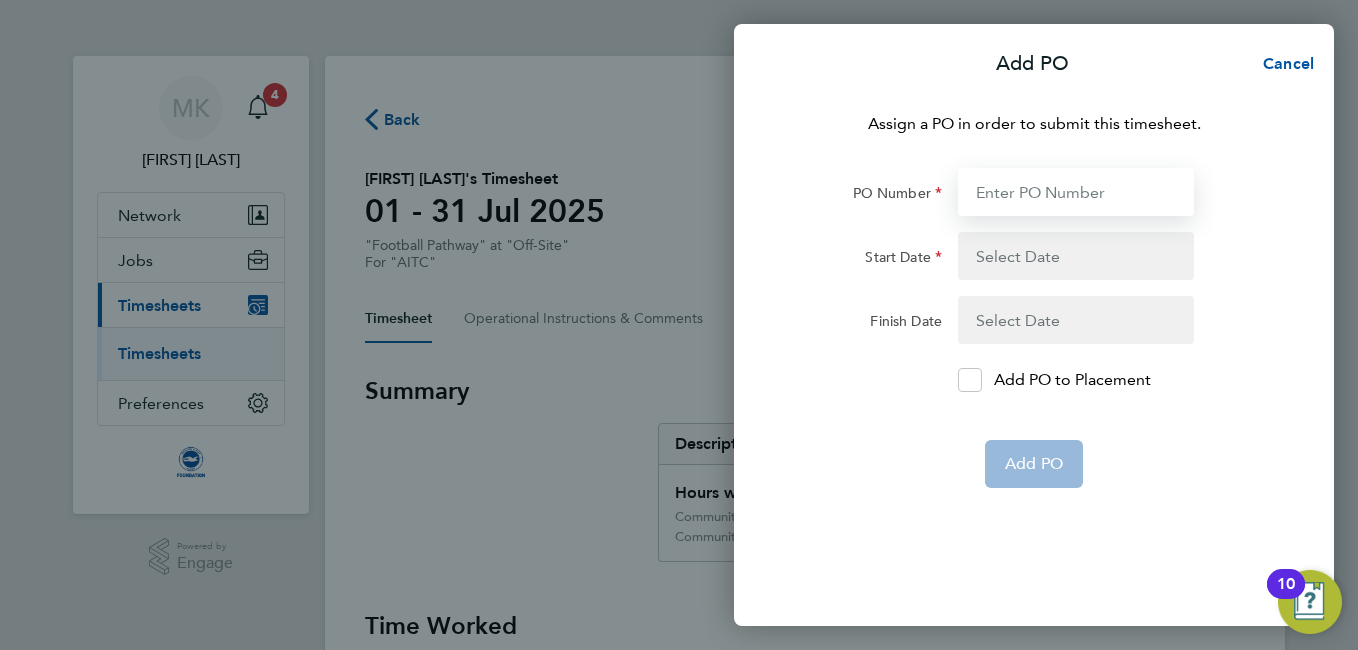 click on "PO Number" at bounding box center [1076, 192] 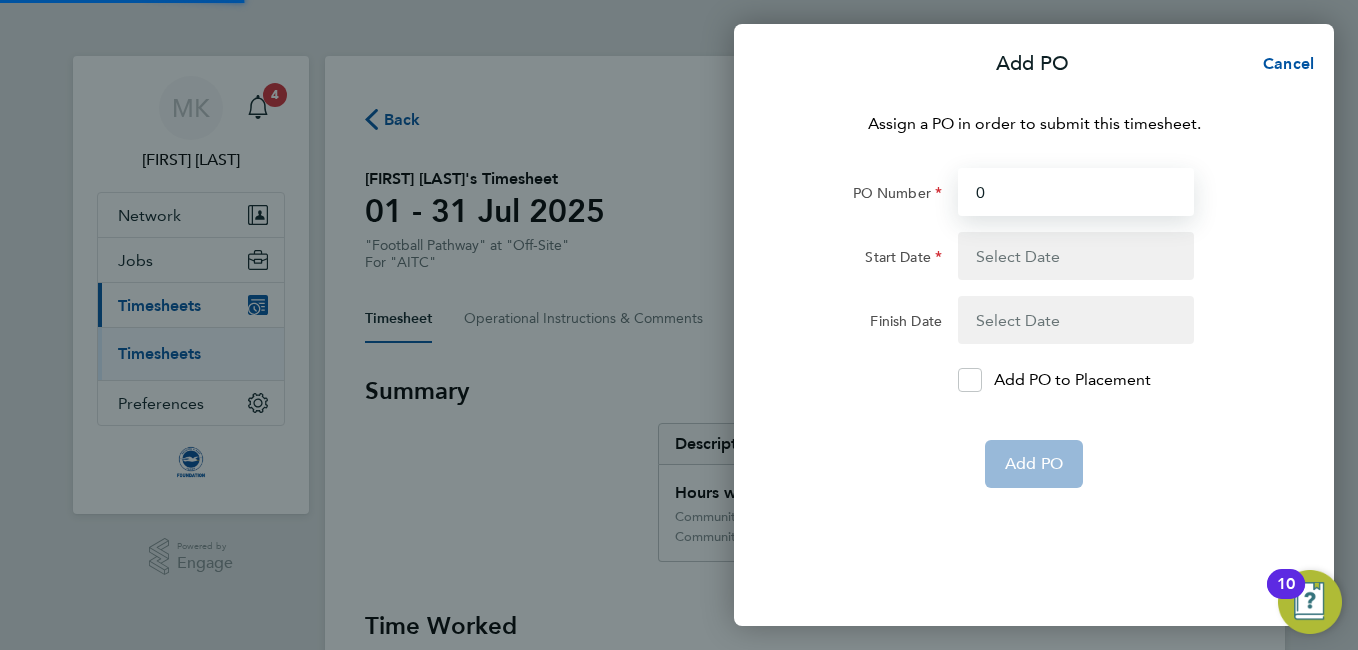 type on "01 Apr 17" 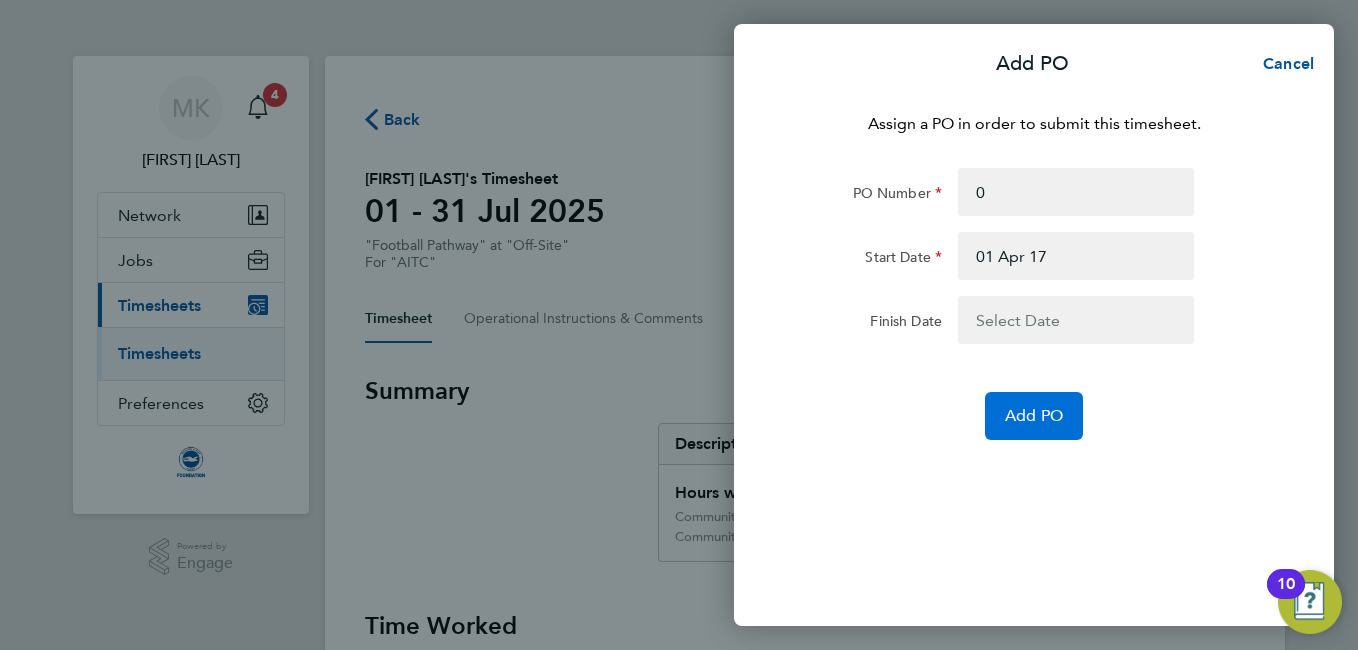click on "Add PO" 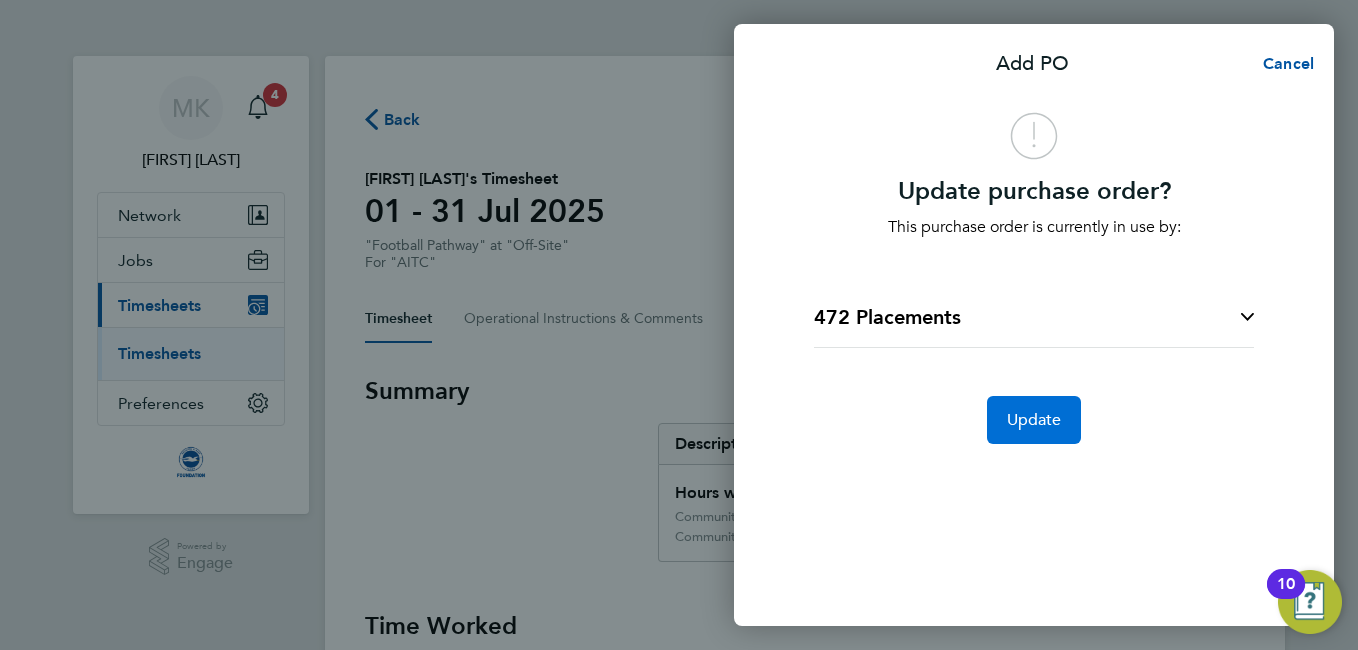 click on "Update" 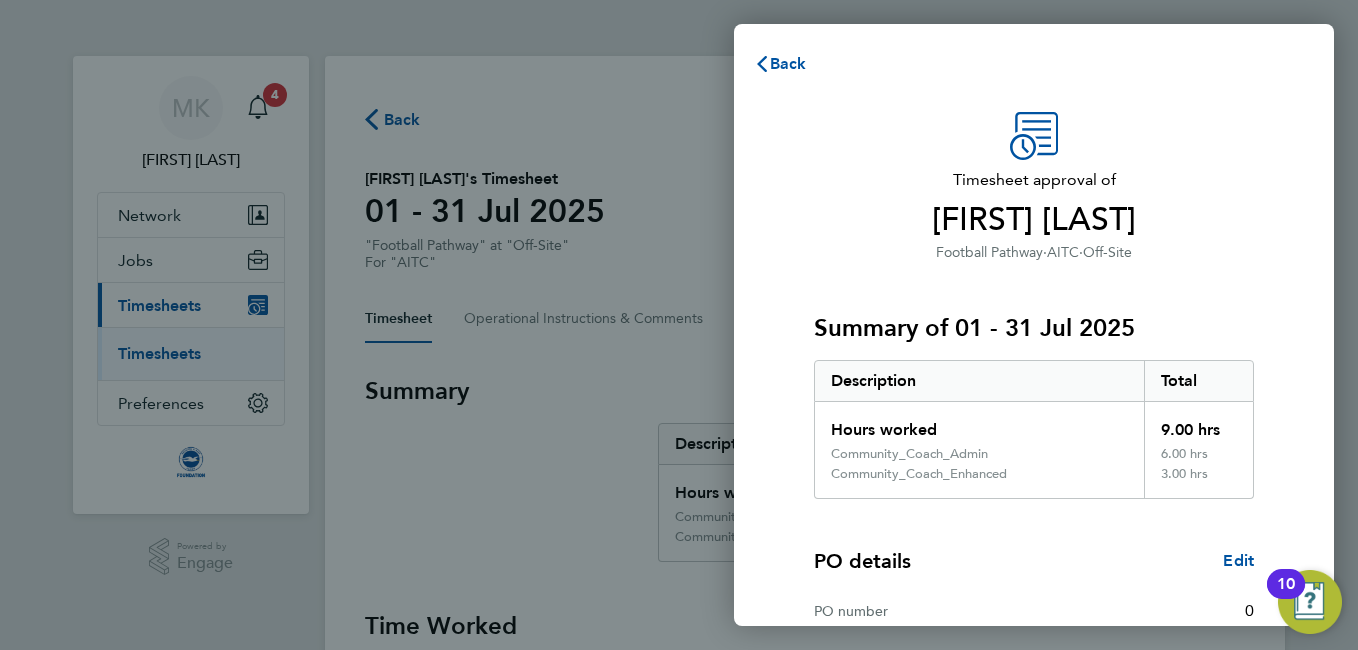 click on "Timesheet approval of   Matvey Packham   Football Pathway   ·   AITC   ·   Off-Site   Summary of 01 - 31 Jul 2025   Description   Total   Hours worked   9.00 hrs   Community_Coach_Admin   6.00 hrs   Community_Coach_Enhanced   3.00 hrs  PO details  Edit   PO number   0   Start date   01 Apr 2017   Please review all details before approving this timesheet.   Timesheets for this client cannot be approved without a PO.   Confirm Timesheet Approval" 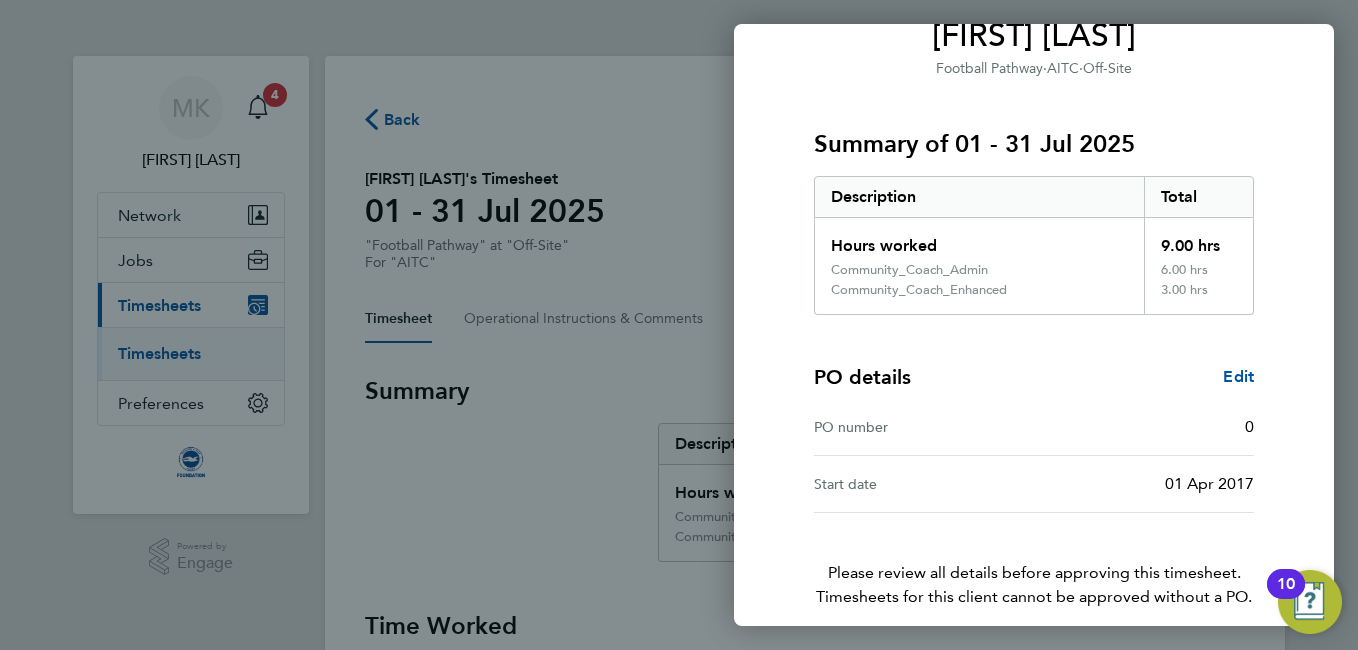 scroll, scrollTop: 271, scrollLeft: 0, axis: vertical 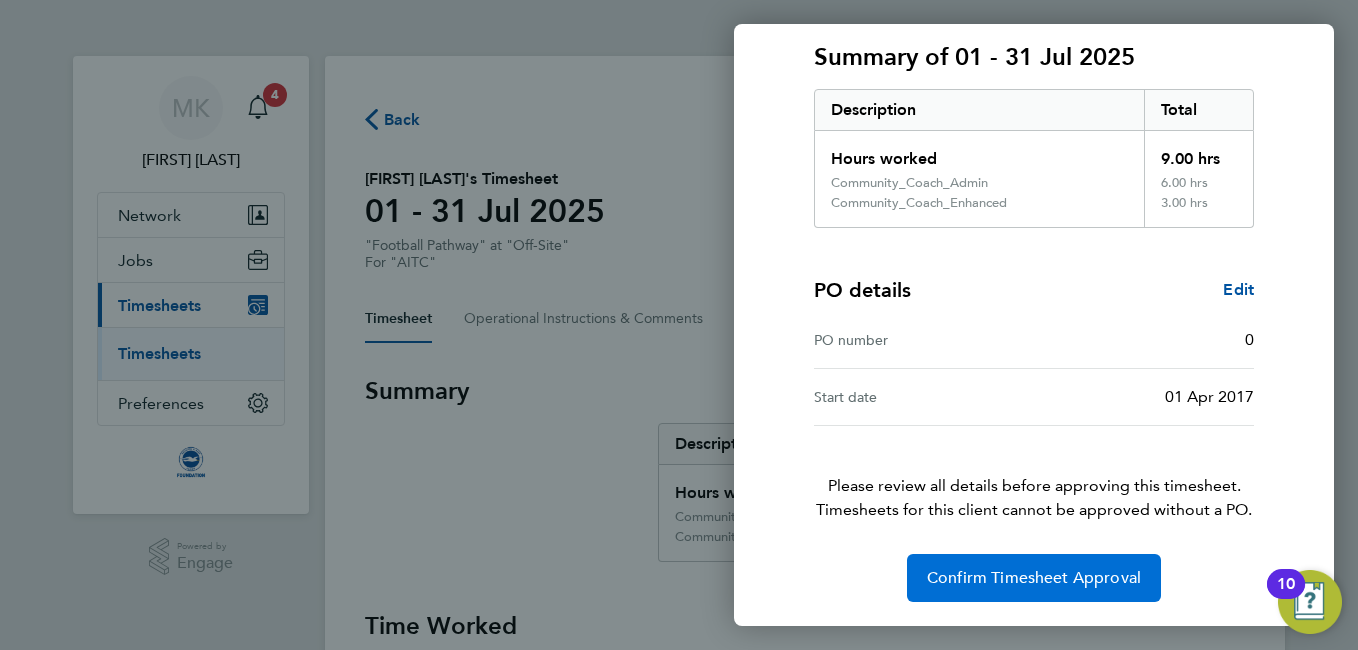 click on "Confirm Timesheet Approval" 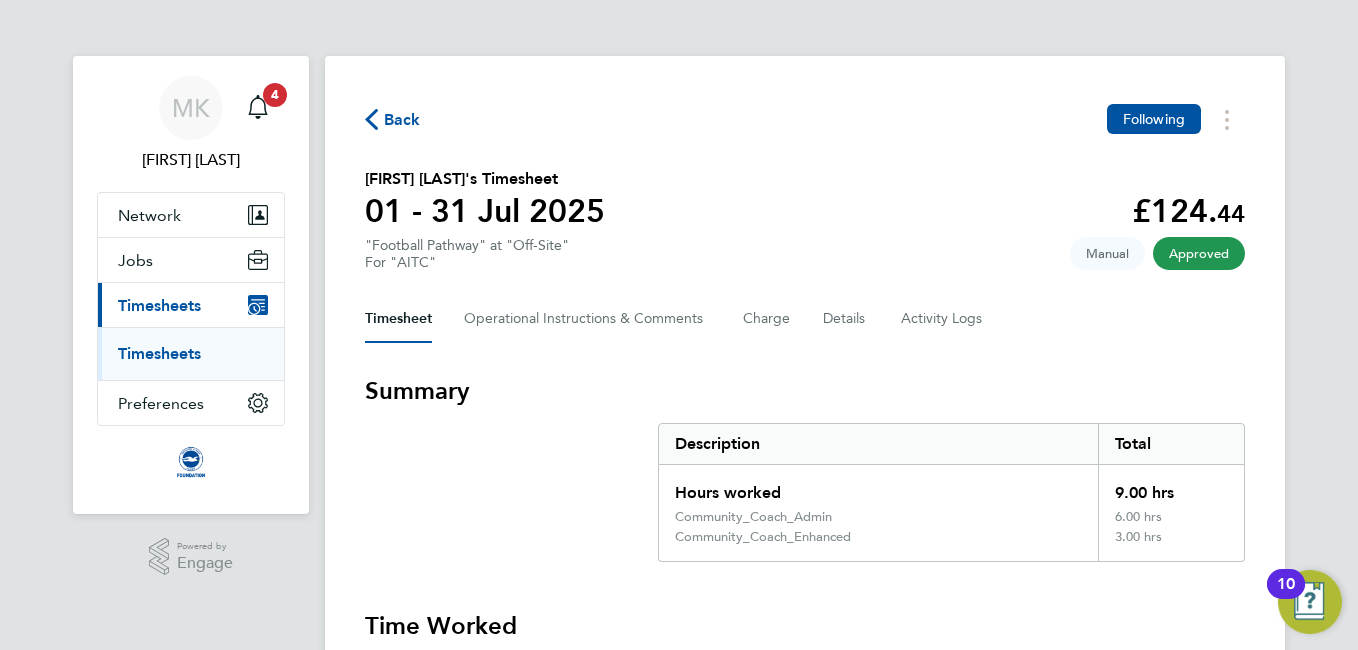 click on "Summary   Description   Total   Hours worked   9.00 hrs   Community_Coach_Admin   6.00 hrs   Community_Coach_Enhanced   3.00 hrs" at bounding box center [805, 468] 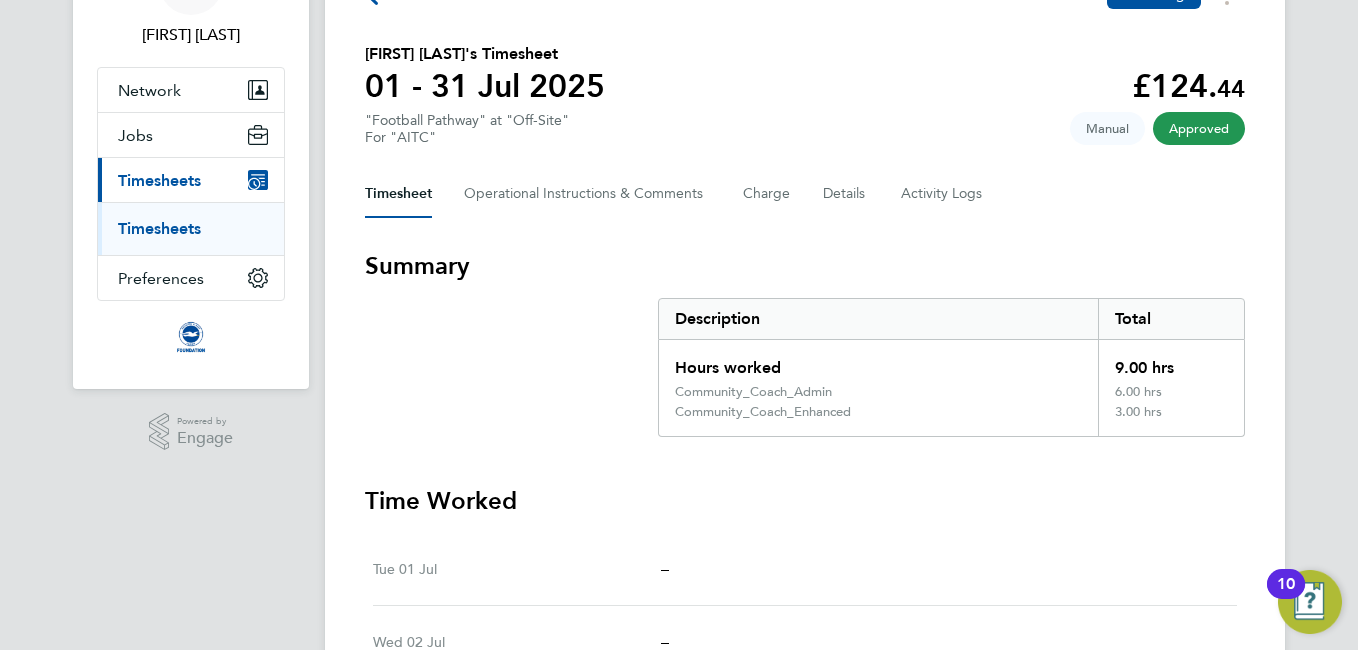 scroll, scrollTop: 0, scrollLeft: 0, axis: both 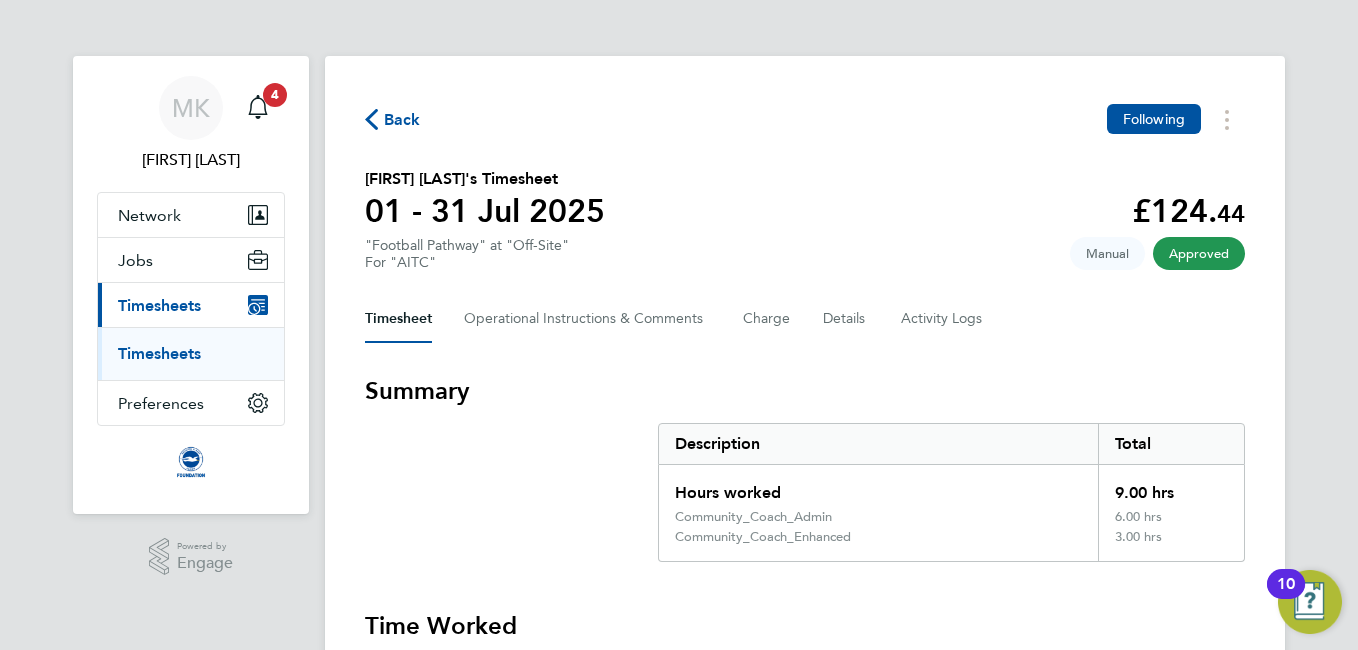 click on "Back" 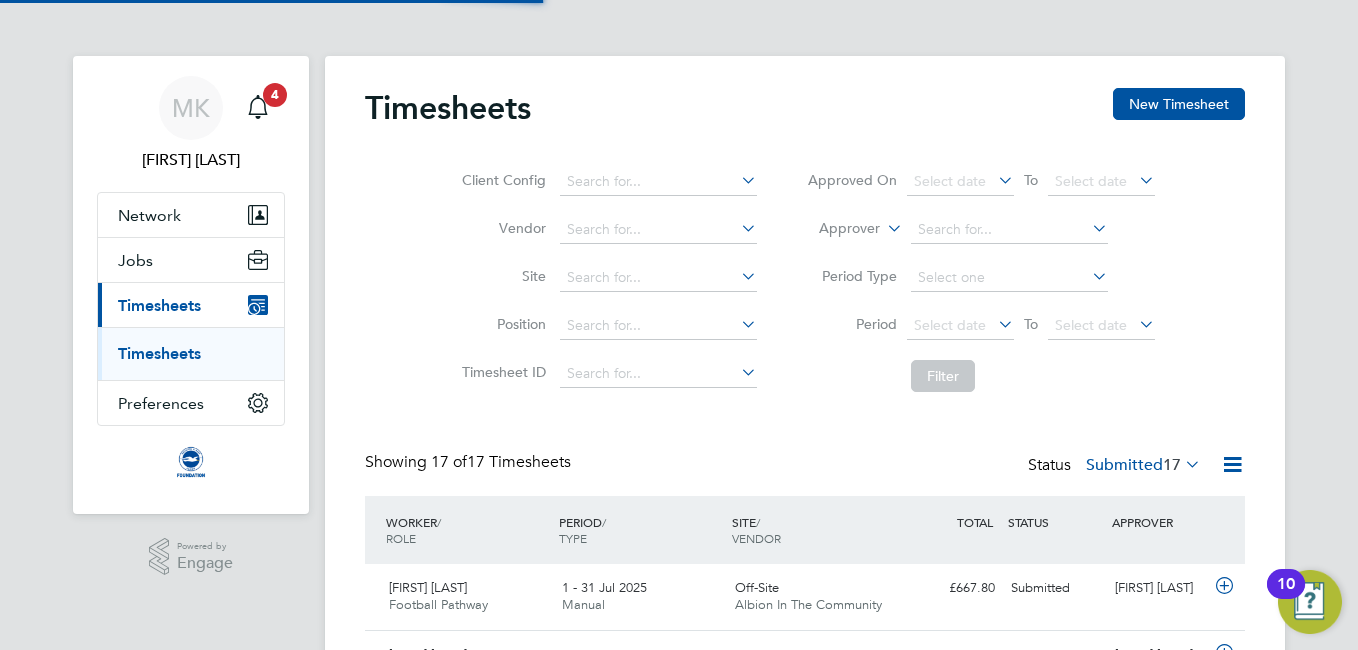 scroll, scrollTop: 10, scrollLeft: 10, axis: both 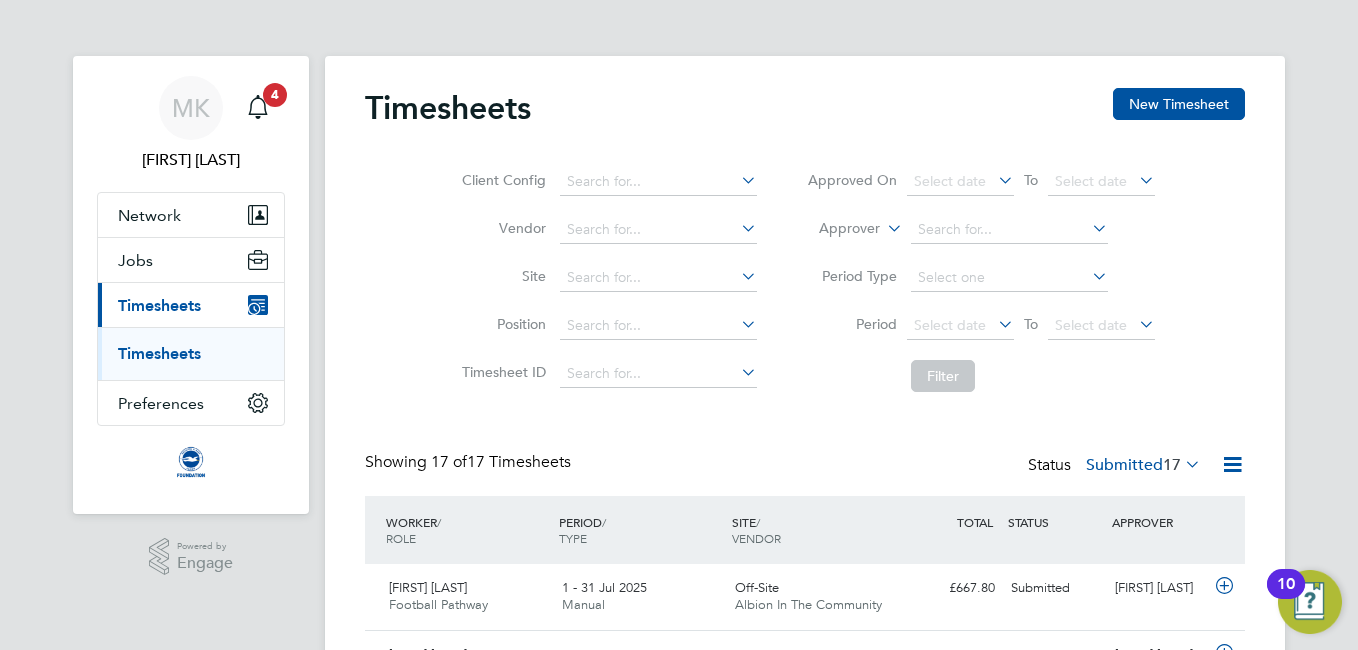 click on "Showing   17 of  17 Timesheets Status  Submitted  17" 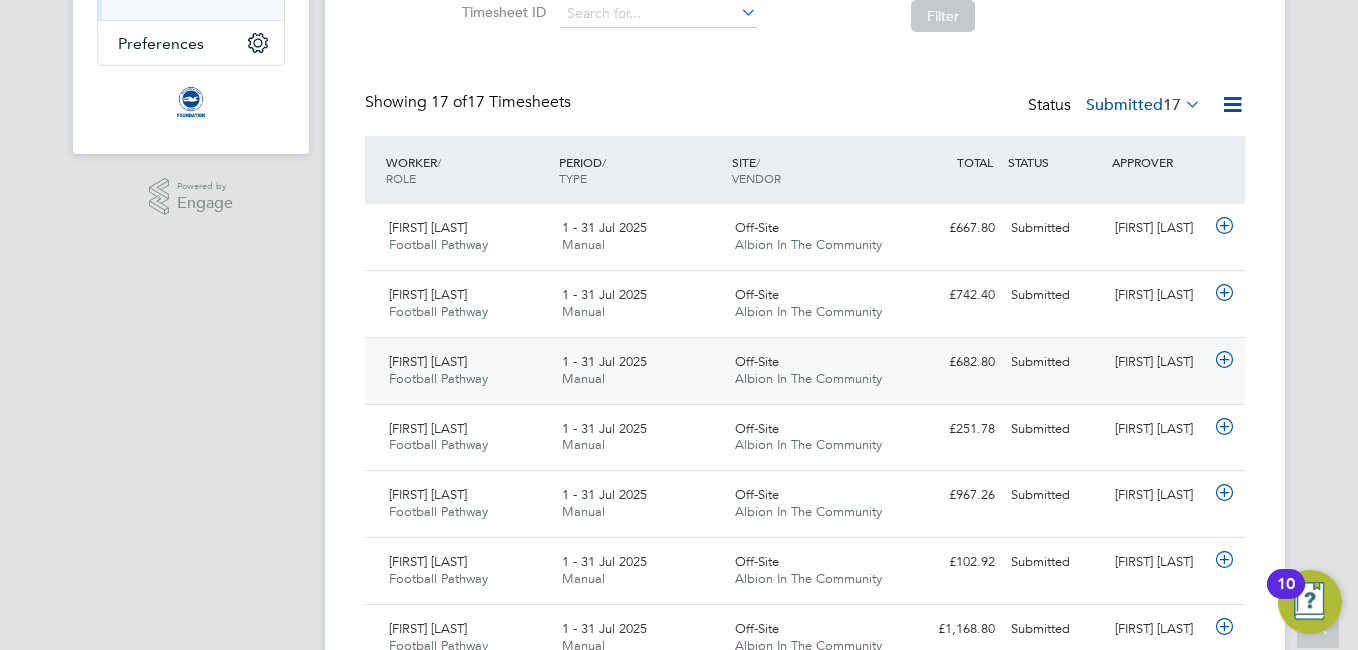click on "Albion In The Community" 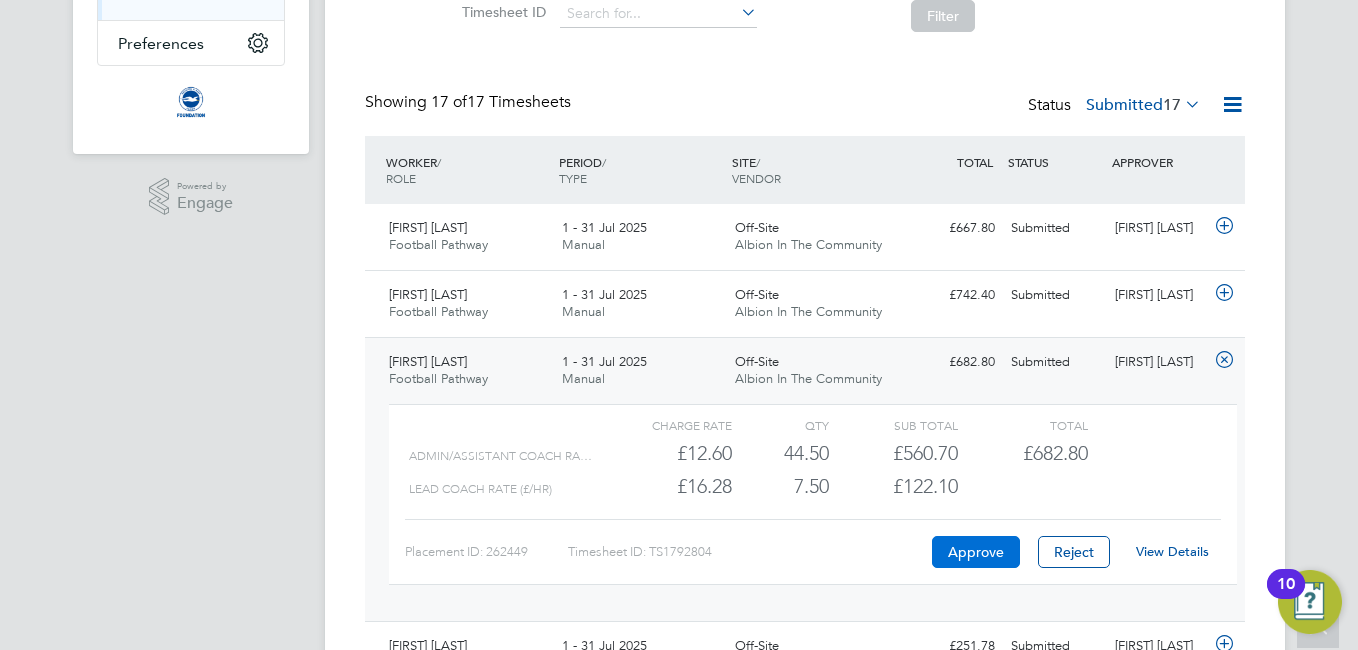 click on "Approve" 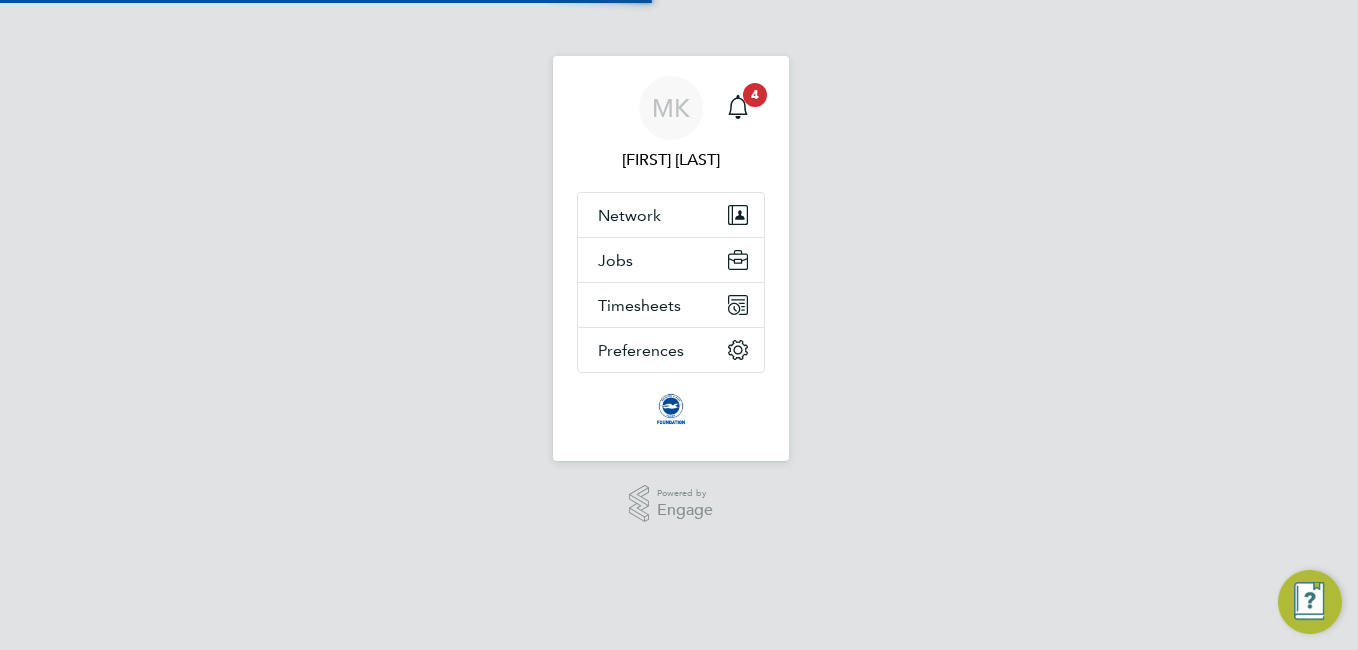 scroll, scrollTop: 0, scrollLeft: 0, axis: both 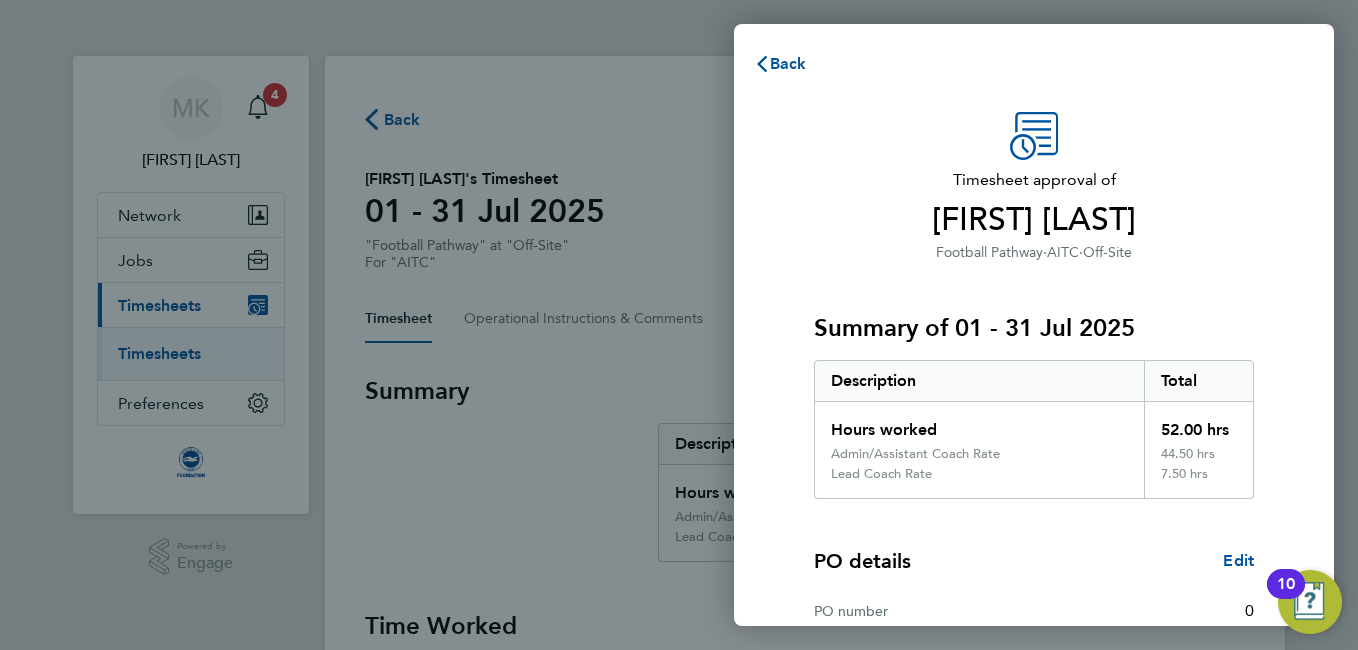 click on "PO details  Edit" 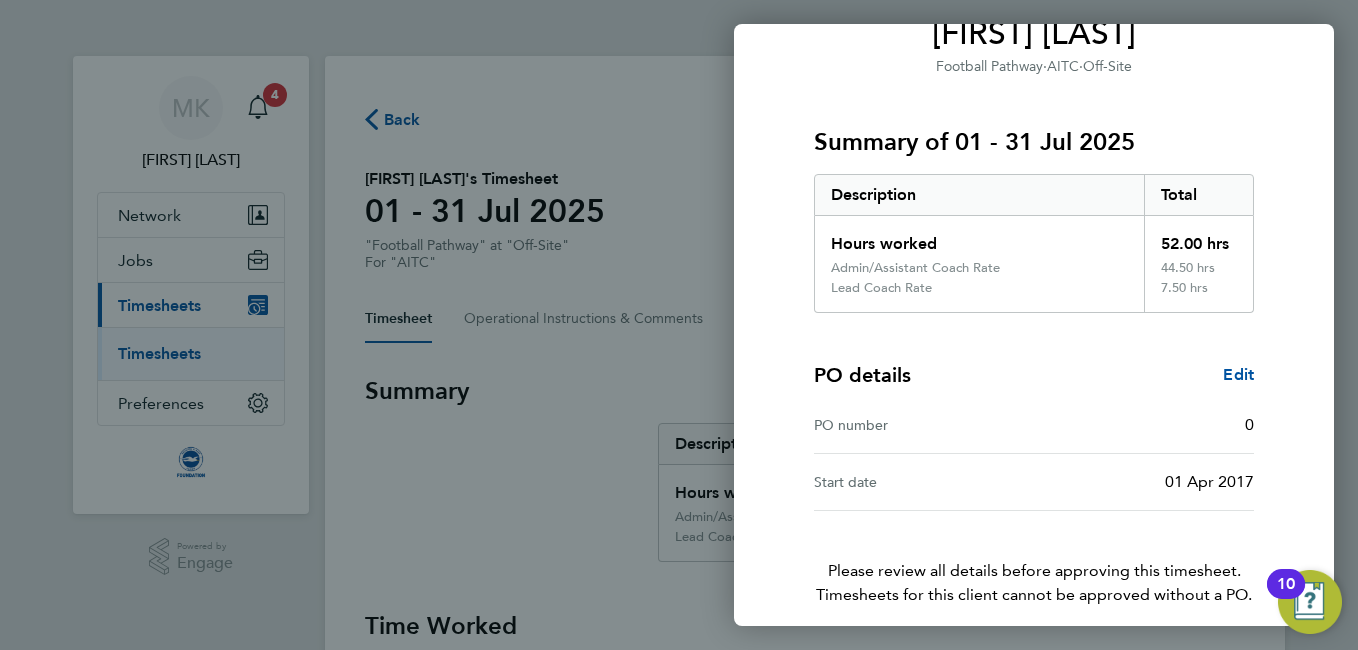 scroll, scrollTop: 271, scrollLeft: 0, axis: vertical 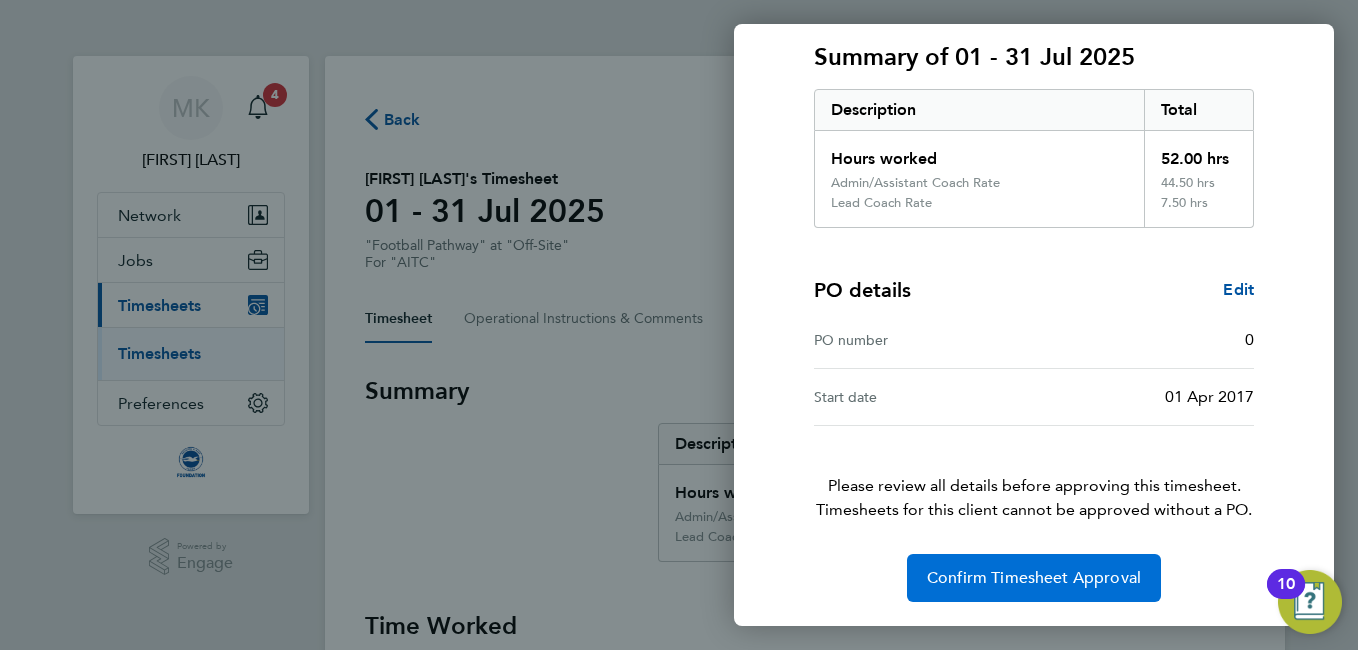 click on "Confirm Timesheet Approval" 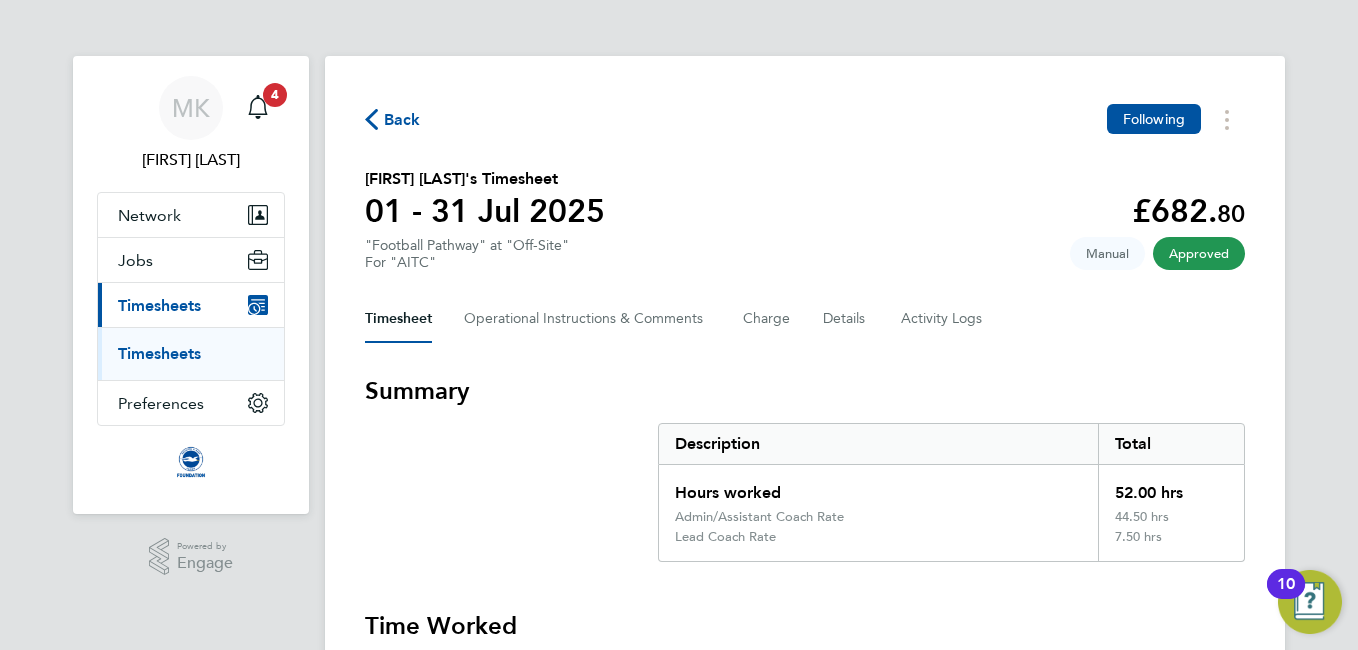 click on "Back" 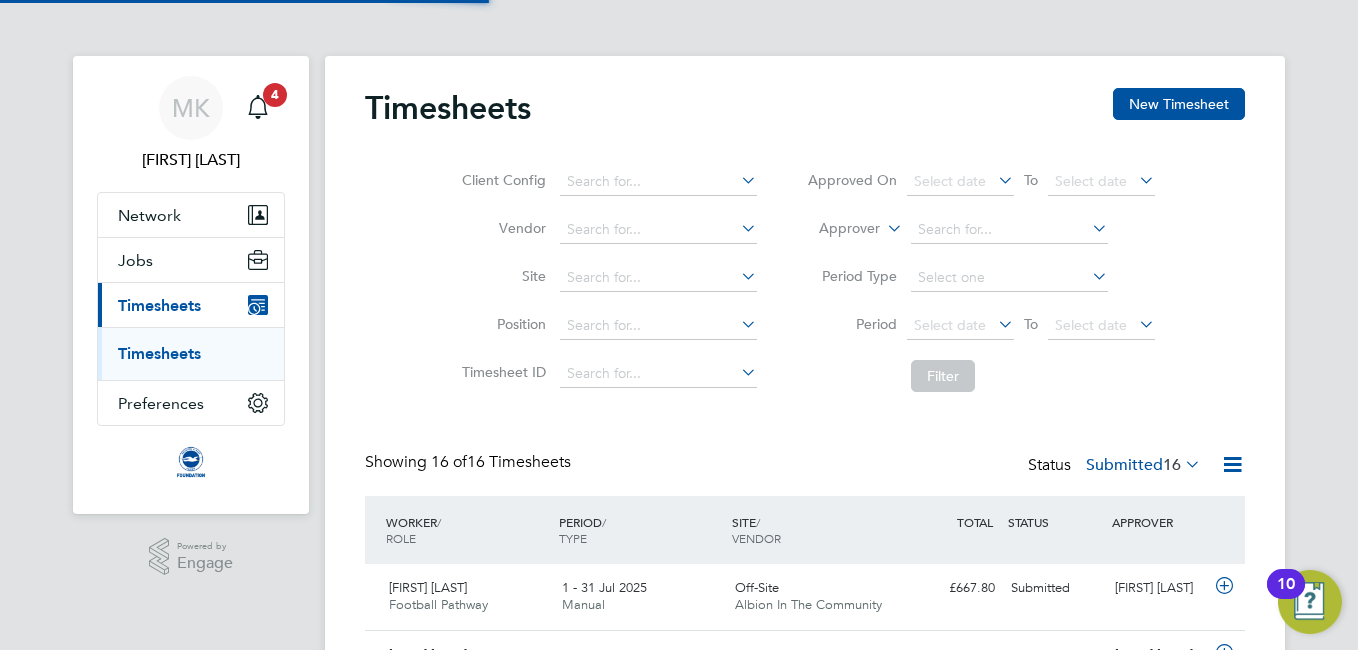 scroll, scrollTop: 10, scrollLeft: 10, axis: both 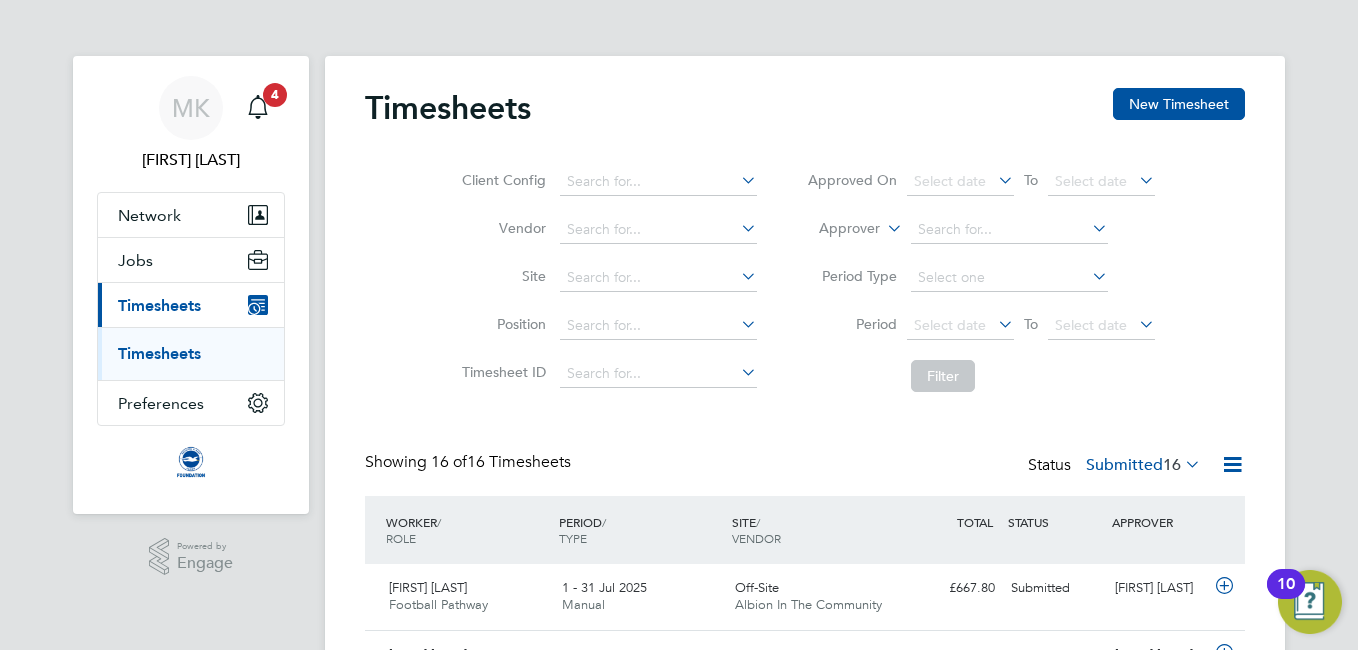 click on "Timesheets New Timesheet Client Config   Vendor   Site   Position   Timesheet ID   Approved On
Select date
To
Select date
Approver     Period Type   Period
Select date
To
Select date
Filter Showing   16 of  16 Timesheets Status  Submitted  16  WORKER  / ROLE WORKER  / PERIOD PERIOD  / TYPE SITE  / VENDOR TOTAL   TOTAL  / STATUS STATUS APPROVER Sam Wooff Football Pathway   1 - 31 Jul 2025 1 - 31 Jul 2025 Manual Off-Site Albion In The Community £667.80 Submitted Submitted Matt Kelman Scarlett Price Football Pathway   1 - 31 Jul 2025 1 - 31 Jul 2025 Manual Off-Site Albion In The Community £742.40 Submitted Submitted Matt Kelman Vlad Cebanu Football Pathway   1 - 31 Jul 2025 1 - 31 Jul 2025 Manual Off-Site Albion In The Community £251.78 Submitted Submitted Matt Kelman Nathan Willmer Football Pathway   1 - 31 Jul 2025 1 - 31 Jul 2025 Manual Off-Site Albion In The Community £967.26 Submitted Submitted Matt Kelman Dale Waring Football Pathway   1 - 31 Jul 2025" 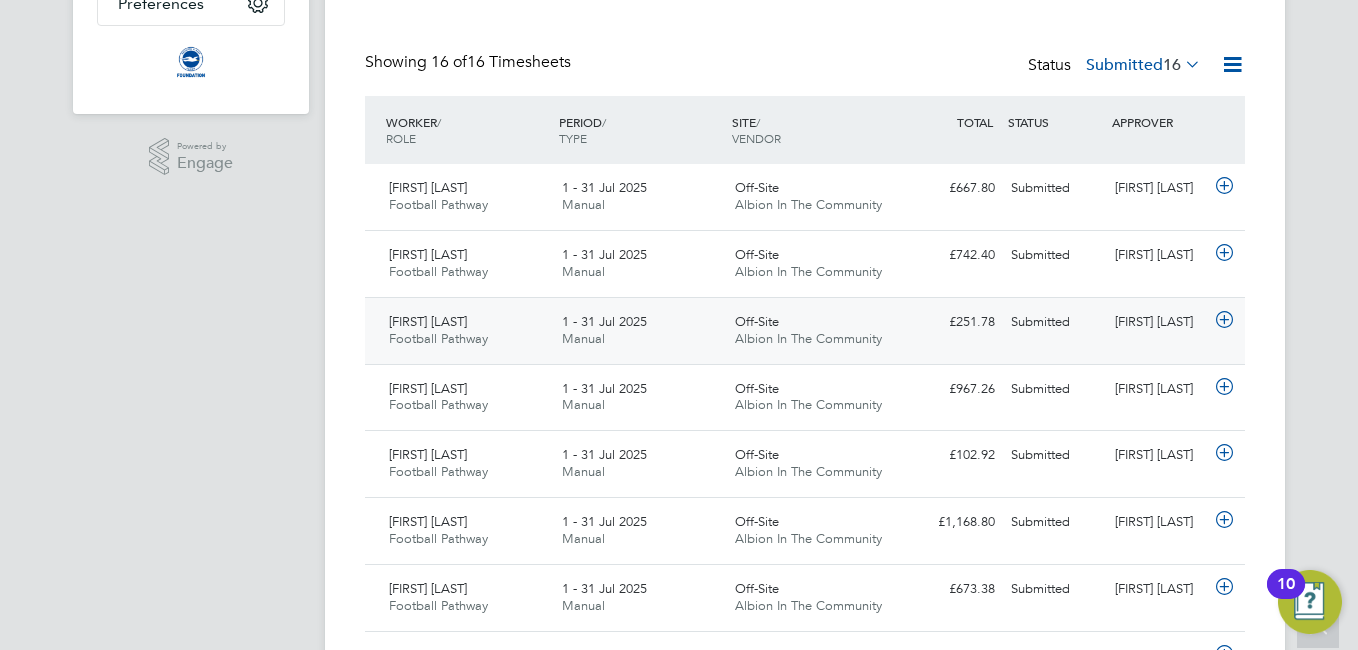 click on "Off-Site Albion In The Community" 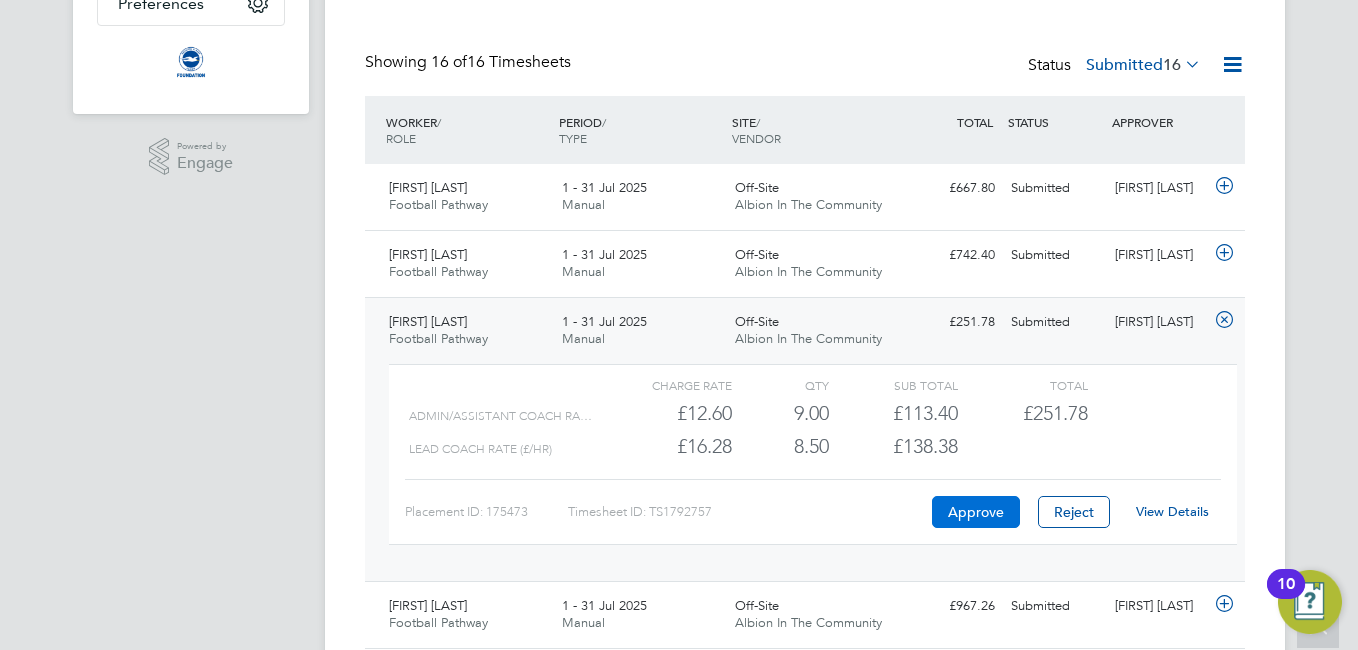 click on "Approve" 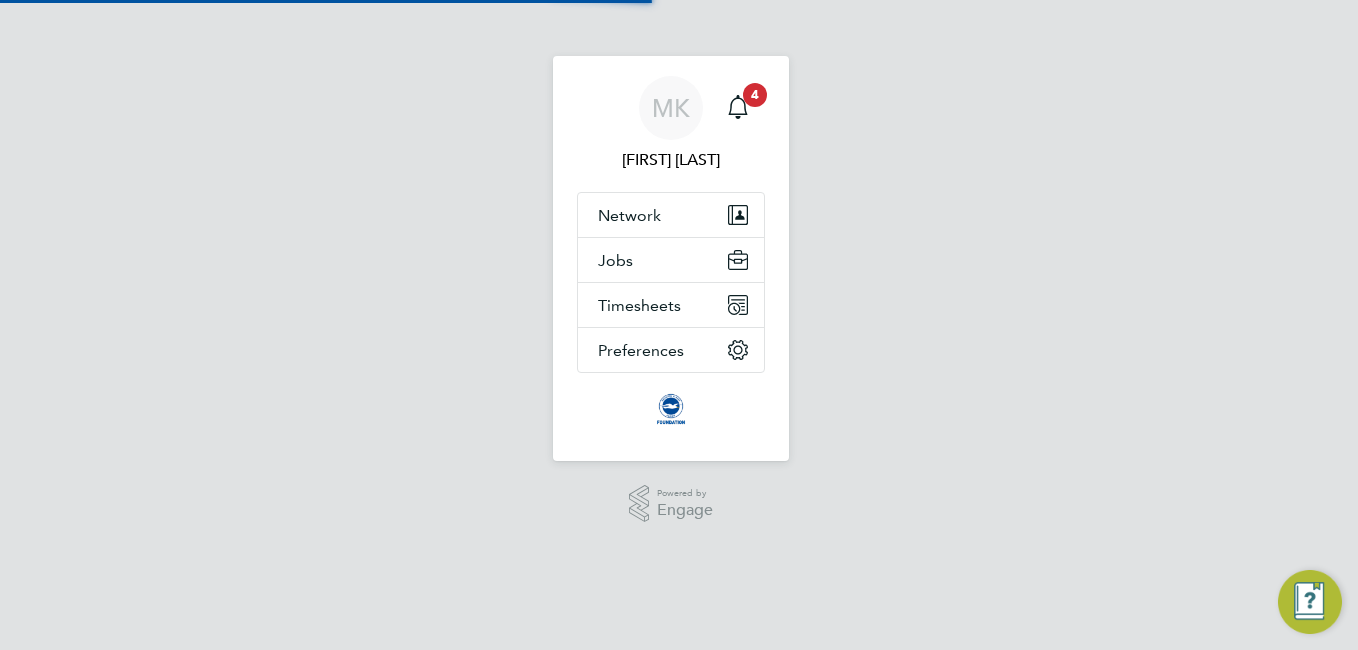 scroll, scrollTop: 0, scrollLeft: 0, axis: both 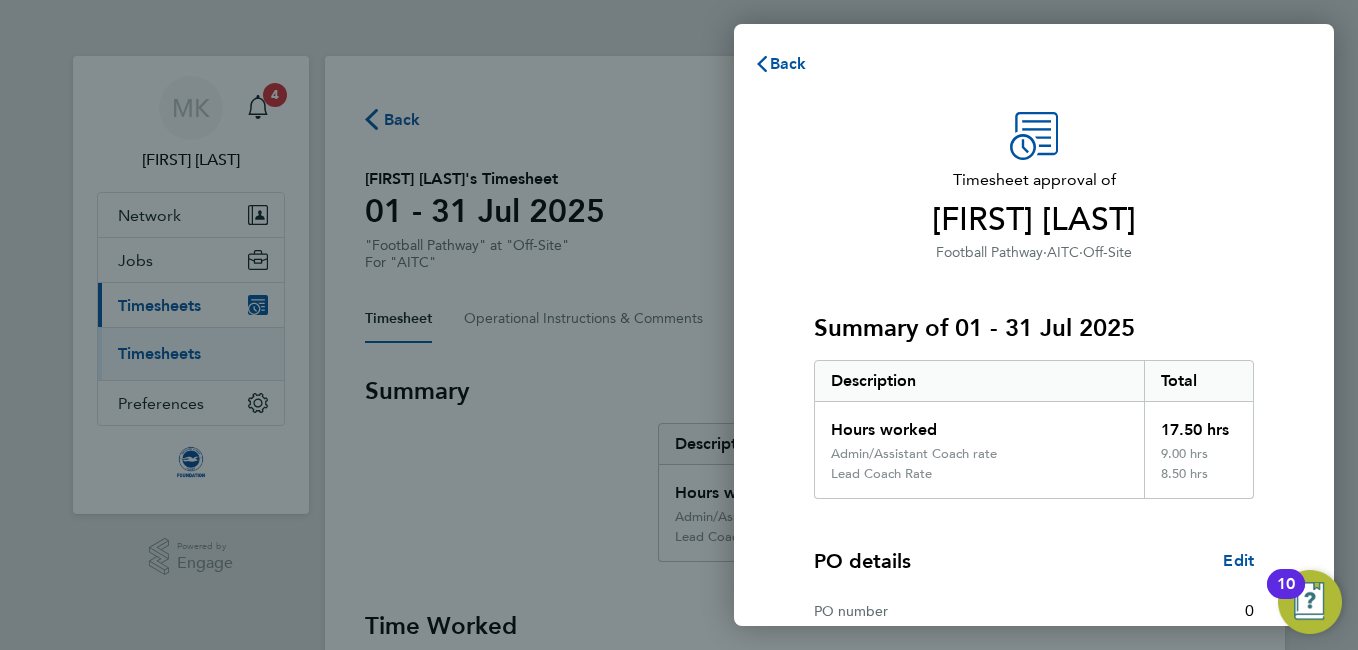 click on "PO details  Edit   PO number   0   Start date   01 Apr 2017" 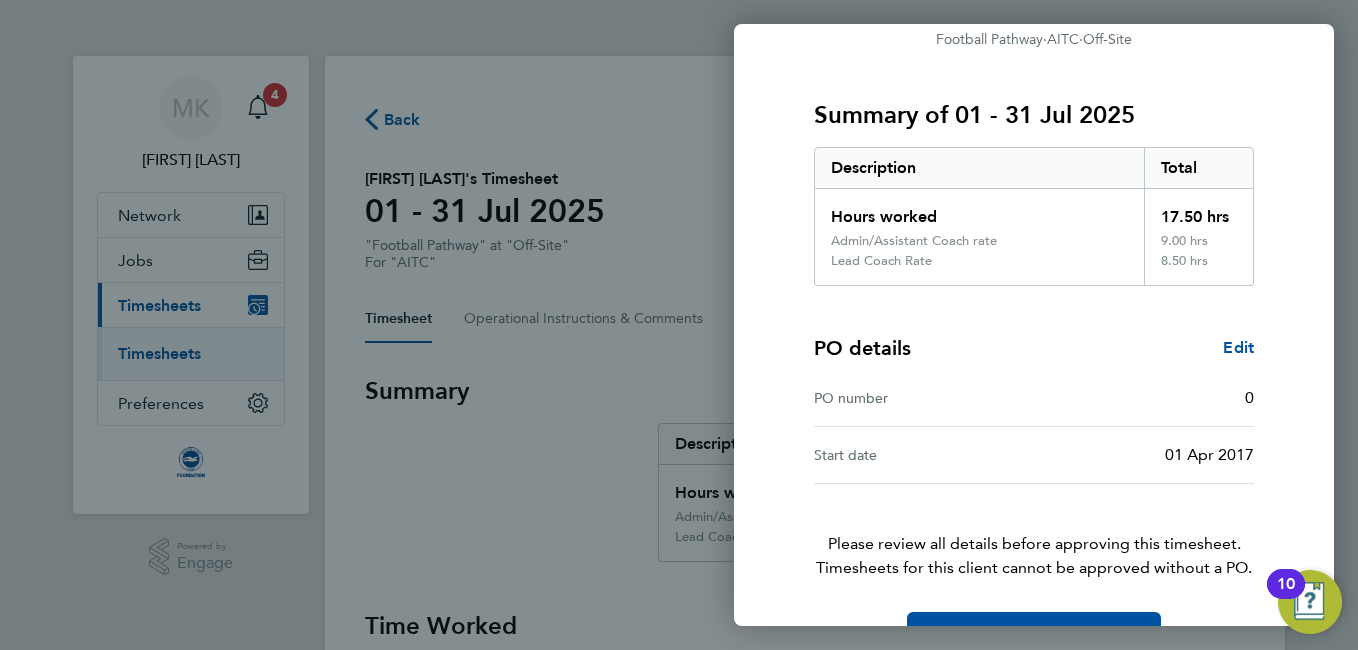 scroll, scrollTop: 271, scrollLeft: 0, axis: vertical 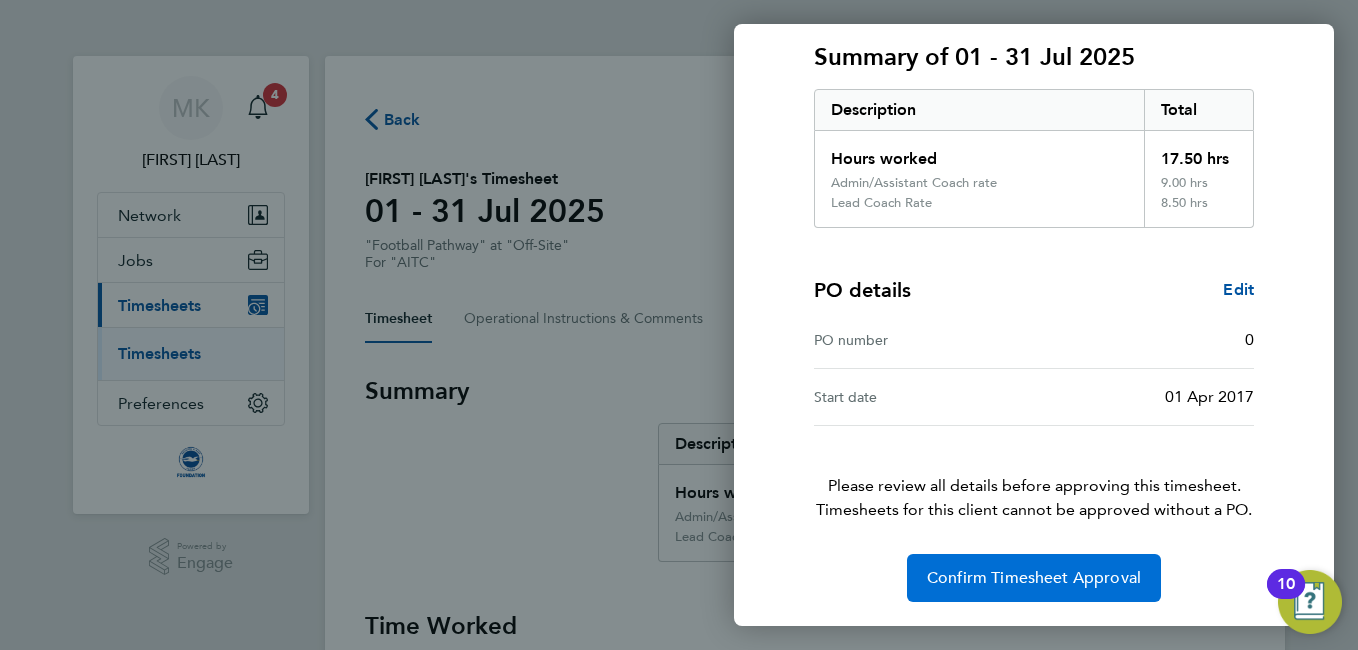 click on "Confirm Timesheet Approval" 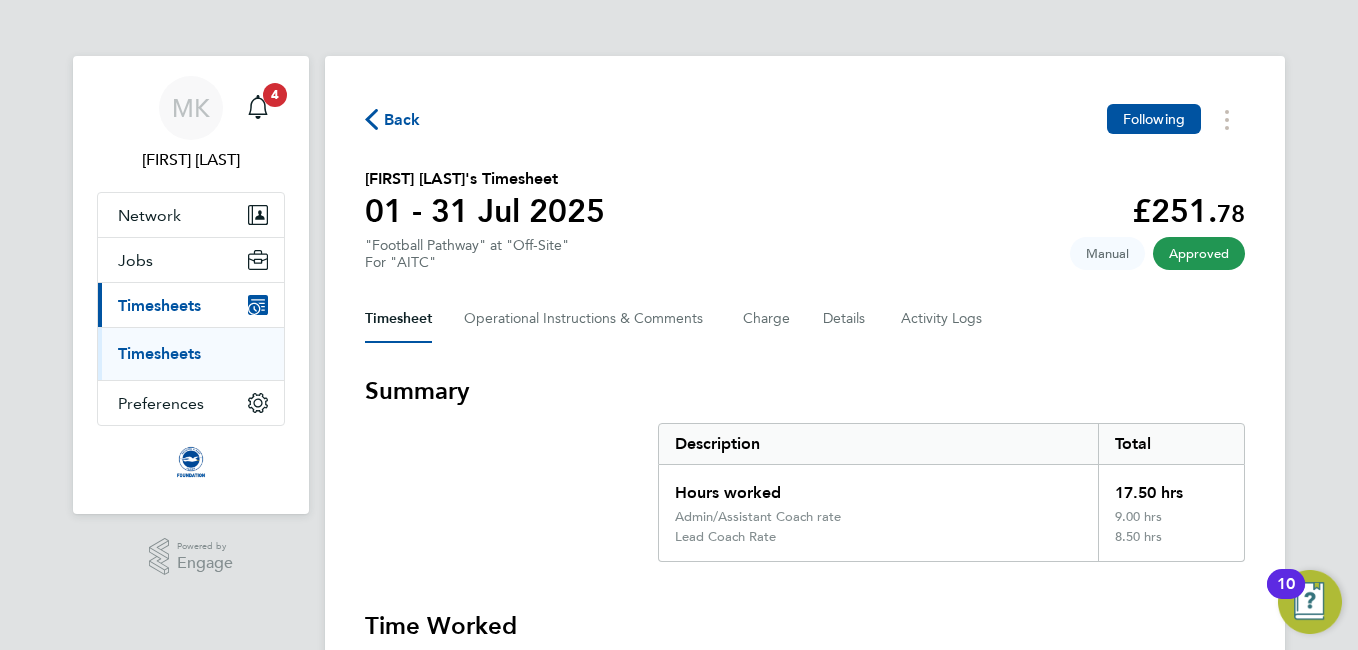 click on "Back  Following" 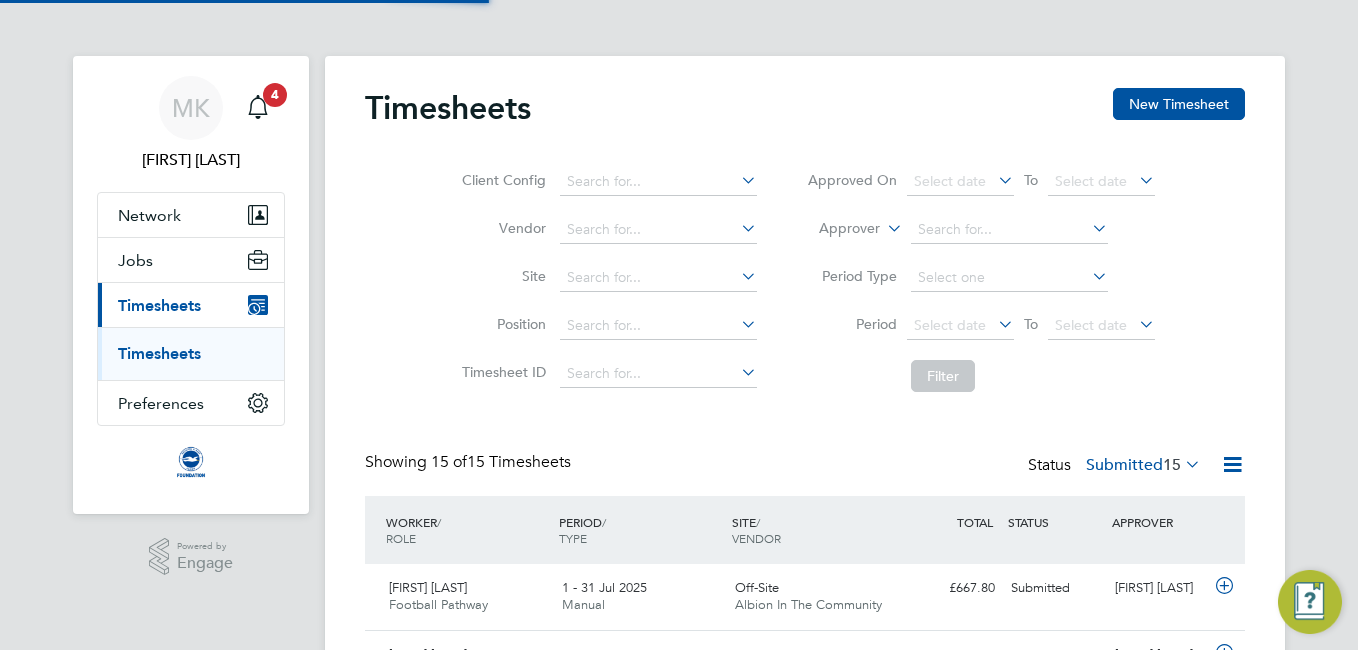 scroll, scrollTop: 10, scrollLeft: 10, axis: both 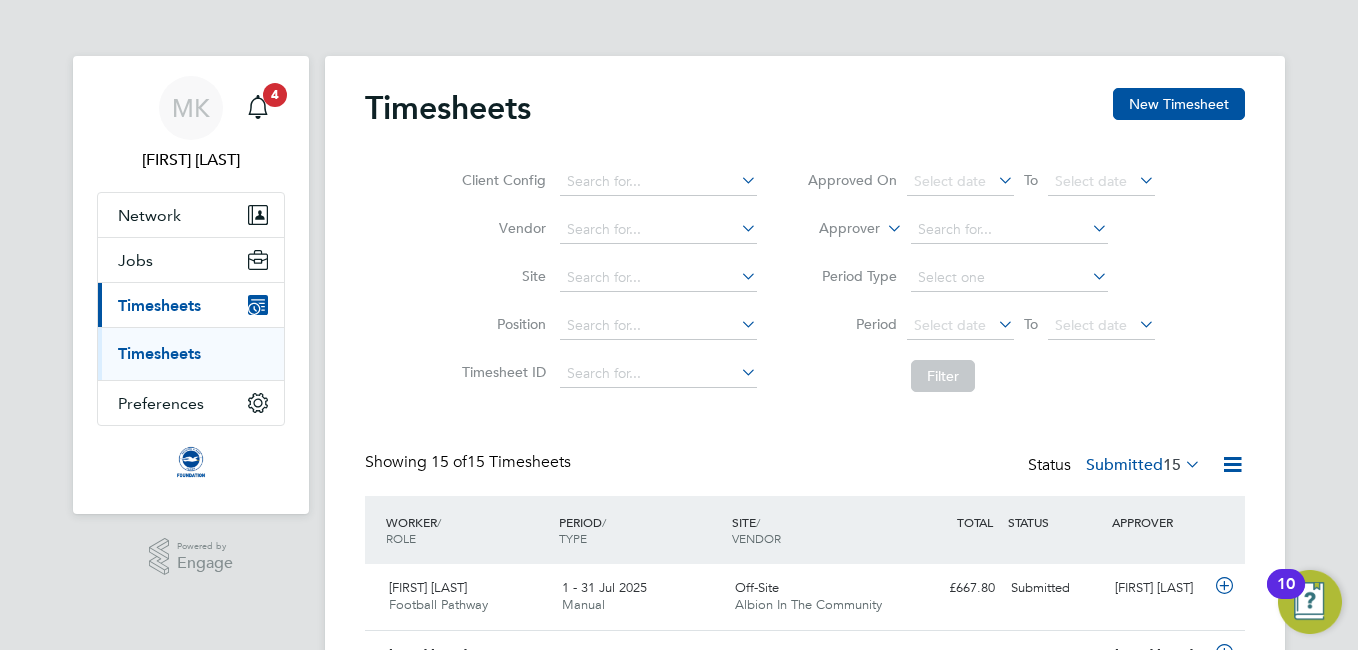 click on "Client Config   Vendor   Site   Position   Timesheet ID   Approved On
Select date
To
Select date
Approver     Period Type   Period
Select date
To
Select date
Filter" 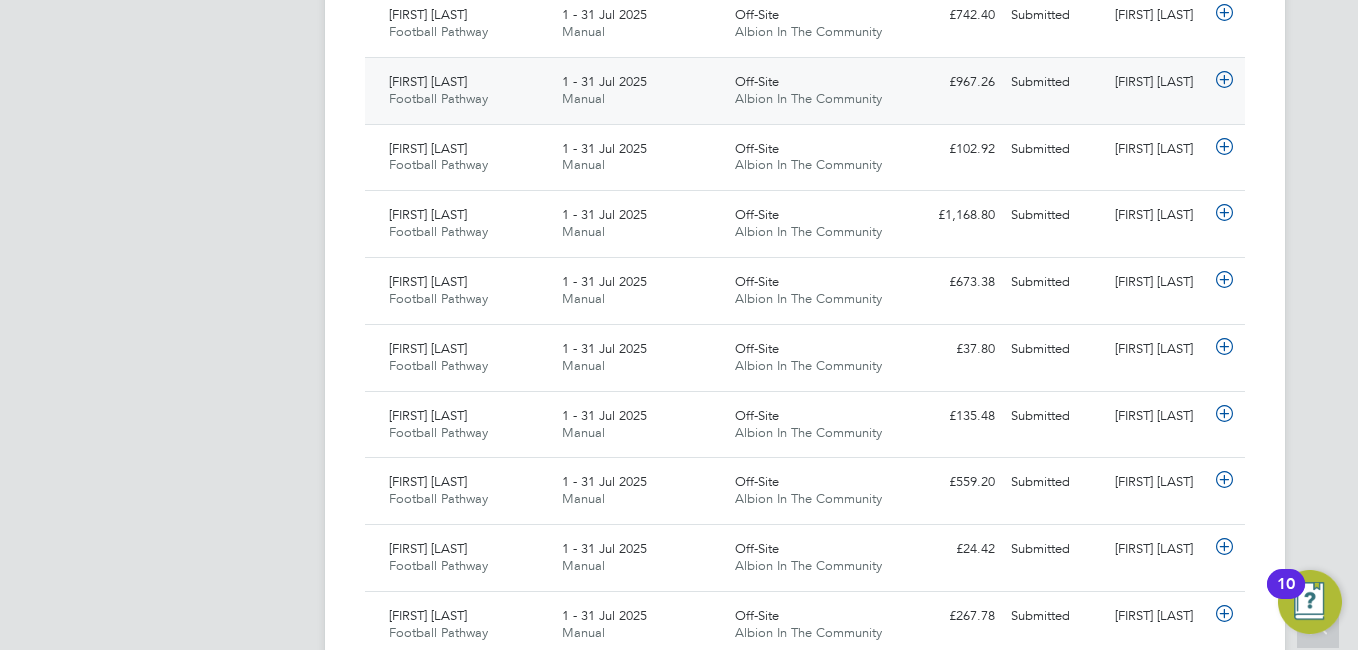 click on "Nathan Willmer Football Pathway   1 - 31 Jul 2025" 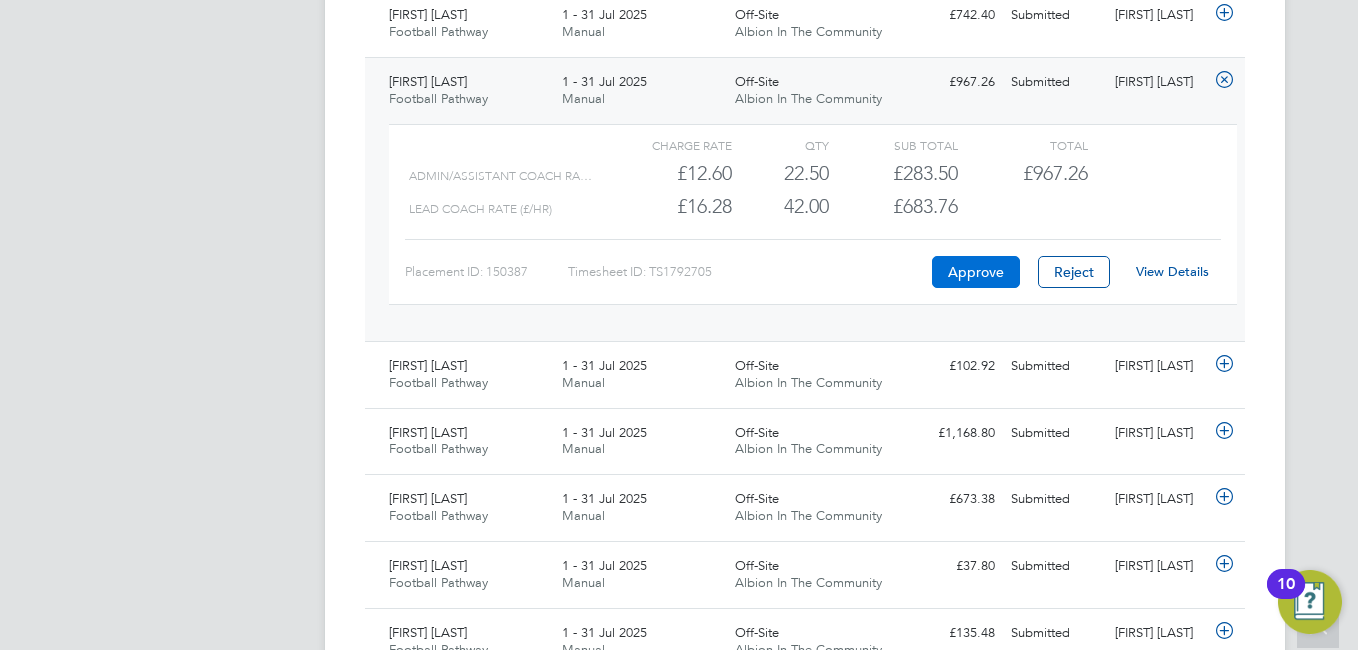 click on "Approve" 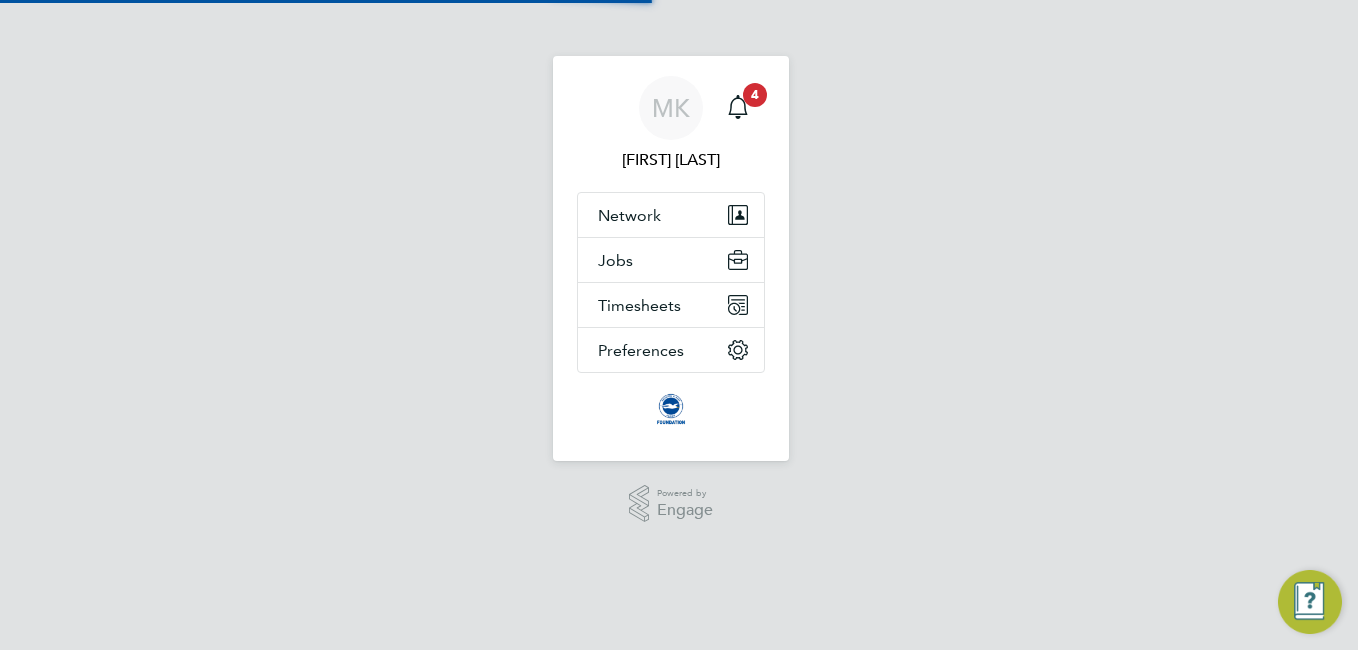 scroll, scrollTop: 0, scrollLeft: 0, axis: both 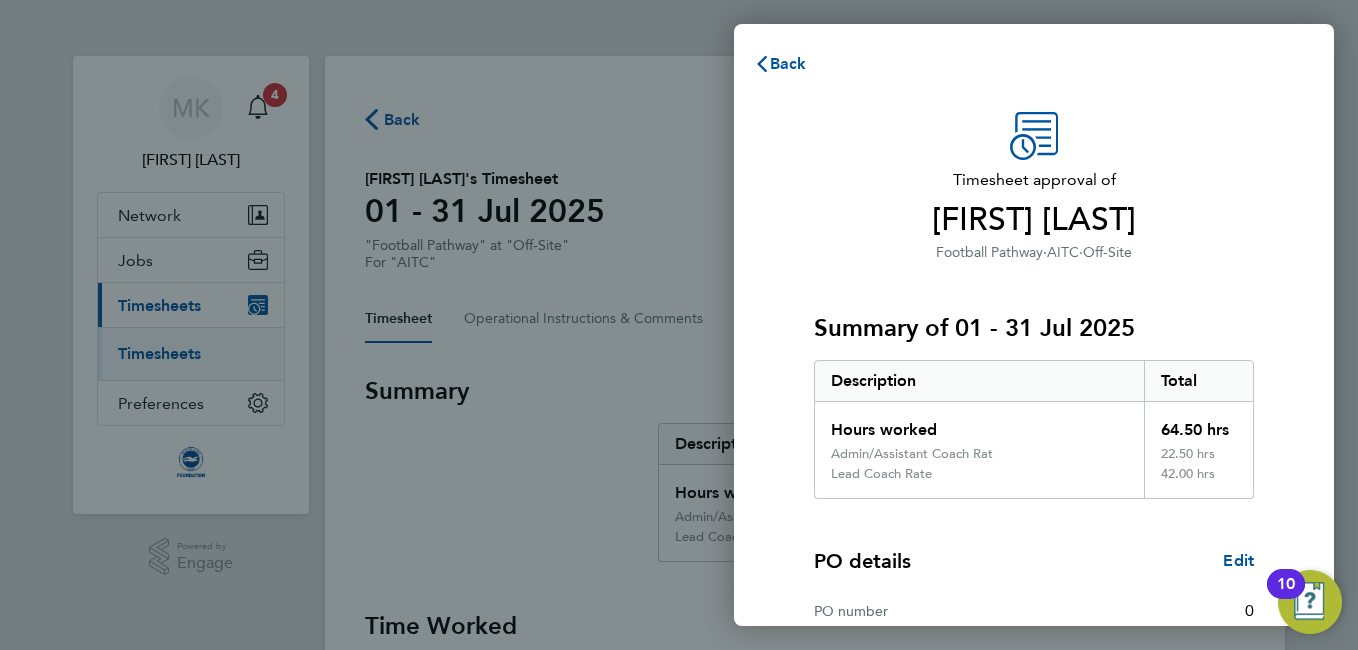 click on "Timesheet approval of   [FIRST] [LAST]   Football Pathway   ·   AITC   ·   Off-Site   Summary of 01 - 31 Jul 2025   Description   Total   Hours worked   64.50 hrs   Admin/Assistant Coach Rat   22.50 hrs   Lead Coach Rate   42.00 hrs  PO details  Edit   PO number   0   Start date   01 Apr 2017   Please review all details before approving this timesheet.   Timesheets for this client cannot be approved without a PO.   Confirm Timesheet Approval" 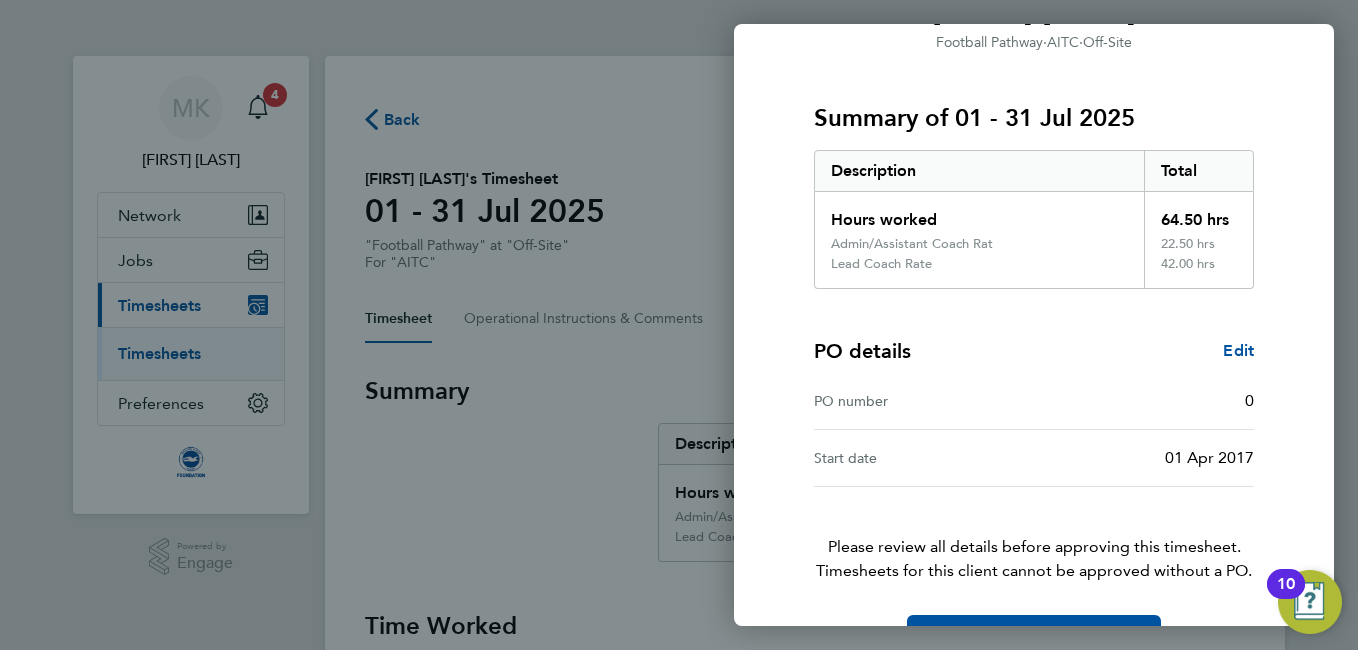 scroll, scrollTop: 271, scrollLeft: 0, axis: vertical 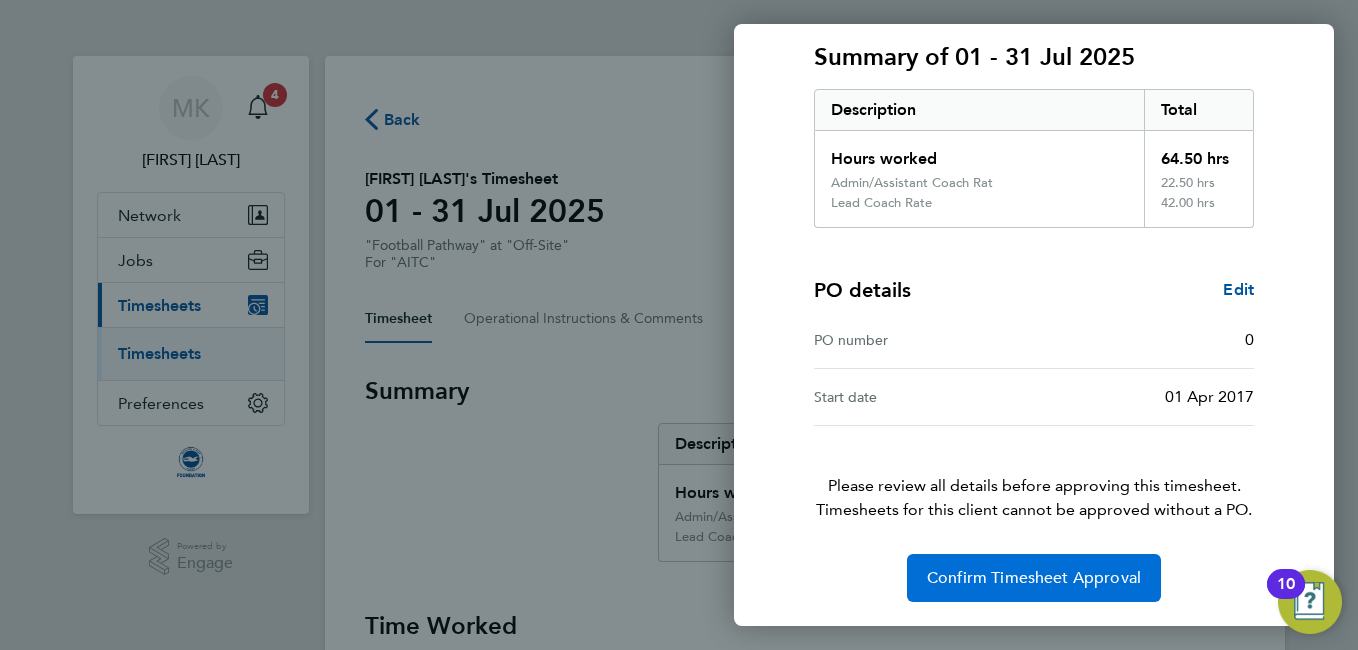 click on "Confirm Timesheet Approval" 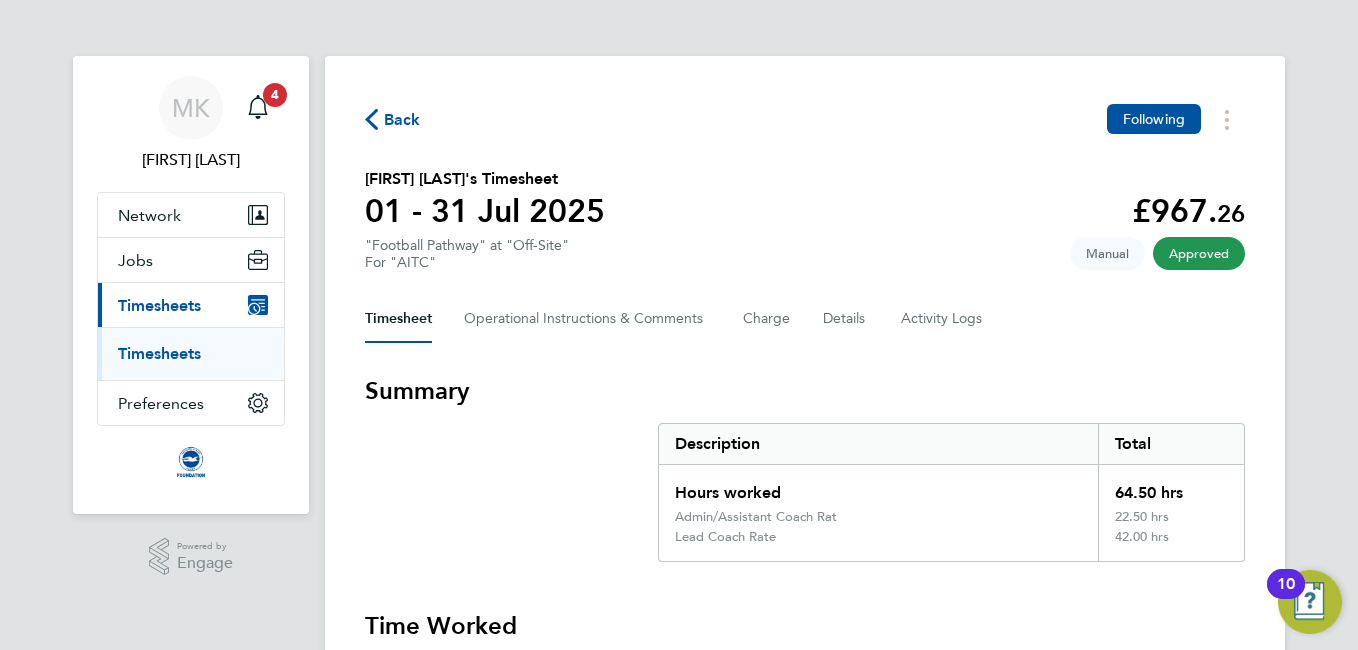 click on "Back" 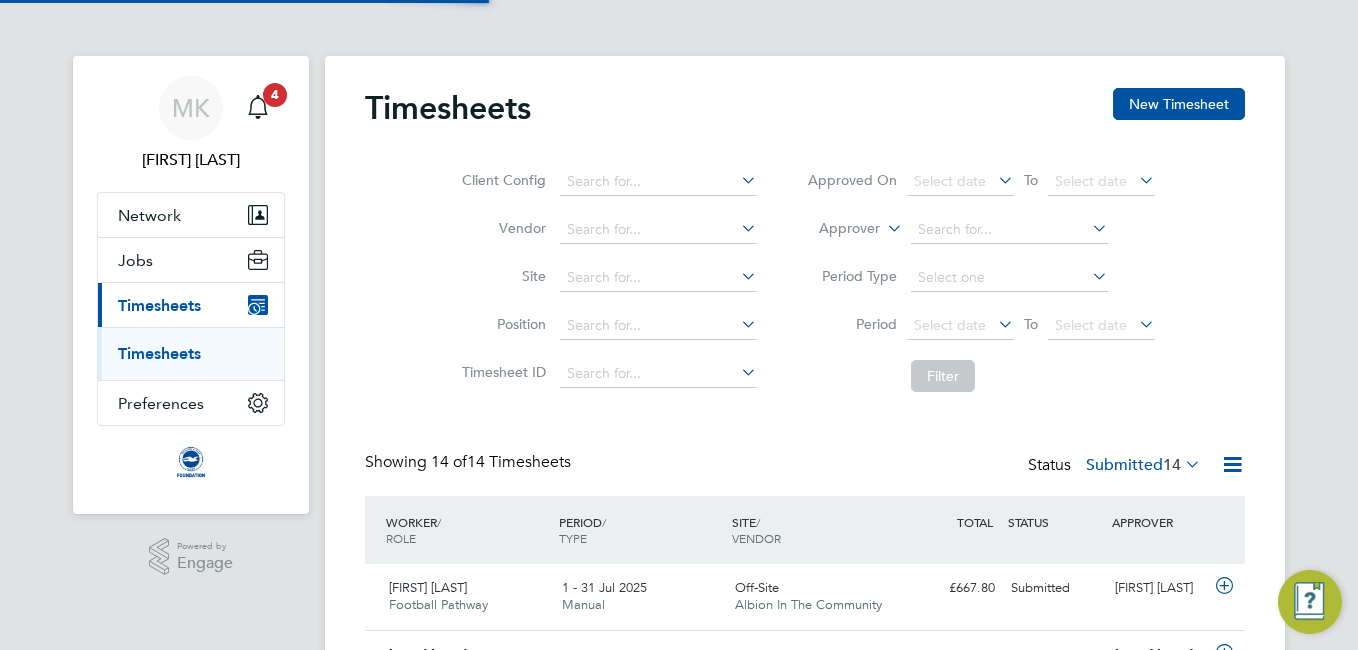 scroll, scrollTop: 10, scrollLeft: 10, axis: both 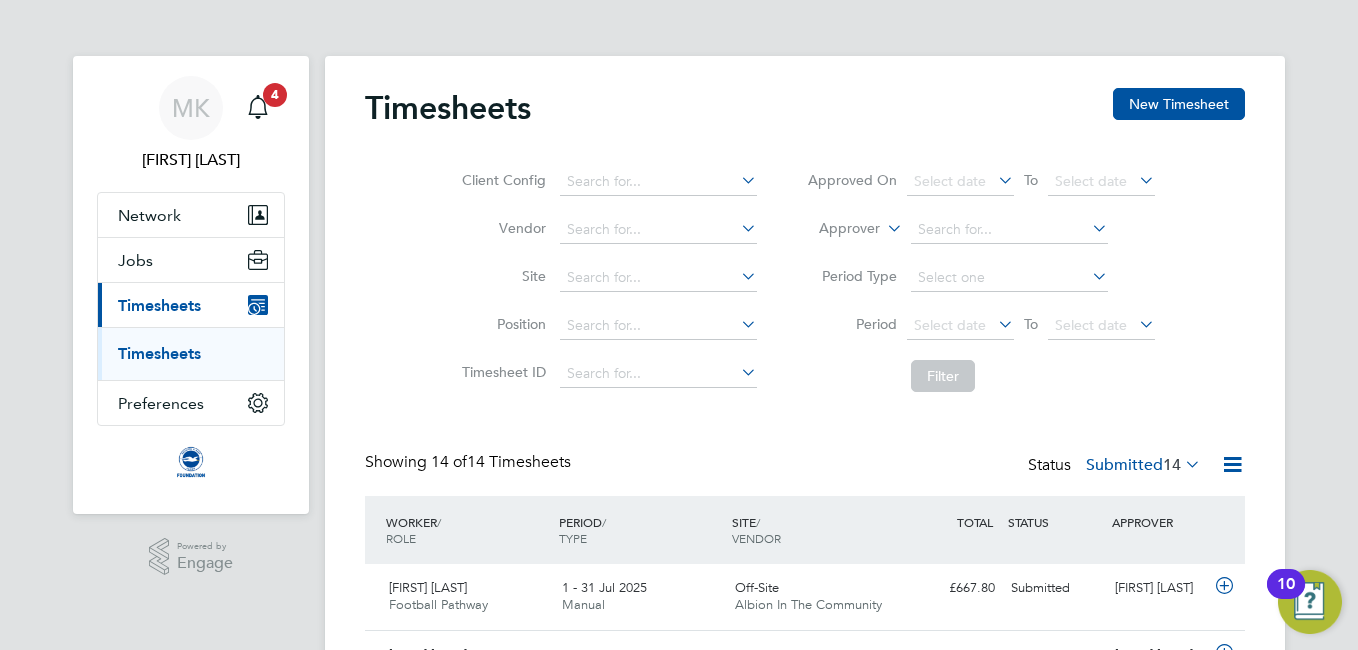 click on "Client Config   Vendor   Site   Position   Timesheet ID   Approved On
Select date
To
Select date
Approver     Period Type   Period
Select date
To
Select date
Filter" 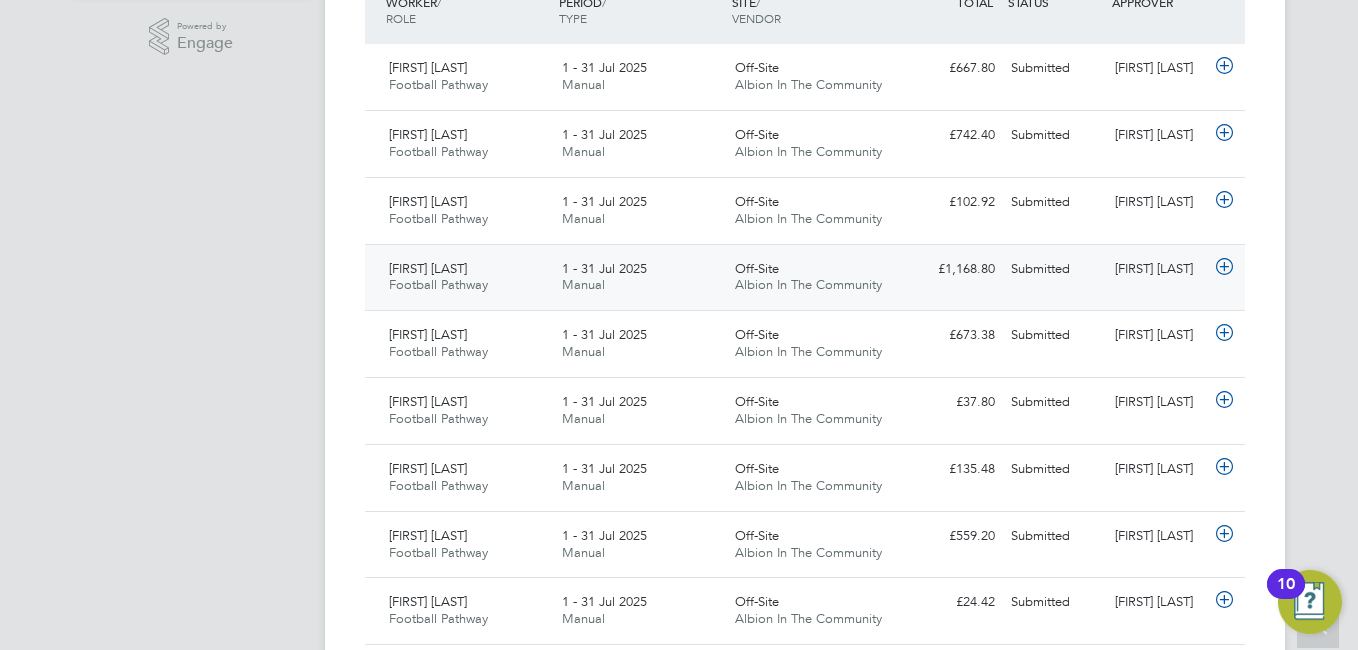 click on "Off-Site Albion In The Community" 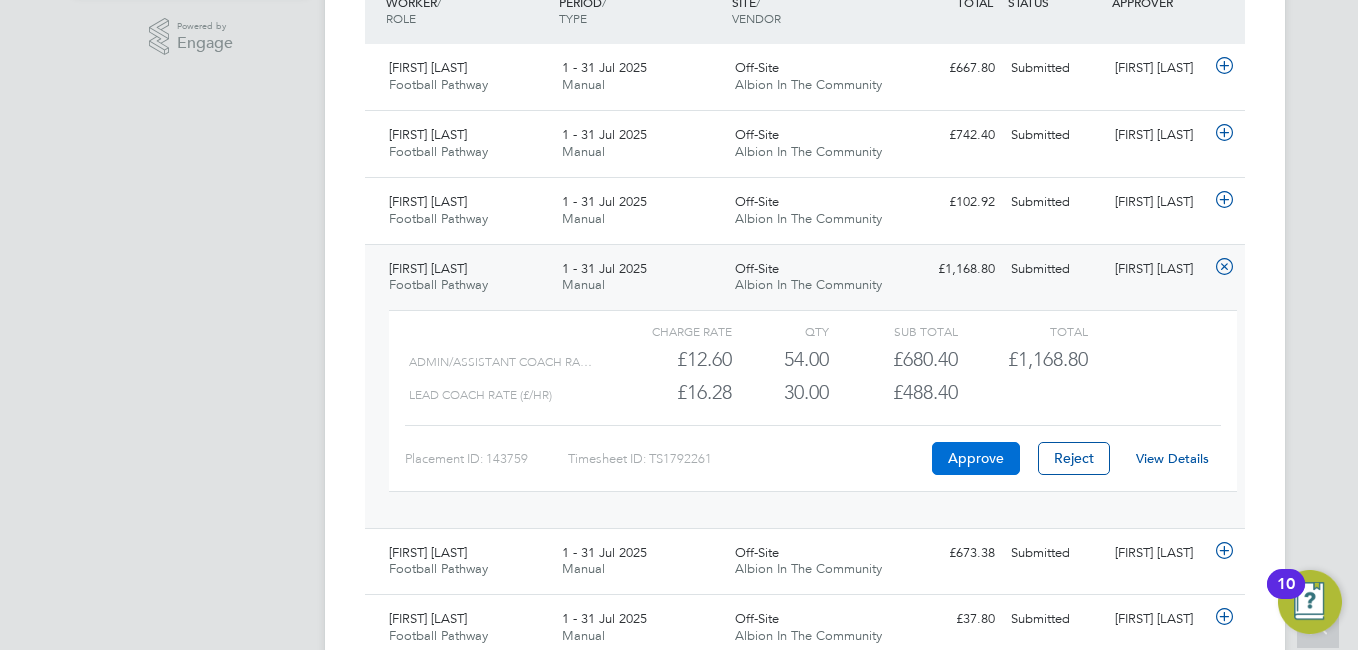 click on "Approve" 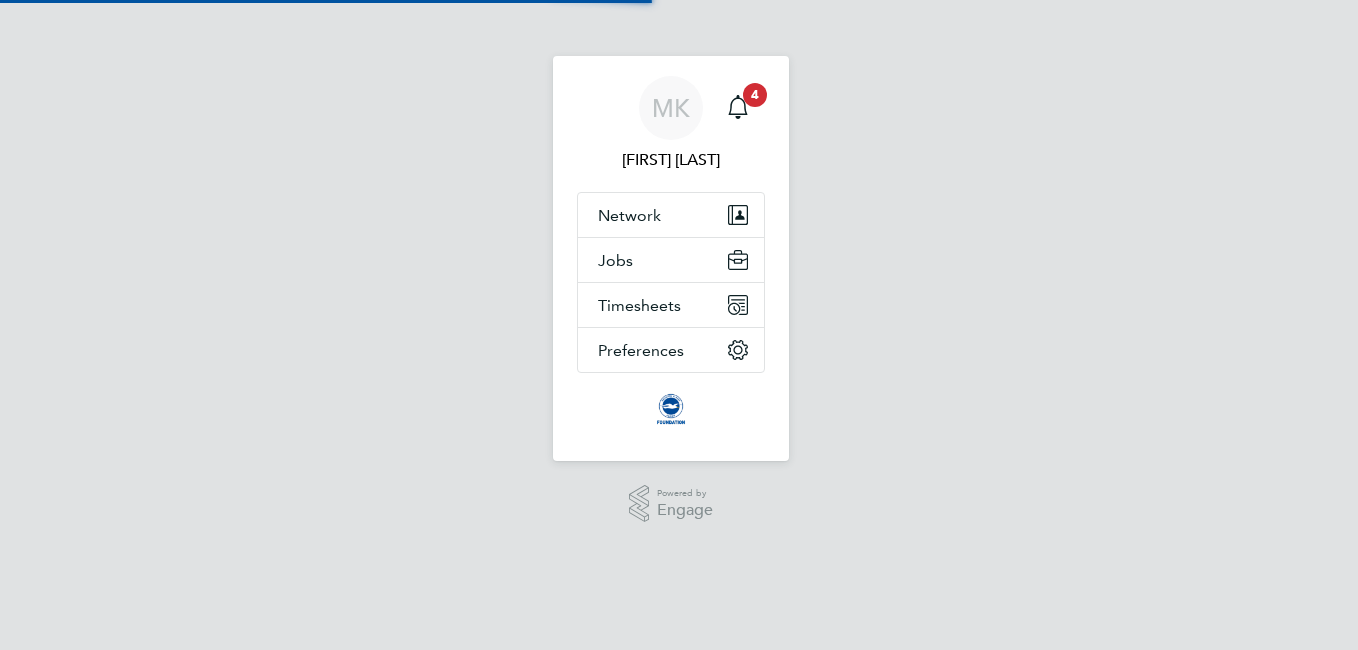 scroll, scrollTop: 0, scrollLeft: 0, axis: both 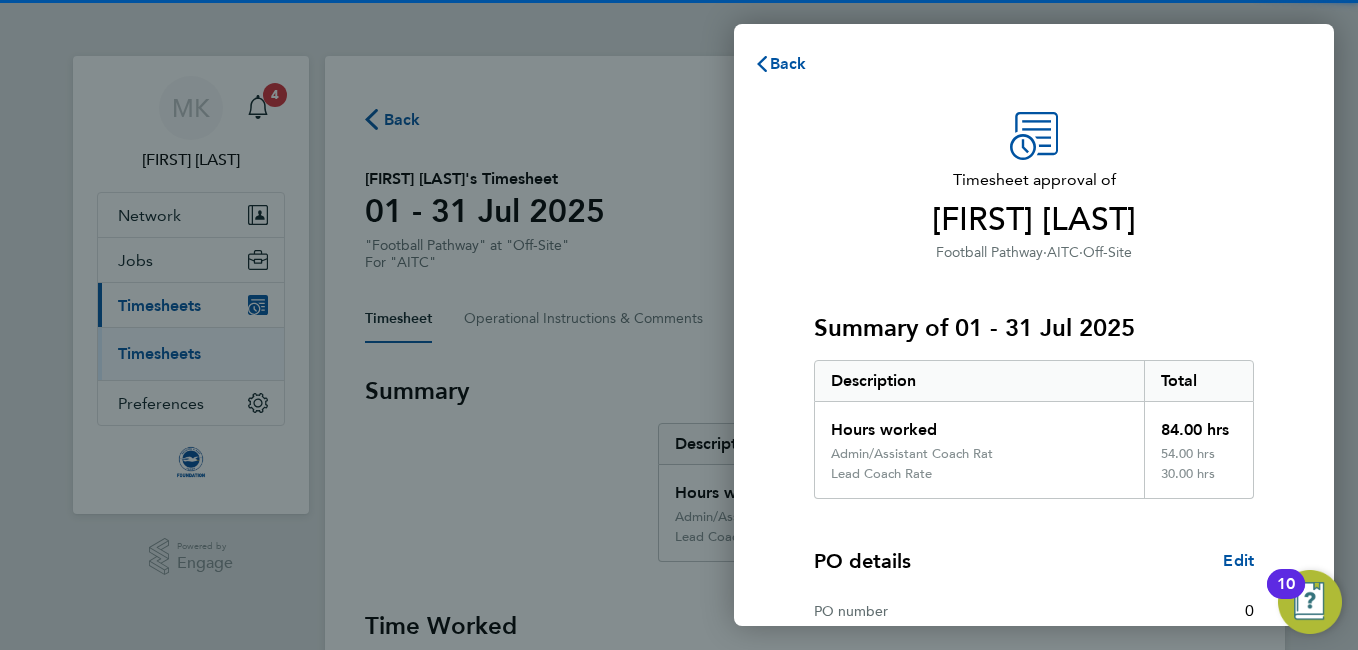 click on "Admin/Assistant Coach Rat" 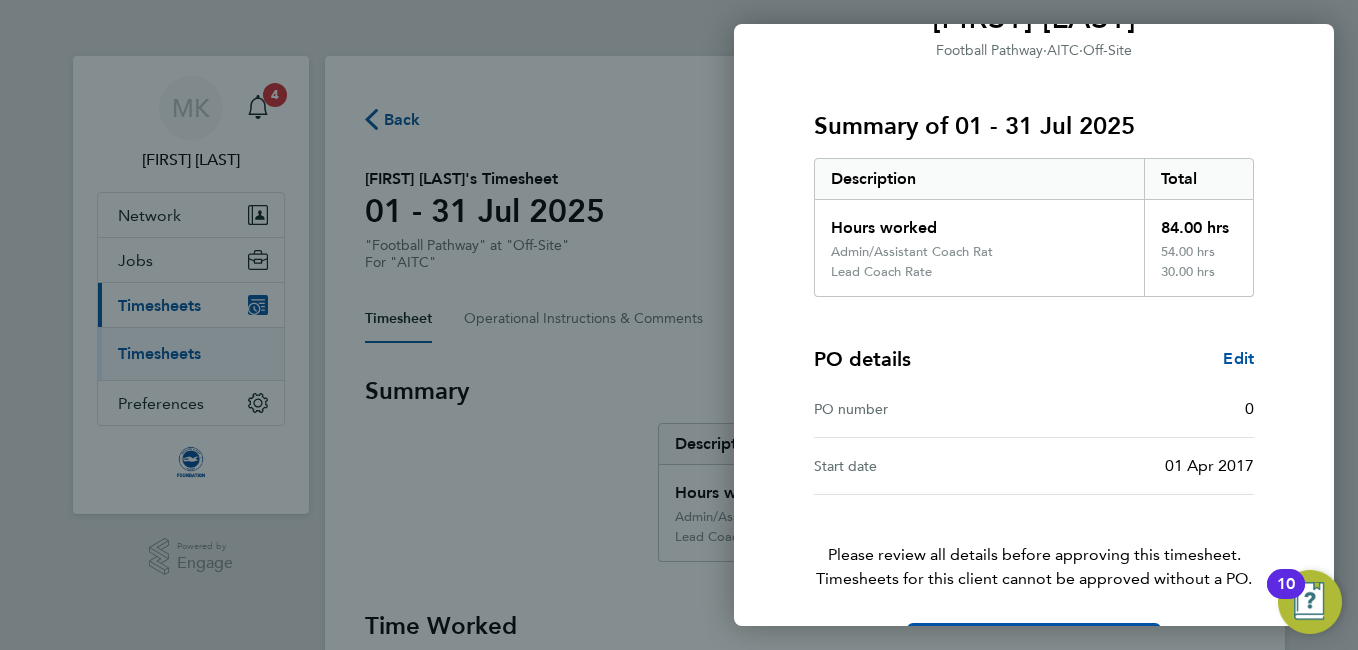 scroll, scrollTop: 271, scrollLeft: 0, axis: vertical 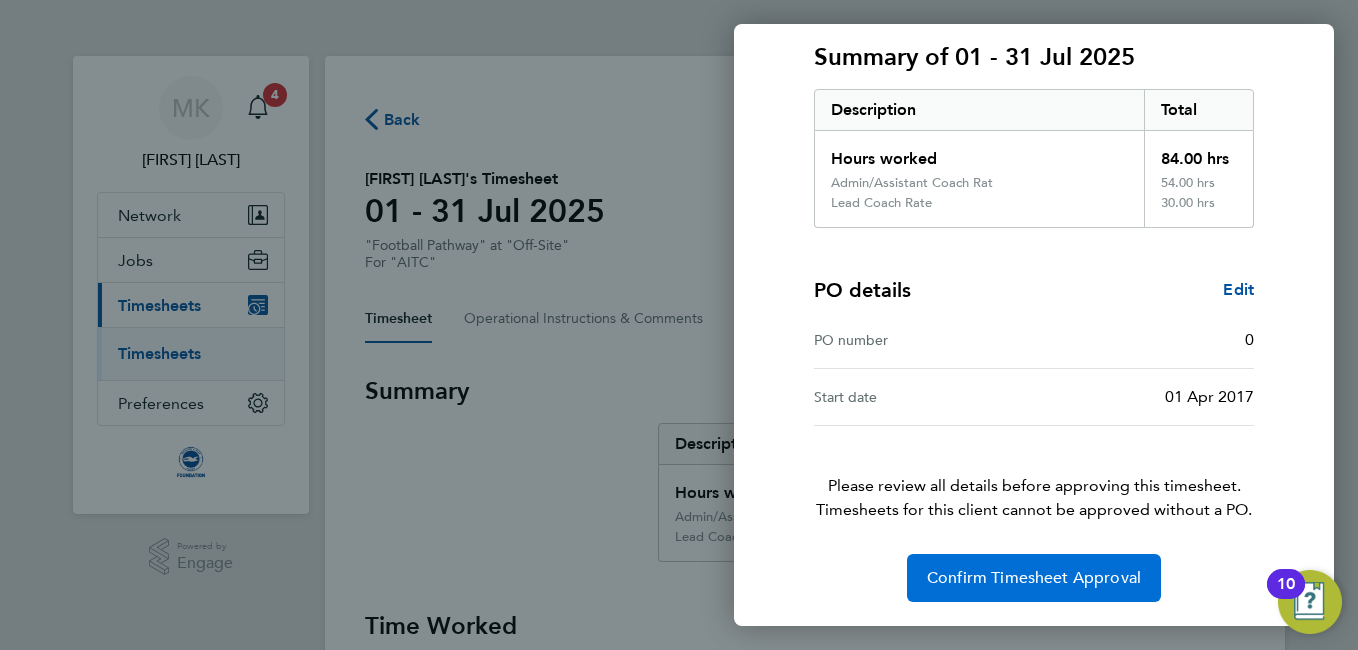 click on "Confirm Timesheet Approval" 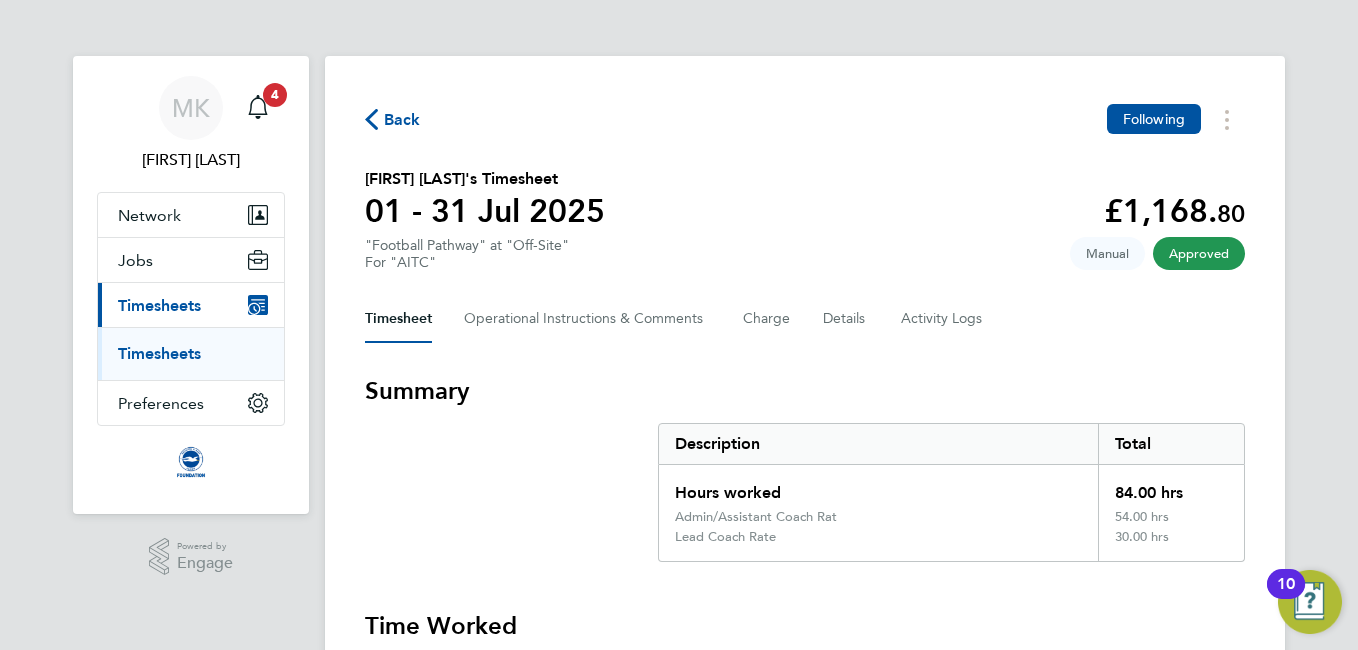 click on "Back  Following" 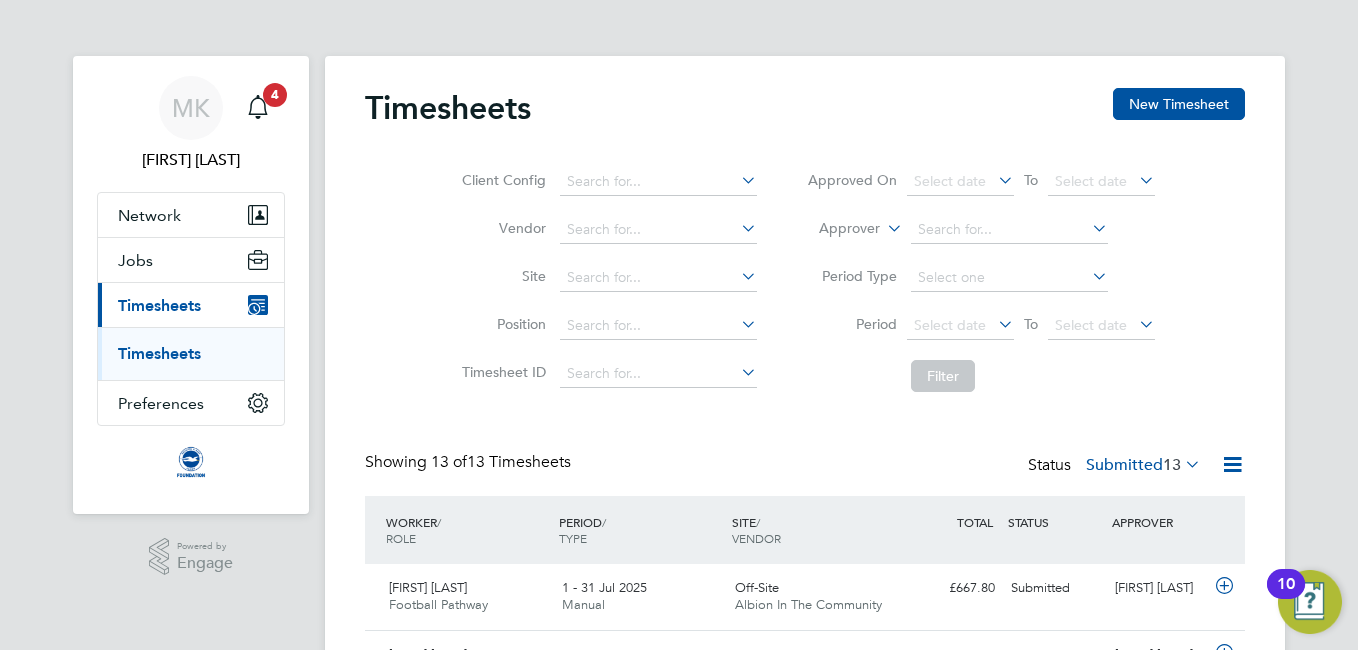 scroll, scrollTop: 10, scrollLeft: 10, axis: both 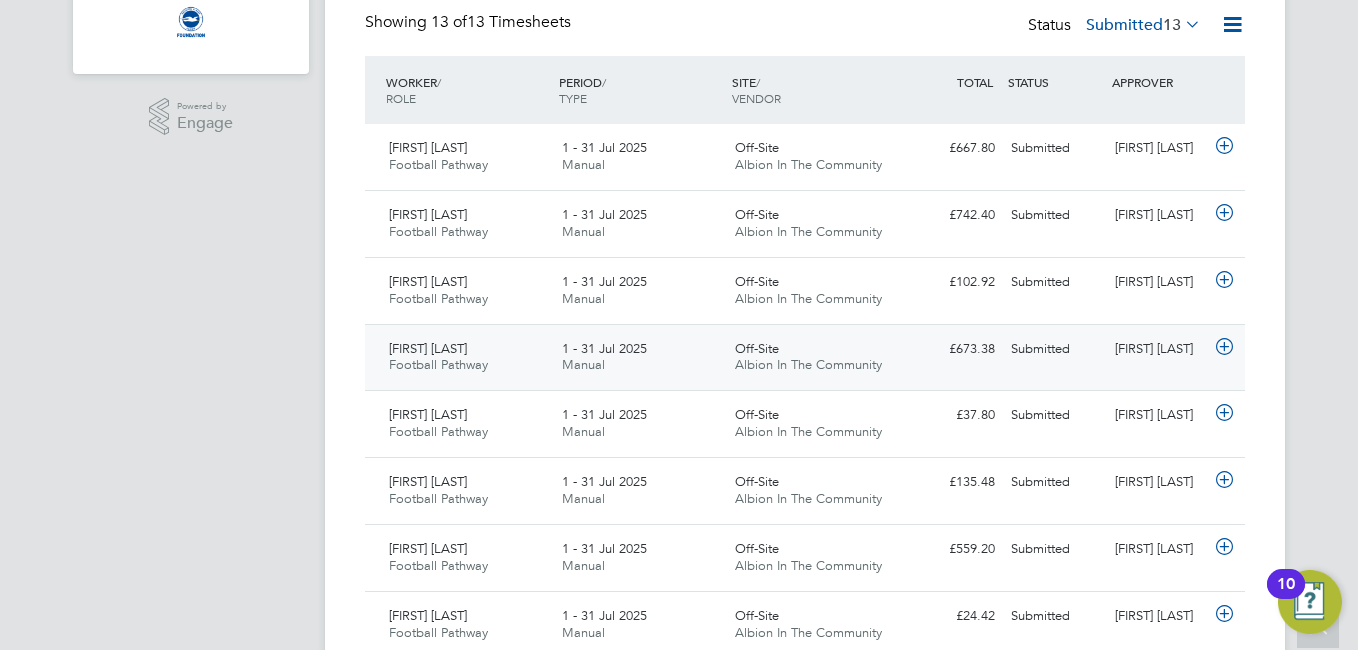 click on "1 - 31 Jul 2025 Manual" 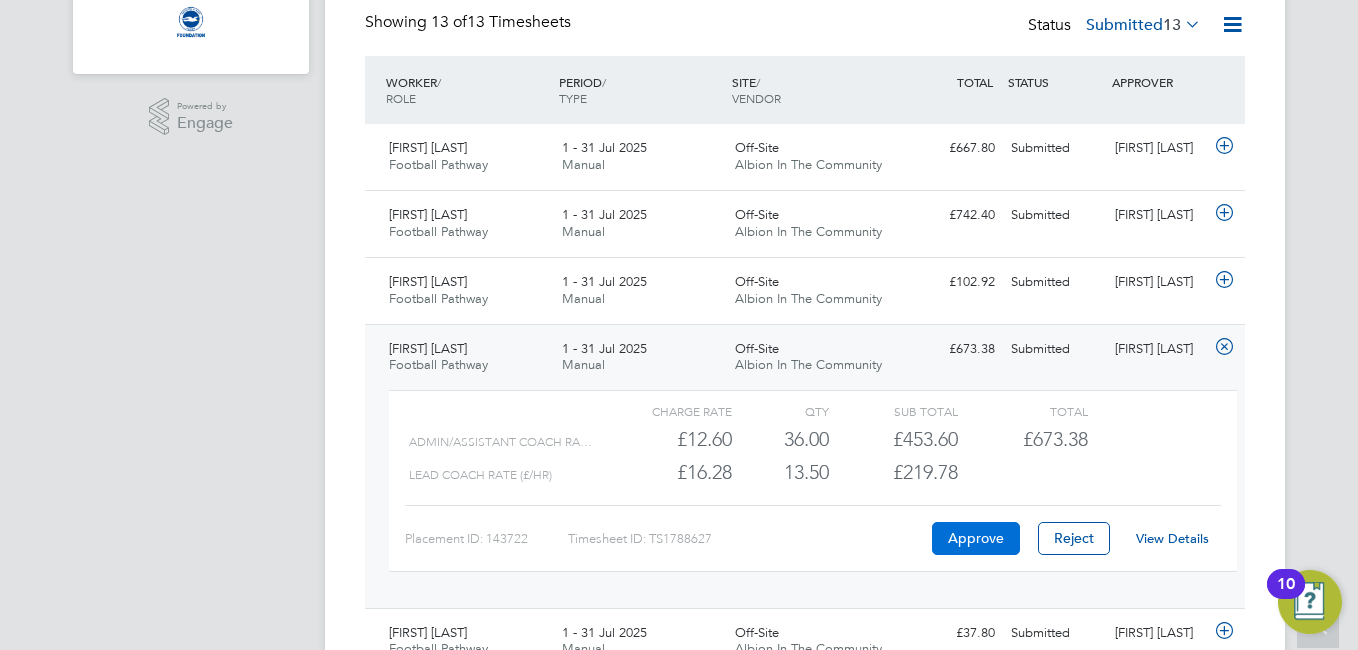 click on "Approve" 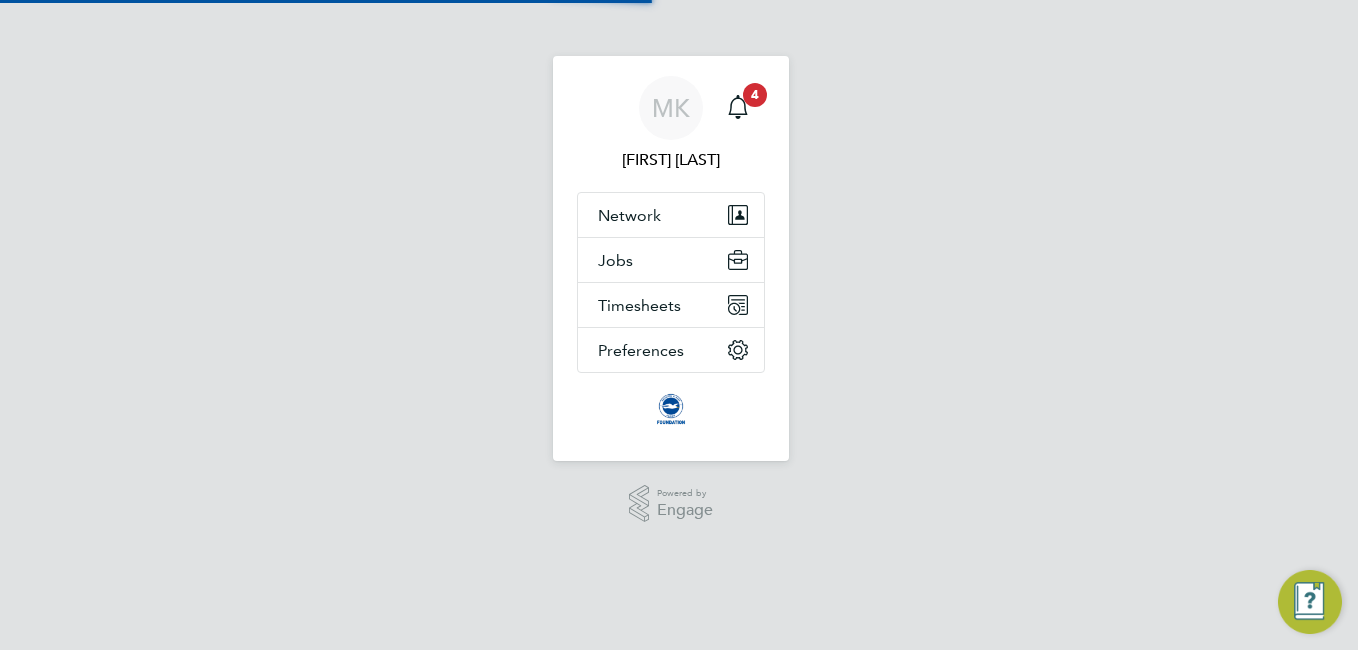 scroll, scrollTop: 0, scrollLeft: 0, axis: both 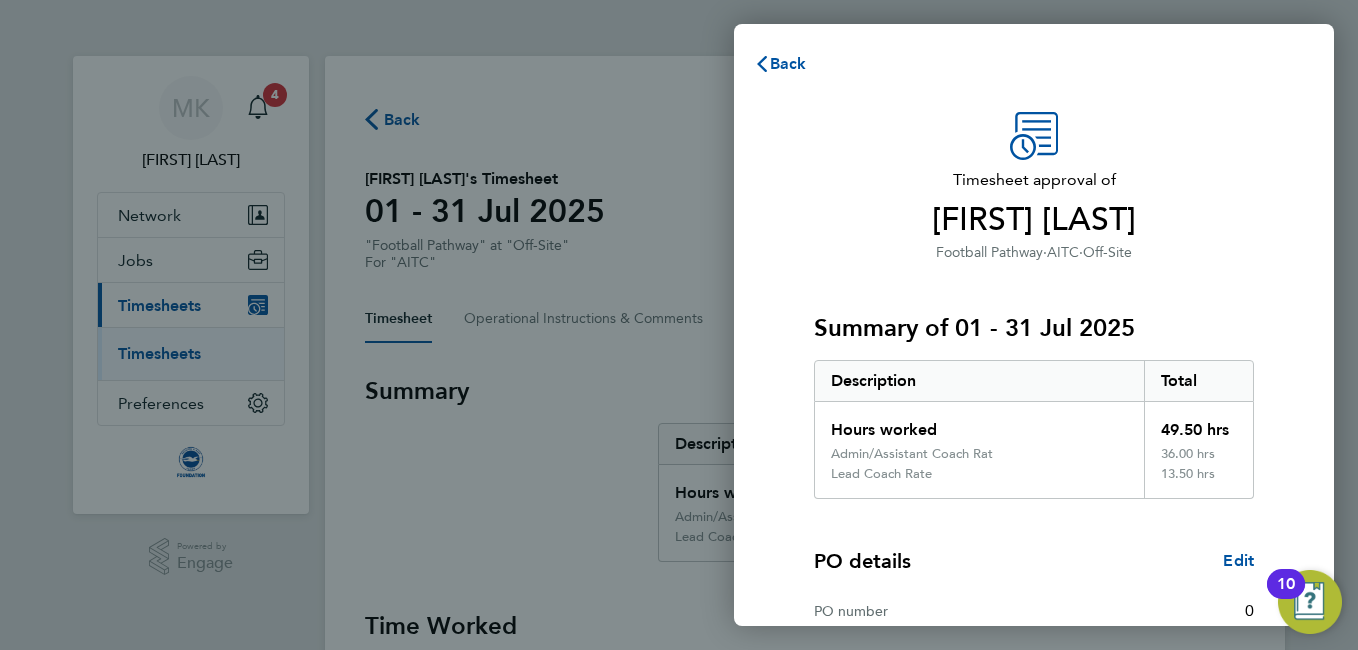 click on "Timesheet approval of   James Boltwood   Football Pathway   ·   AITC   ·   Off-Site   Summary of 01 - 31 Jul 2025   Description   Total   Hours worked   49.50 hrs   Admin/Assistant Coach Rat   36.00 hrs   Lead Coach Rate   13.50 hrs  PO details  Edit   PO number   0   Start date   01 Apr 2017   Please review all details before approving this timesheet.   Timesheets for this client cannot be approved without a PO.   Confirm Timesheet Approval" 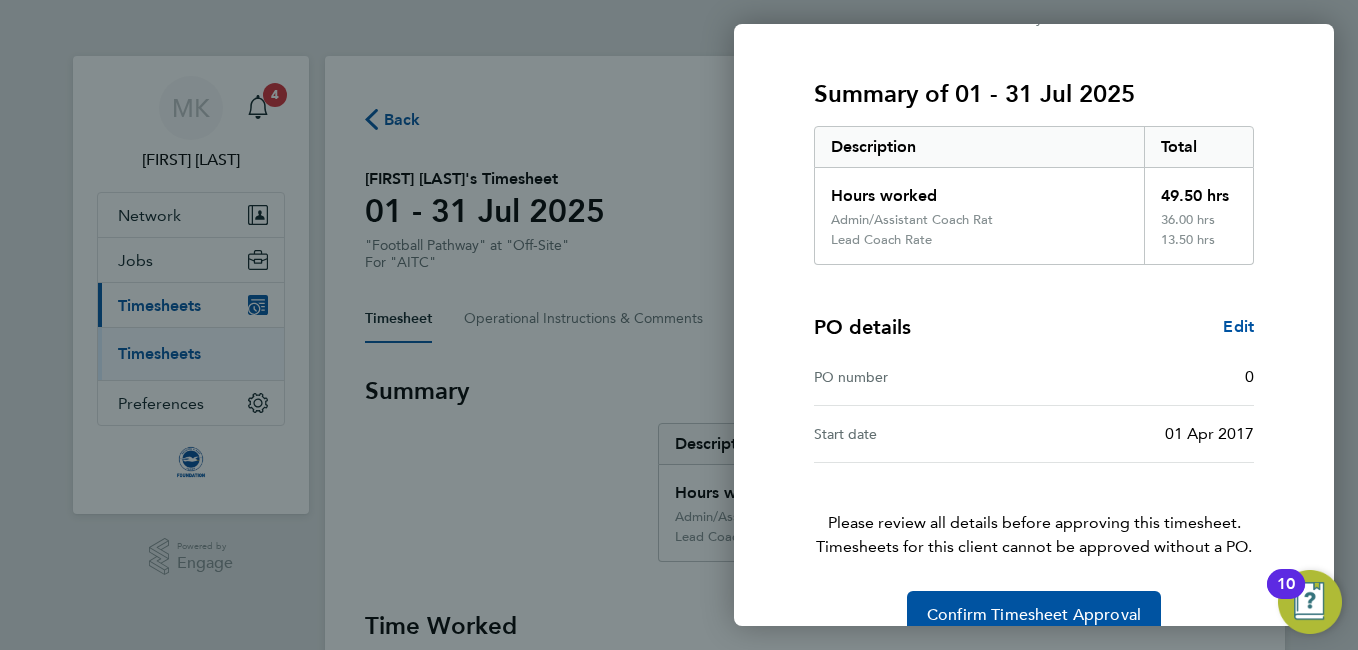 scroll, scrollTop: 271, scrollLeft: 0, axis: vertical 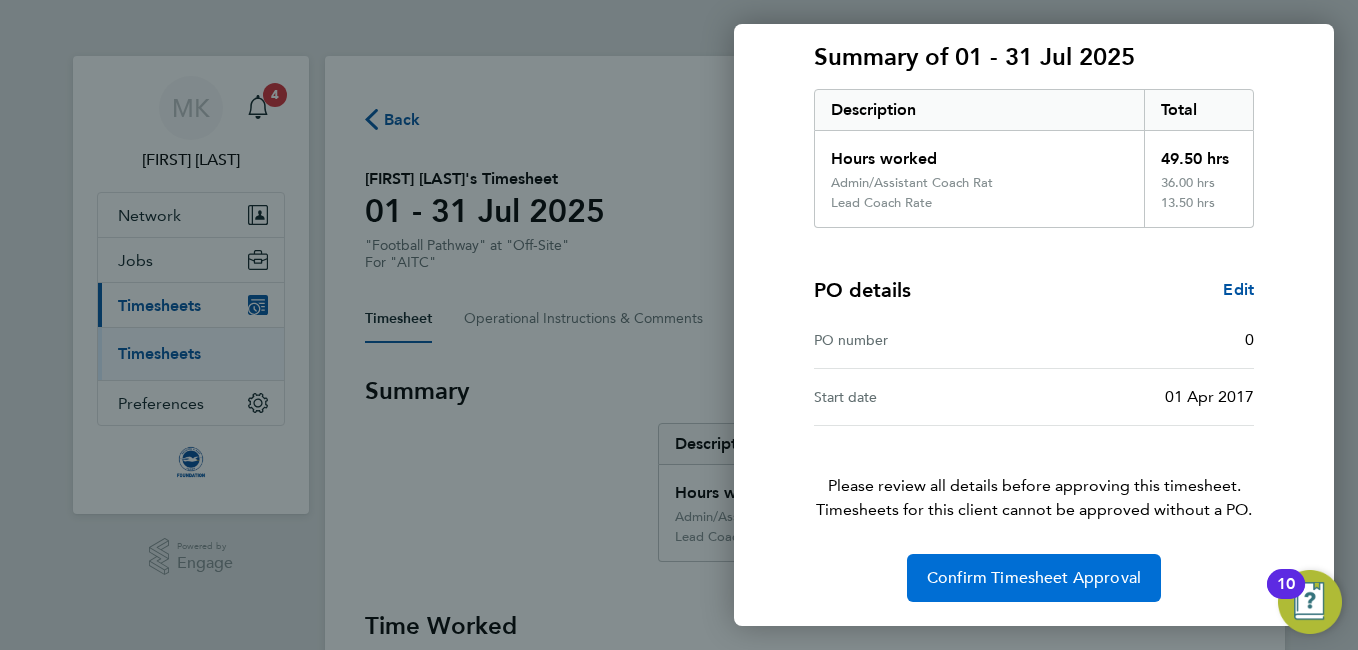 click on "Confirm Timesheet Approval" 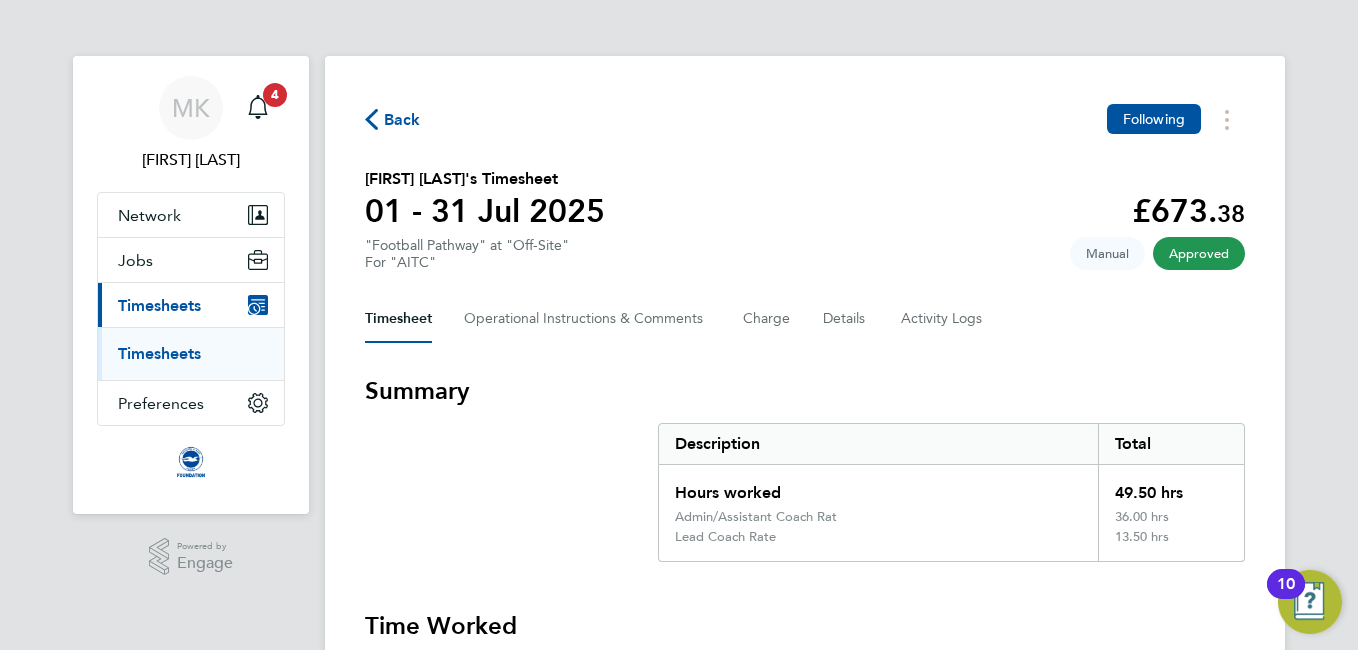 click on "Summary   Description   Total   Hours worked   49.50 hrs   Admin/Assistant Coach Rat   36.00 hrs   Lead Coach Rate   13.50 hrs" at bounding box center [805, 468] 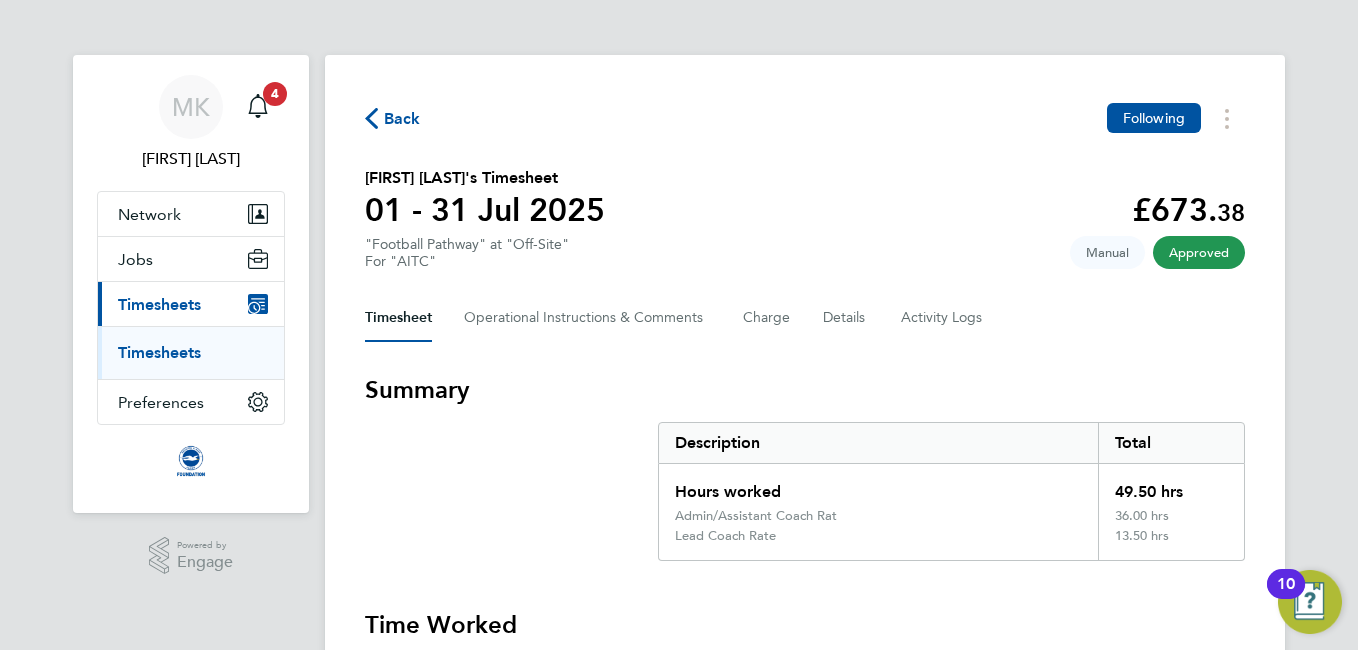scroll, scrollTop: 0, scrollLeft: 0, axis: both 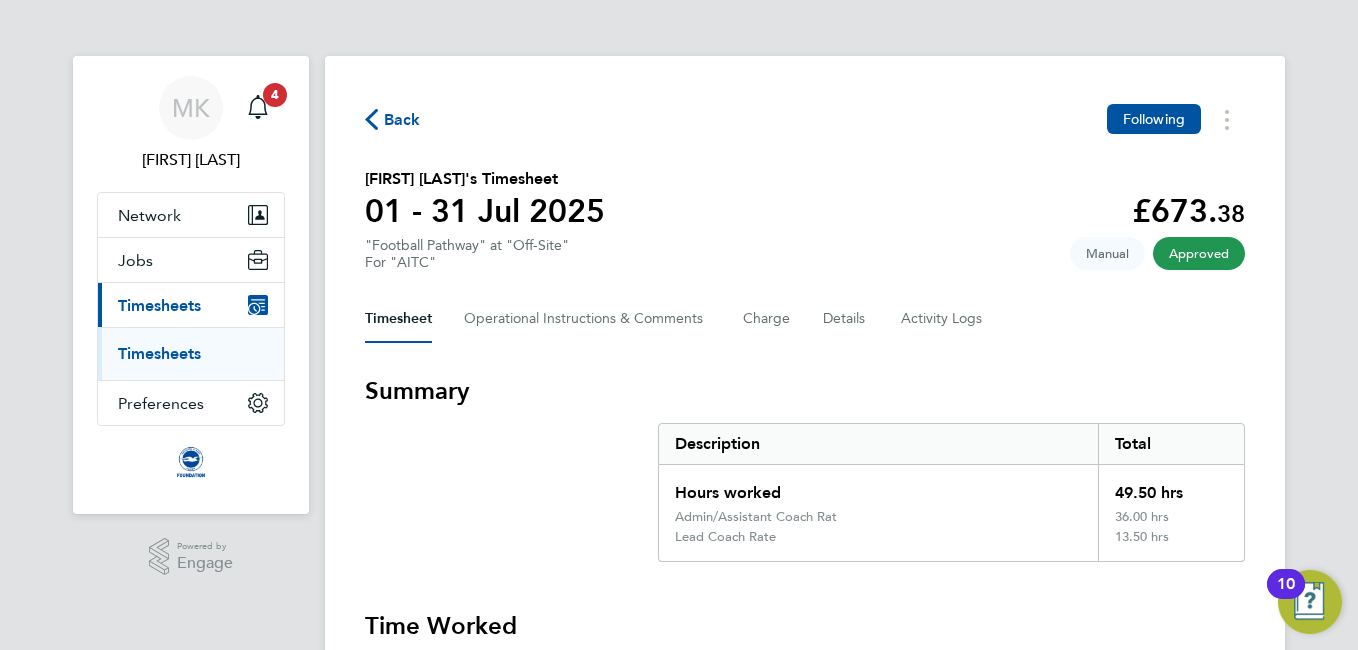 click on "Back" 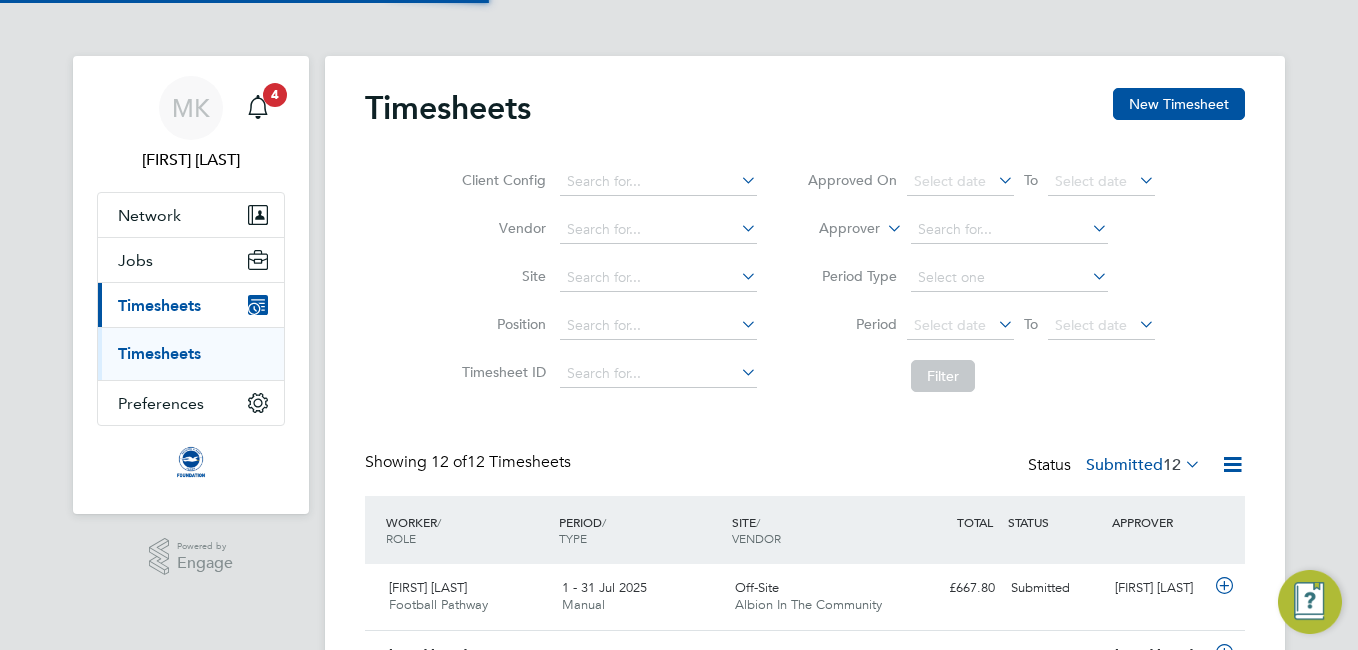 scroll, scrollTop: 10, scrollLeft: 10, axis: both 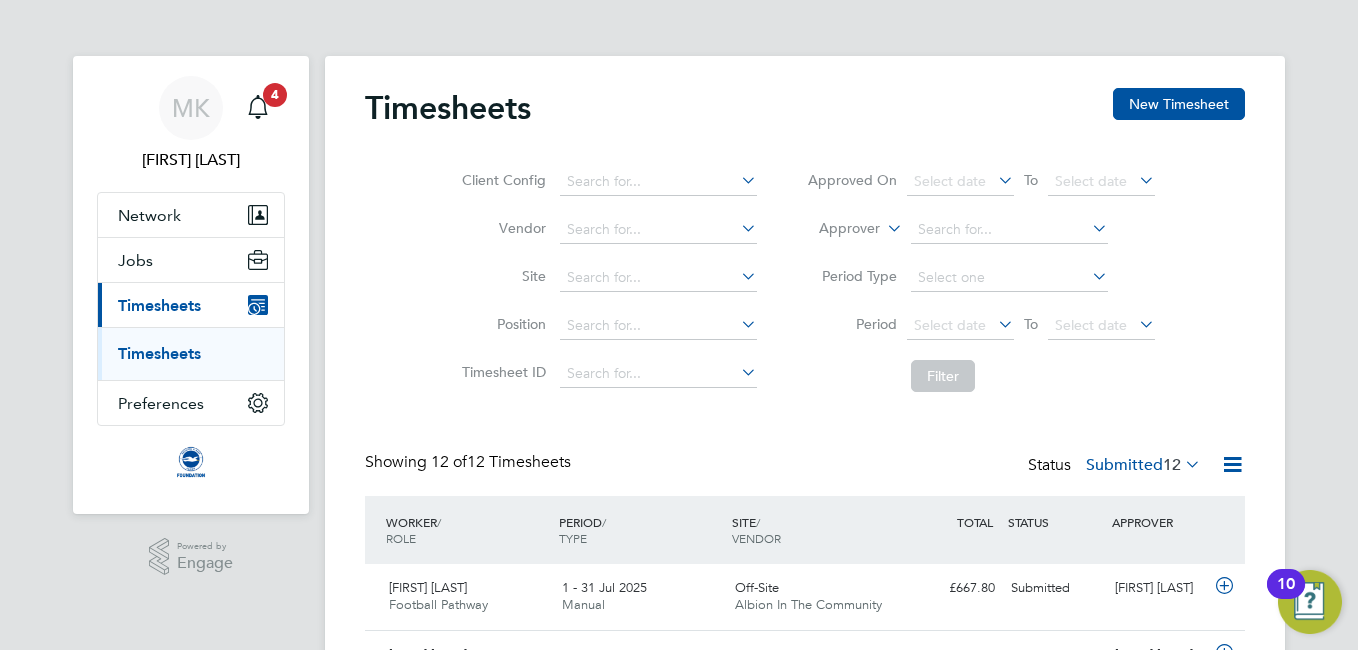 click on "Client Config   Vendor   Site   Position   Timesheet ID   Approved On
Select date
To
Select date
Approver     Period Type   Period
Select date
To
Select date
Filter" 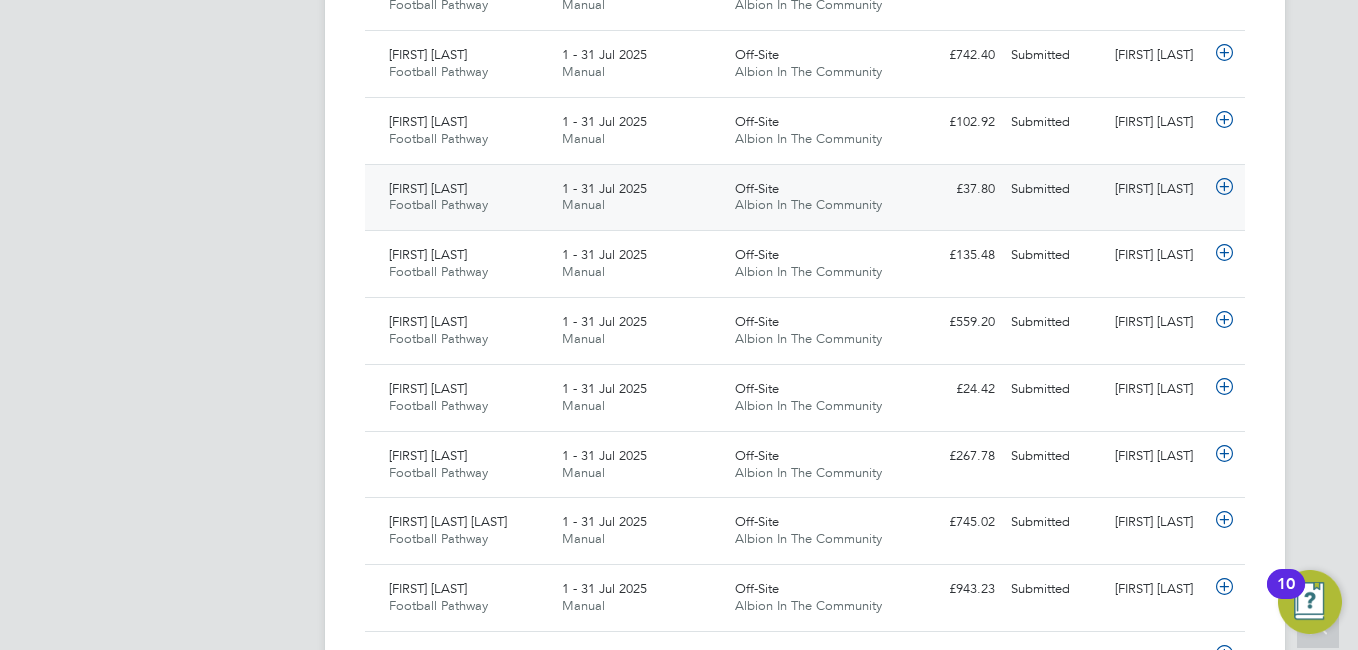click on "1 - 31 Jul 2025 Manual" 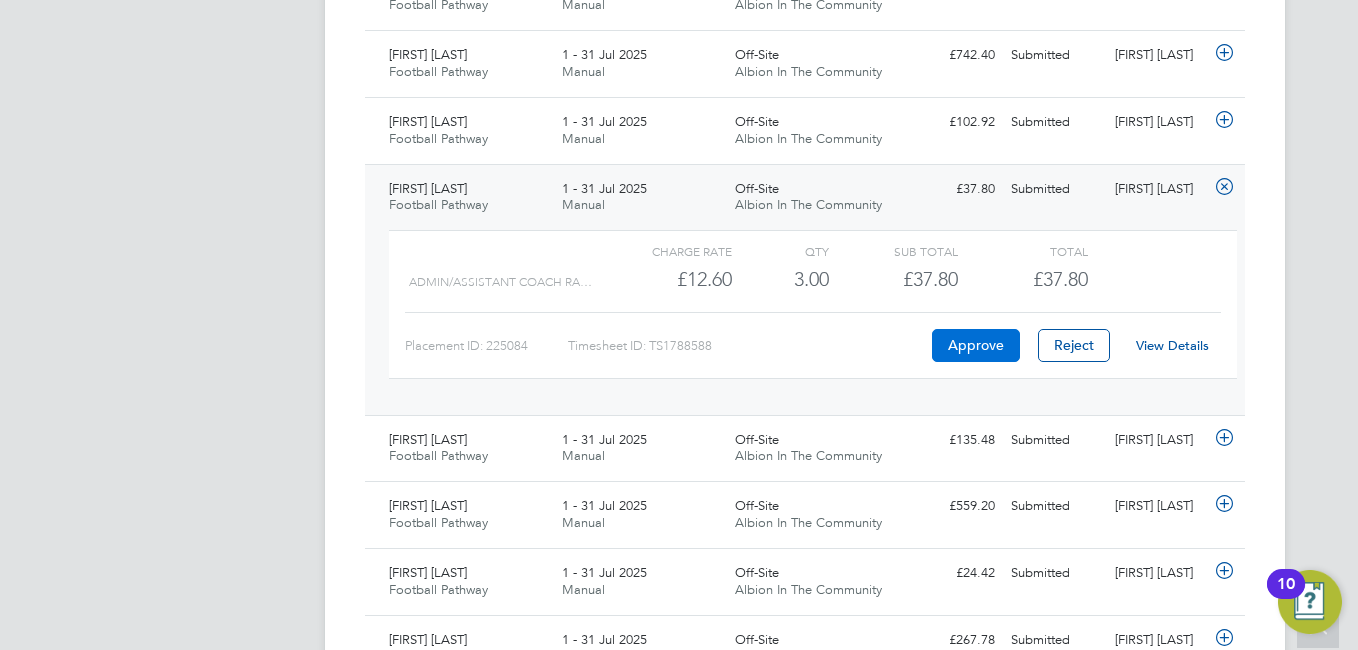 click on "Approve" 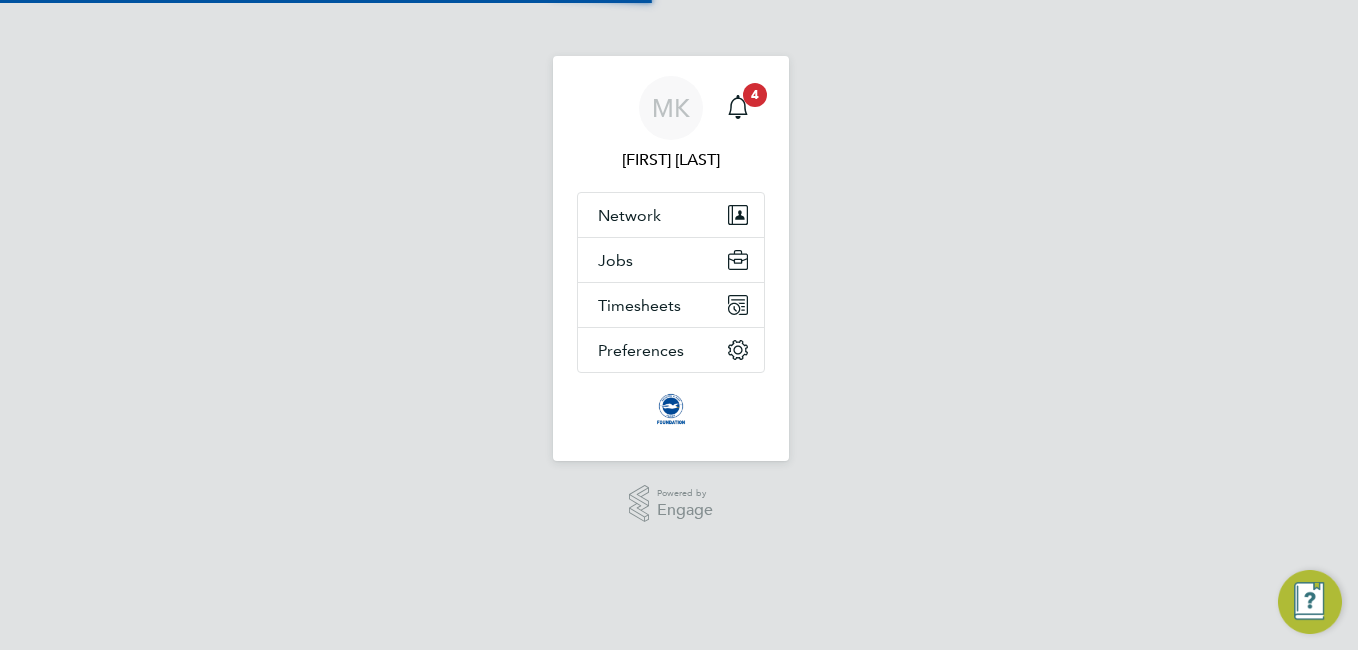 scroll, scrollTop: 0, scrollLeft: 0, axis: both 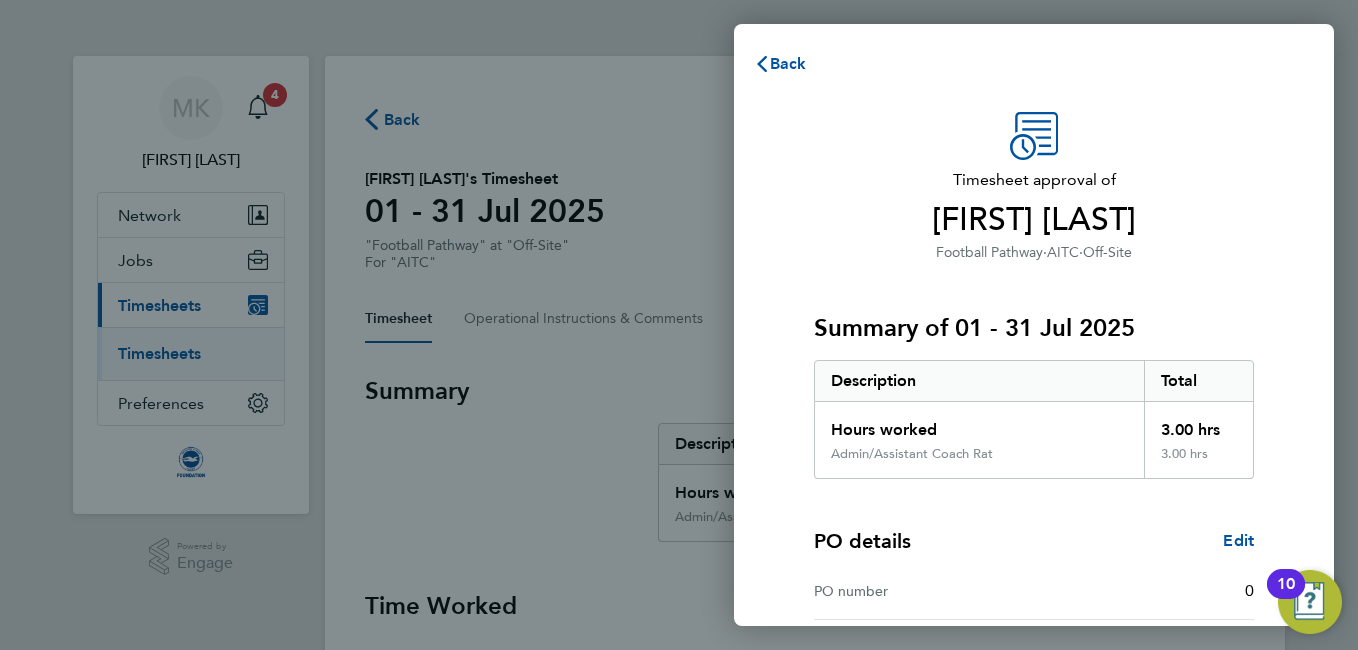 click on "Summary of 01 - 31 Jul 2025" 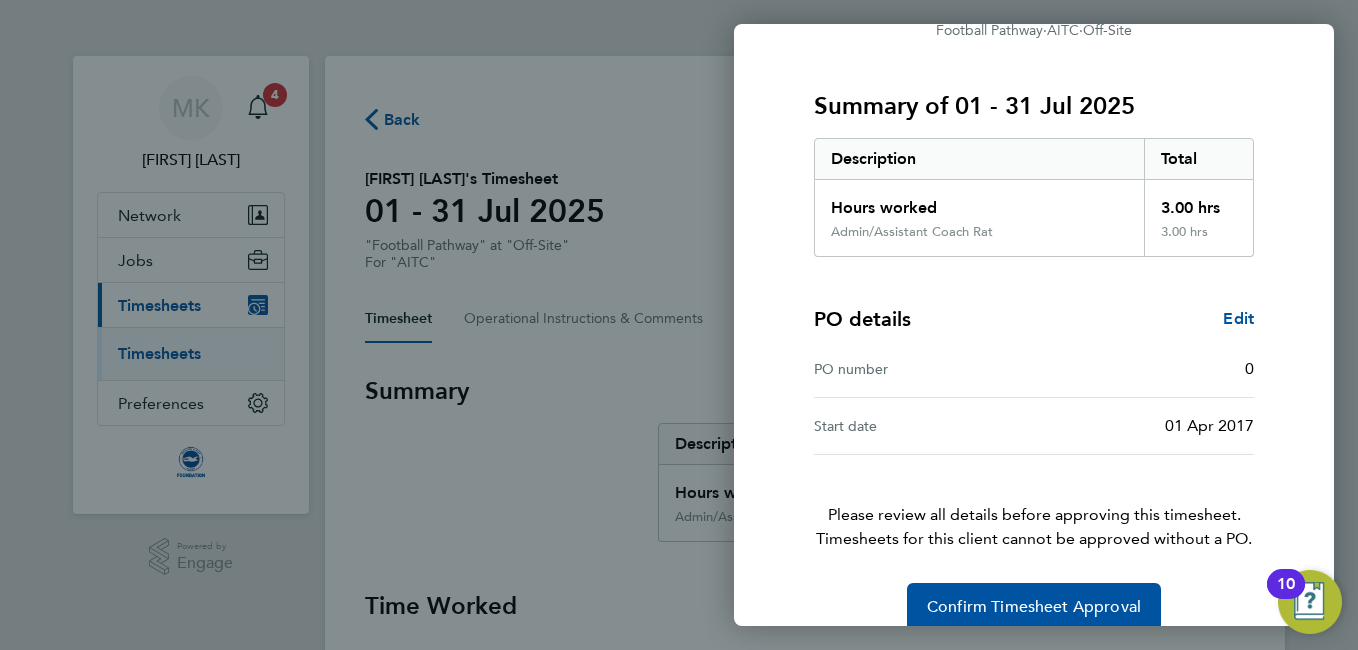 scroll, scrollTop: 251, scrollLeft: 0, axis: vertical 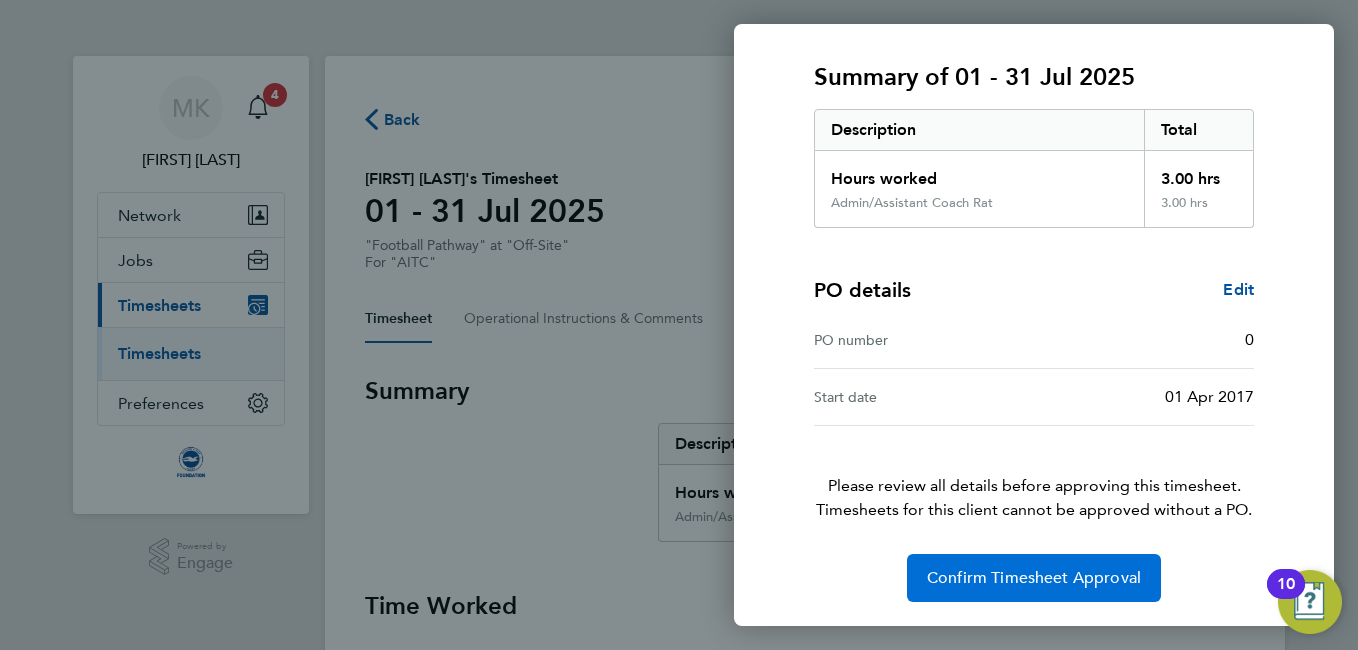 click on "Confirm Timesheet Approval" 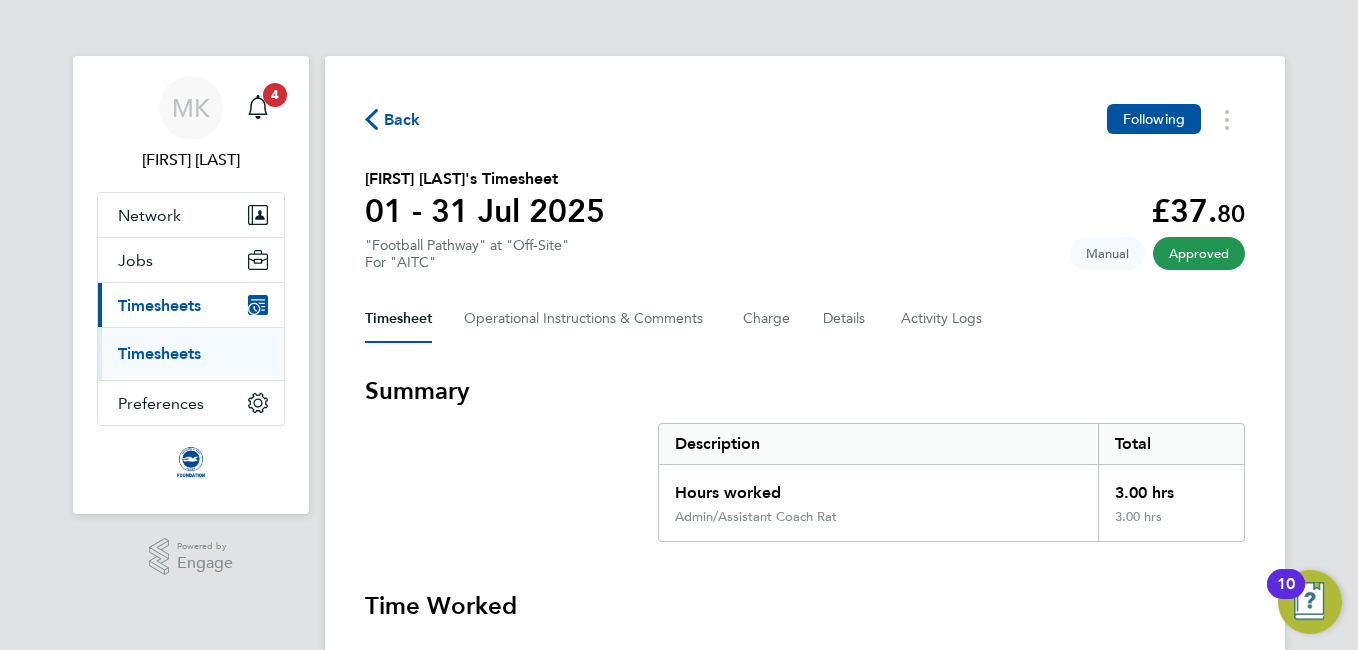 click on "Back" 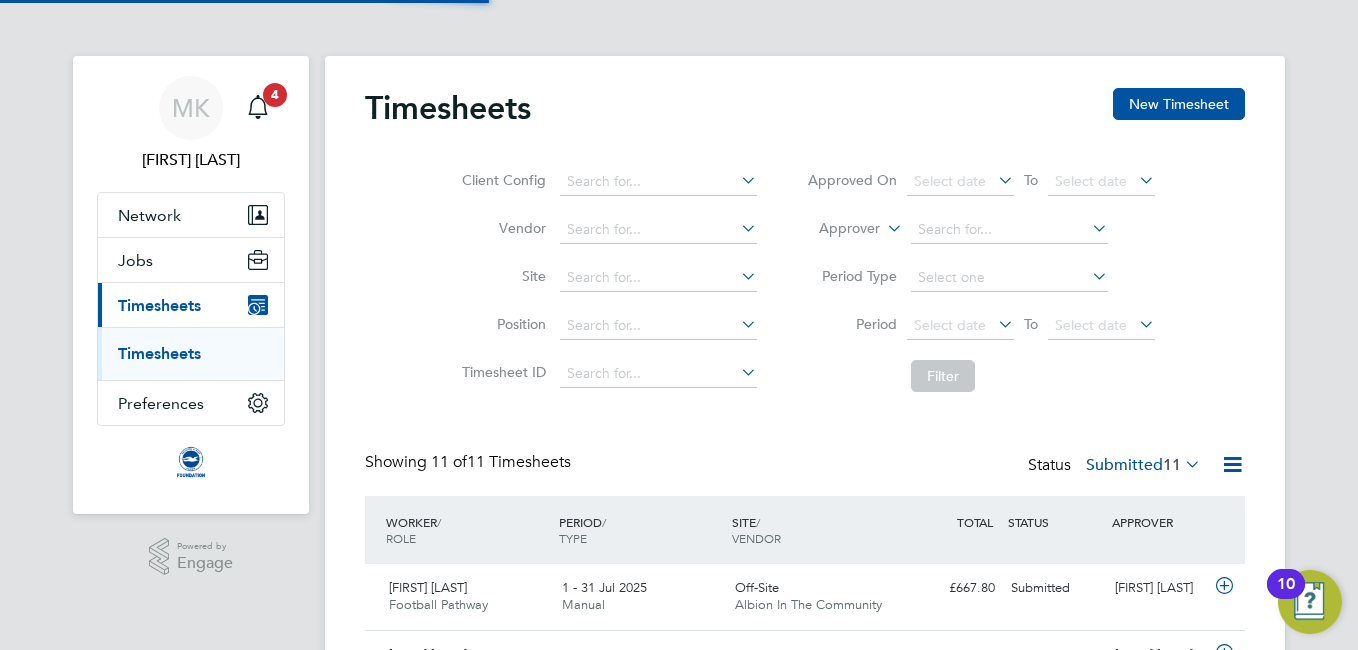 scroll, scrollTop: 10, scrollLeft: 10, axis: both 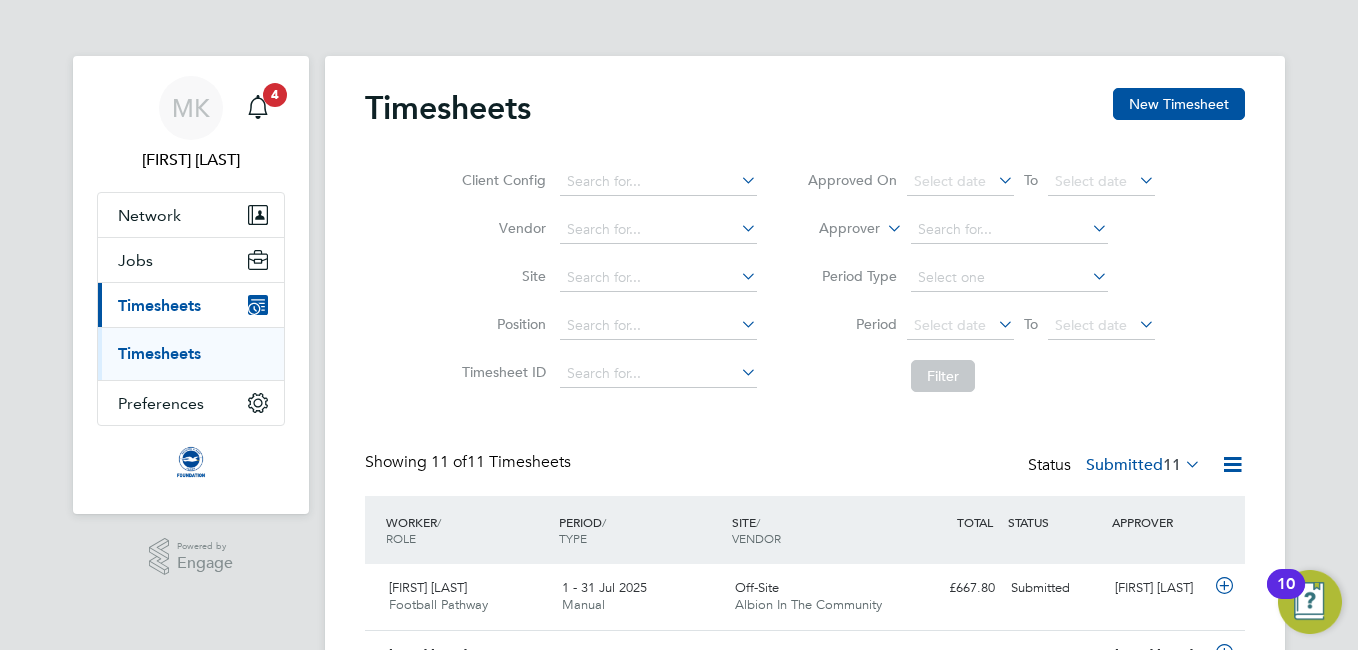 click on "Client Config   Vendor   Site   Position   Timesheet ID   Approved On
Select date
To
Select date
Approver     Period Type   Period
Select date
To
Select date
Filter" 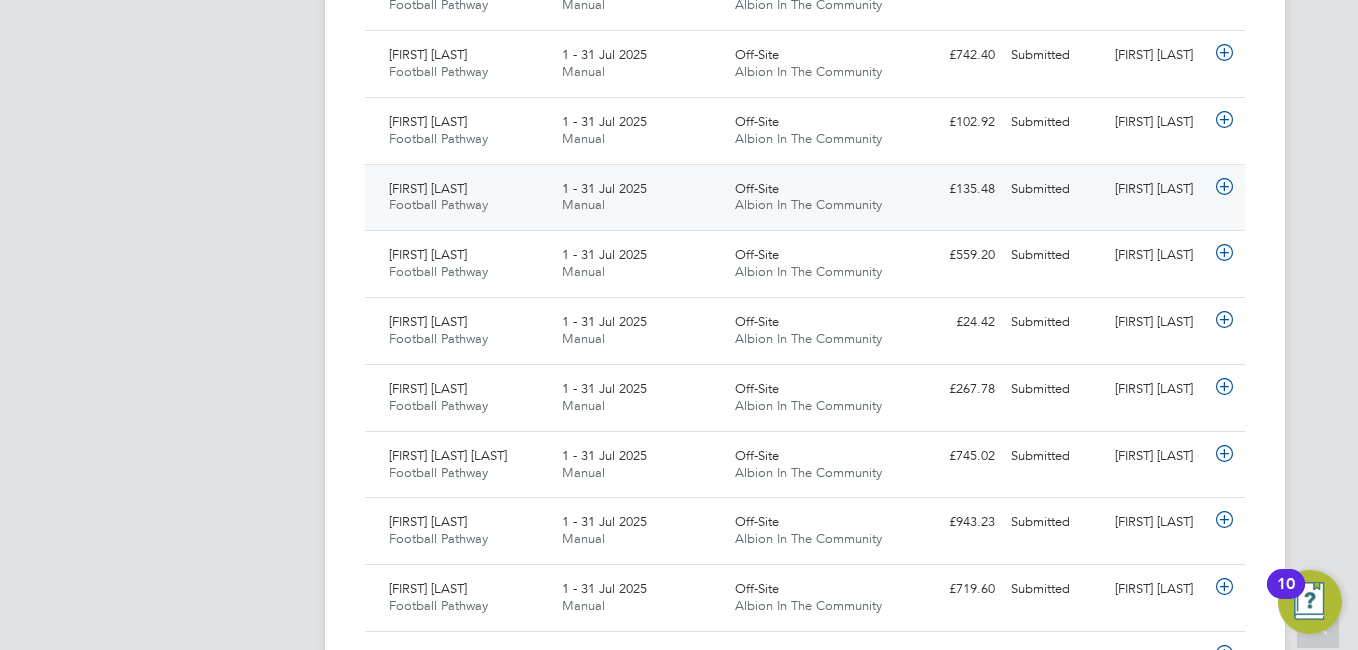 click on "[FIRST] [LAST] Football Pathway   1 - 31 Jul 2025" 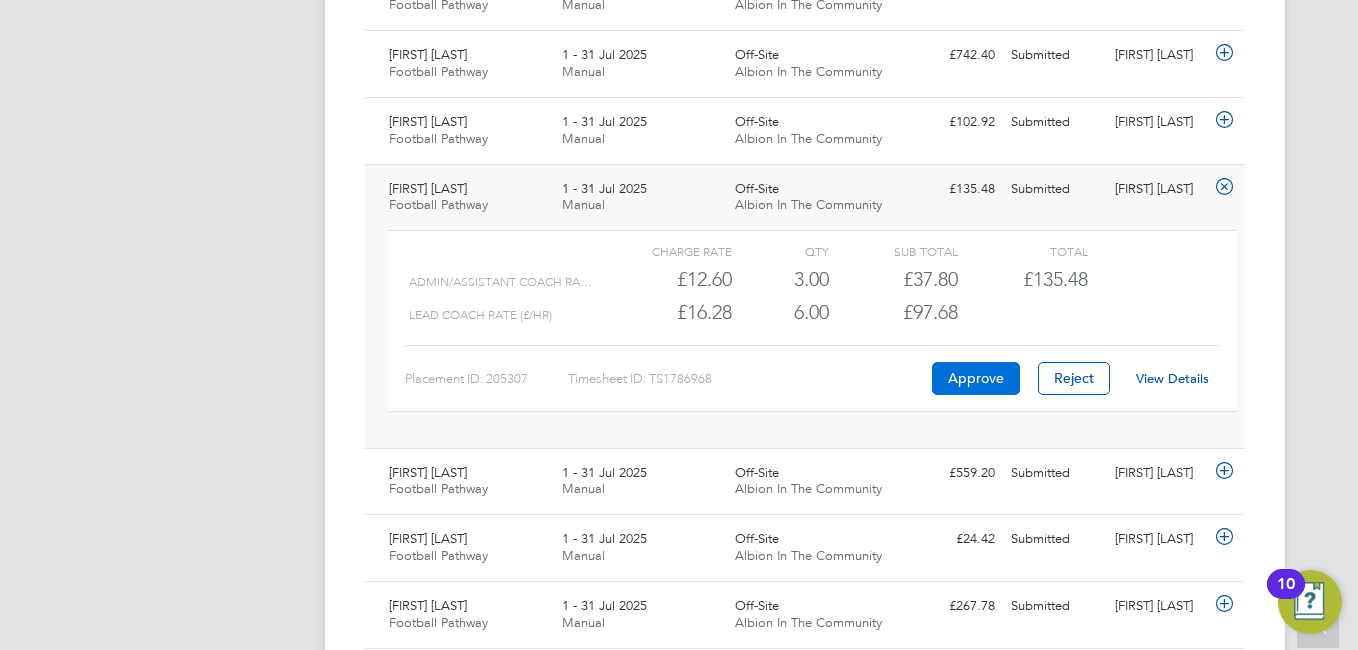 click on "Approve" 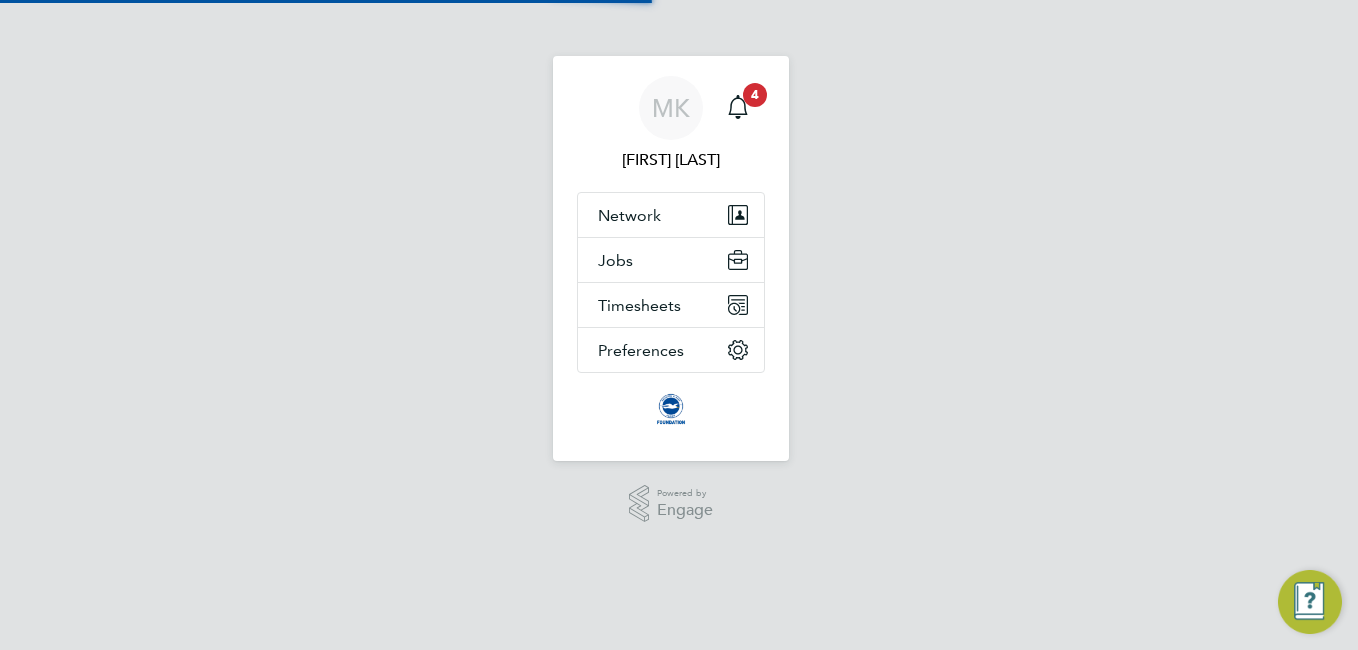 scroll, scrollTop: 0, scrollLeft: 0, axis: both 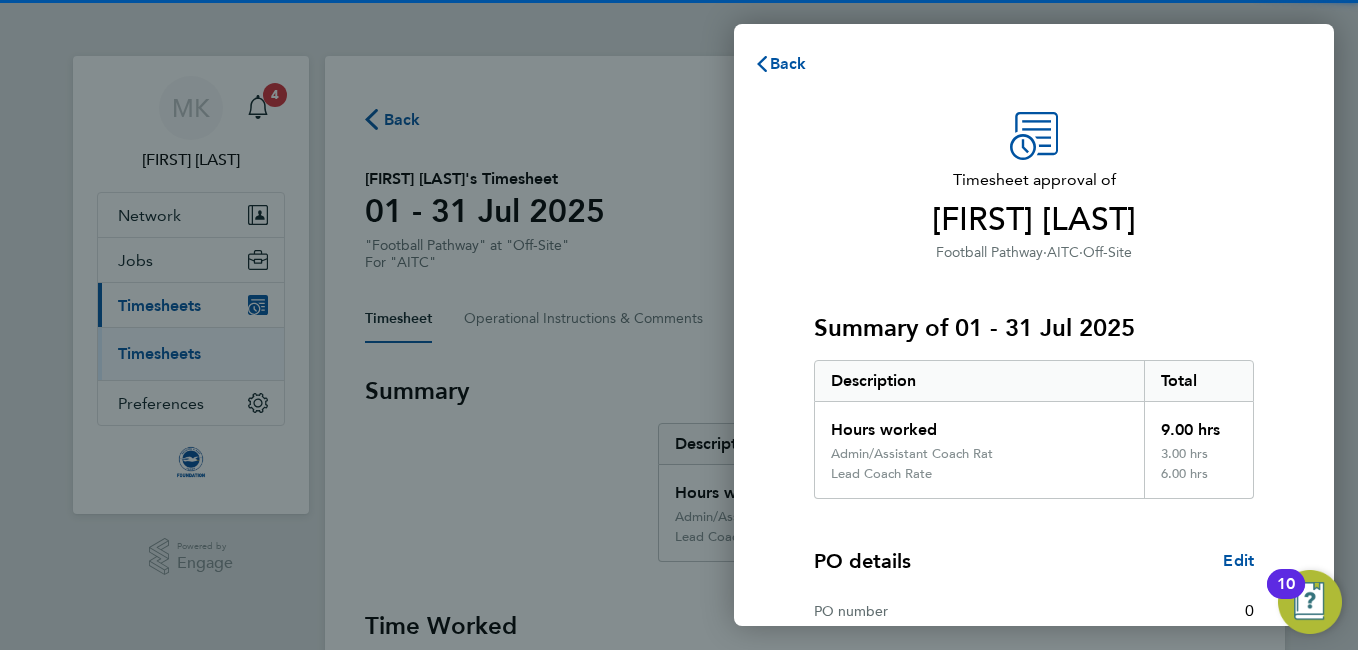 click on "Timesheet approval of   [FIRST] [LAST]   Football Pathway   ·   AITC   ·   Off-Site   Summary of 01 - 31 Jul 2025   Description   Total   Hours worked   9.00 hrs   Admin/Assistant Coach Rat   3.00 hrs   Lead Coach Rate   6.00 hrs  PO details  Edit   PO number   0   Start date   01 Apr 2017   Please review all details before approving this timesheet.   Timesheets for this client cannot be approved without a PO.   Confirm Timesheet Approval" 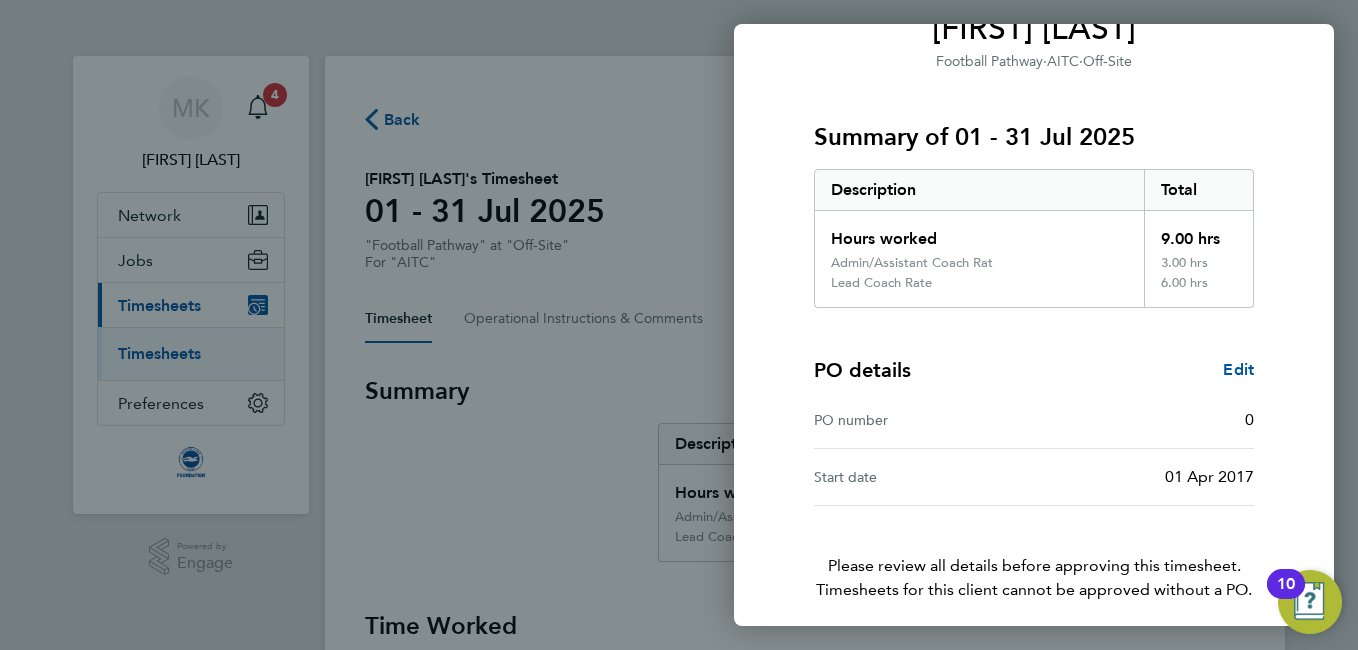 scroll, scrollTop: 271, scrollLeft: 0, axis: vertical 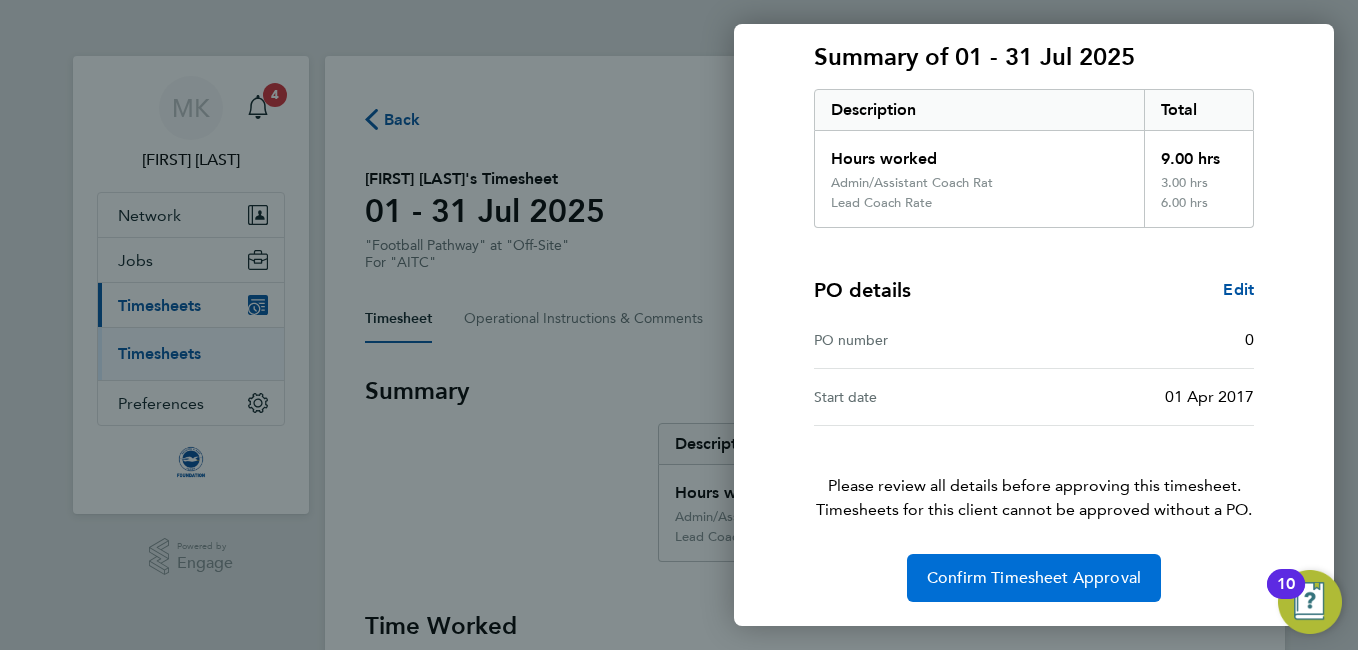 click on "Confirm Timesheet Approval" 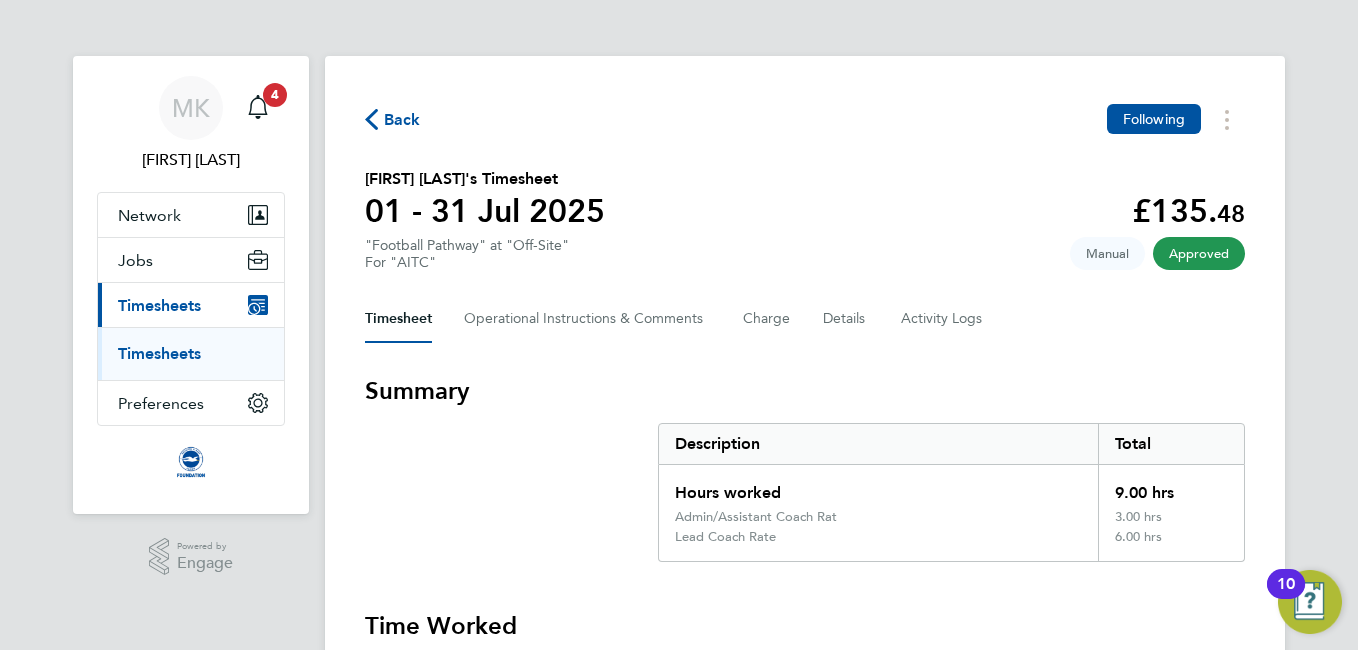 click on "Back" 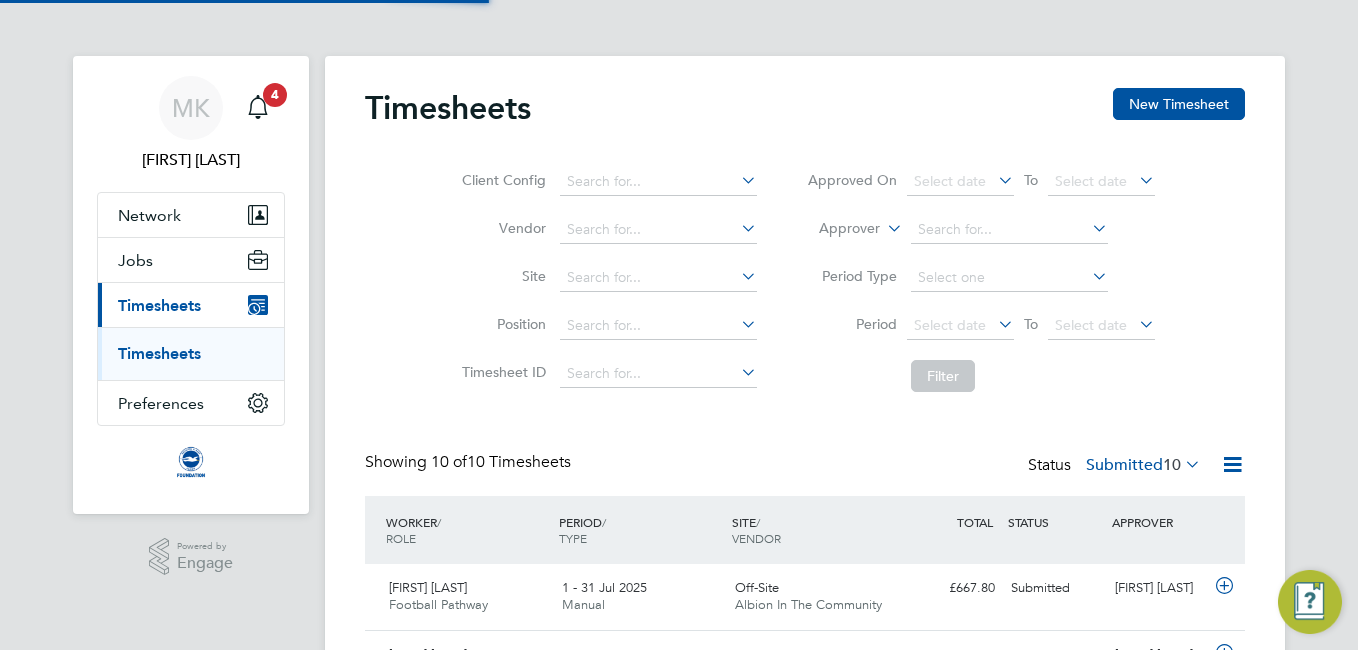 scroll, scrollTop: 10, scrollLeft: 10, axis: both 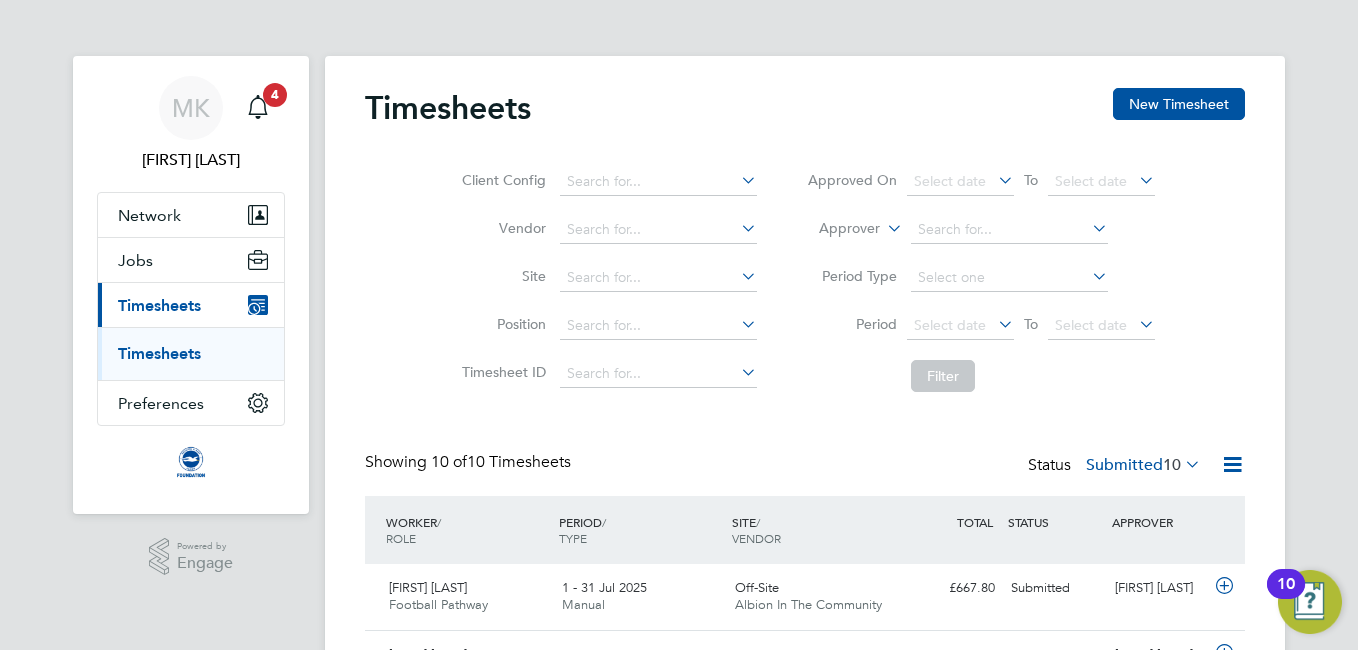 click on "Client Config   Vendor   Site   Position   Timesheet ID   Approved On
Select date
To
Select date
Approver     Period Type   Period
Select date
To
Select date
Filter" 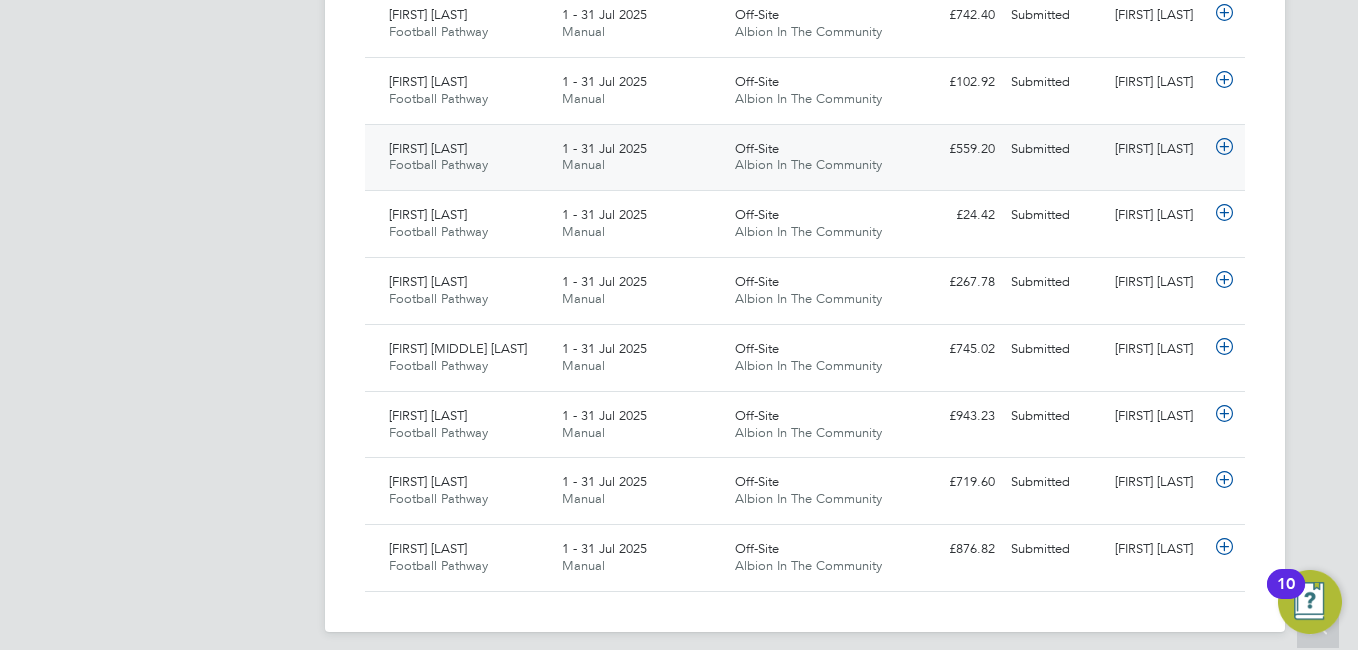 click on "Football Pathway" 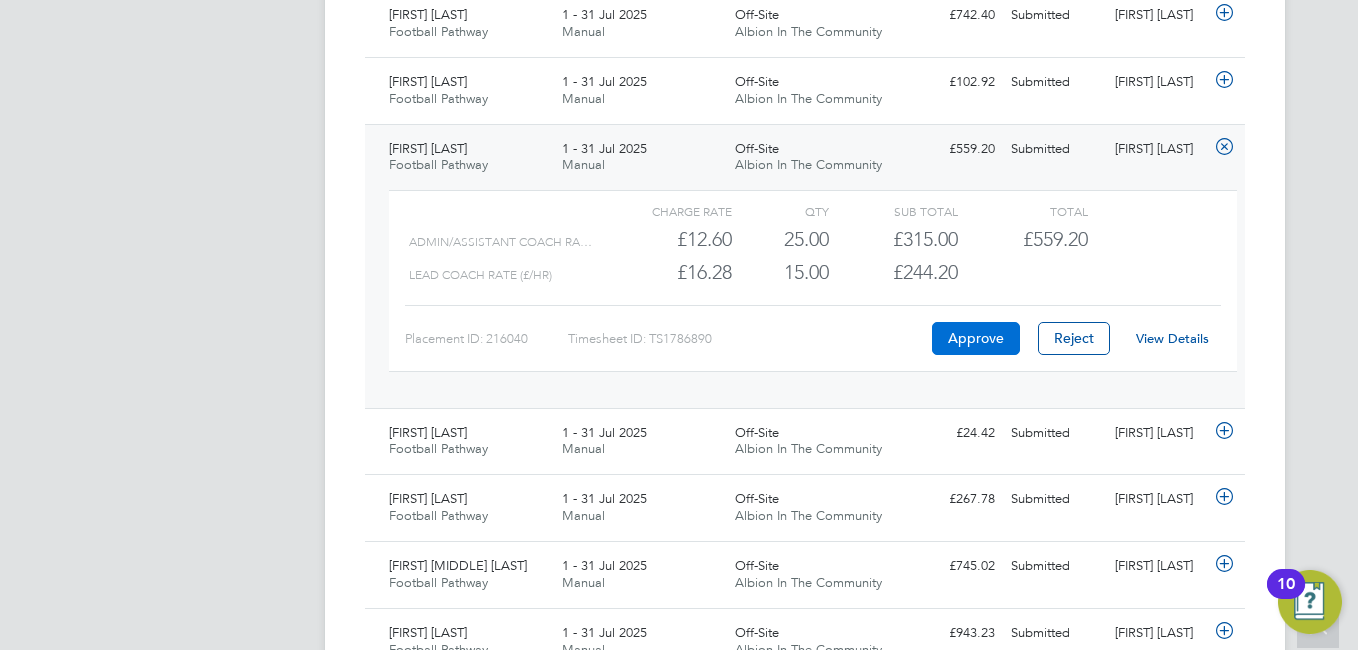 click on "Approve" 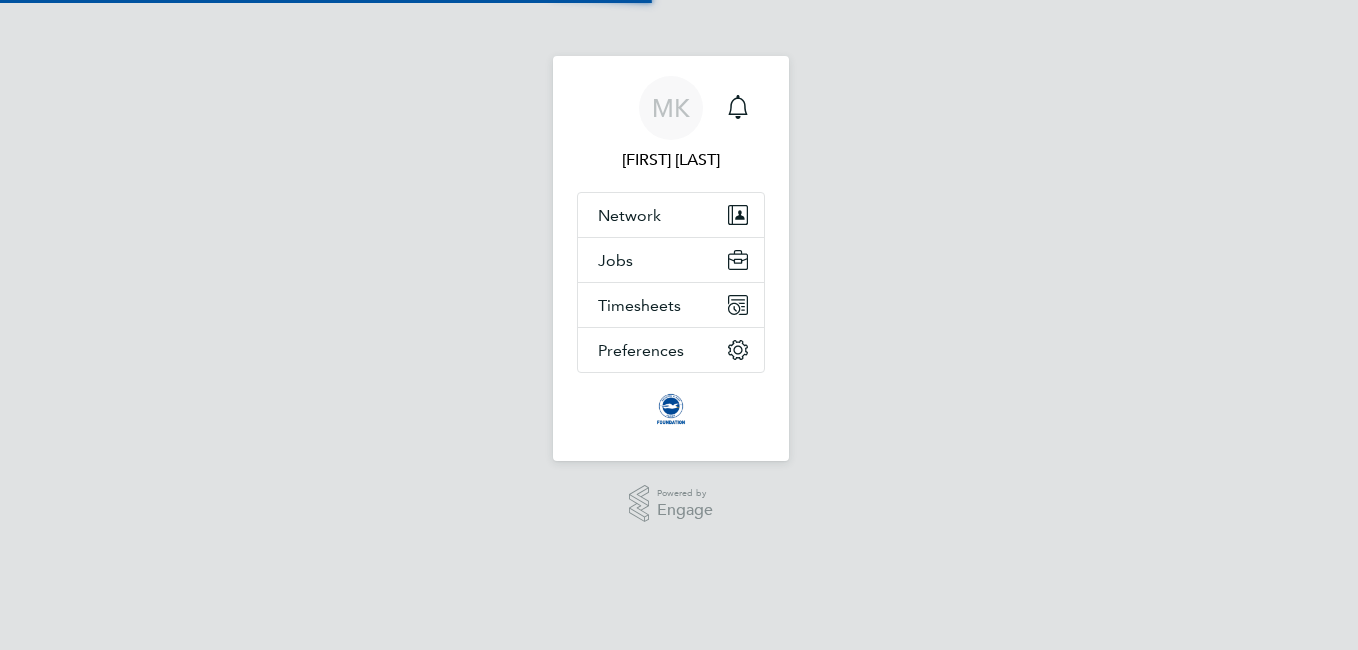 scroll, scrollTop: 0, scrollLeft: 0, axis: both 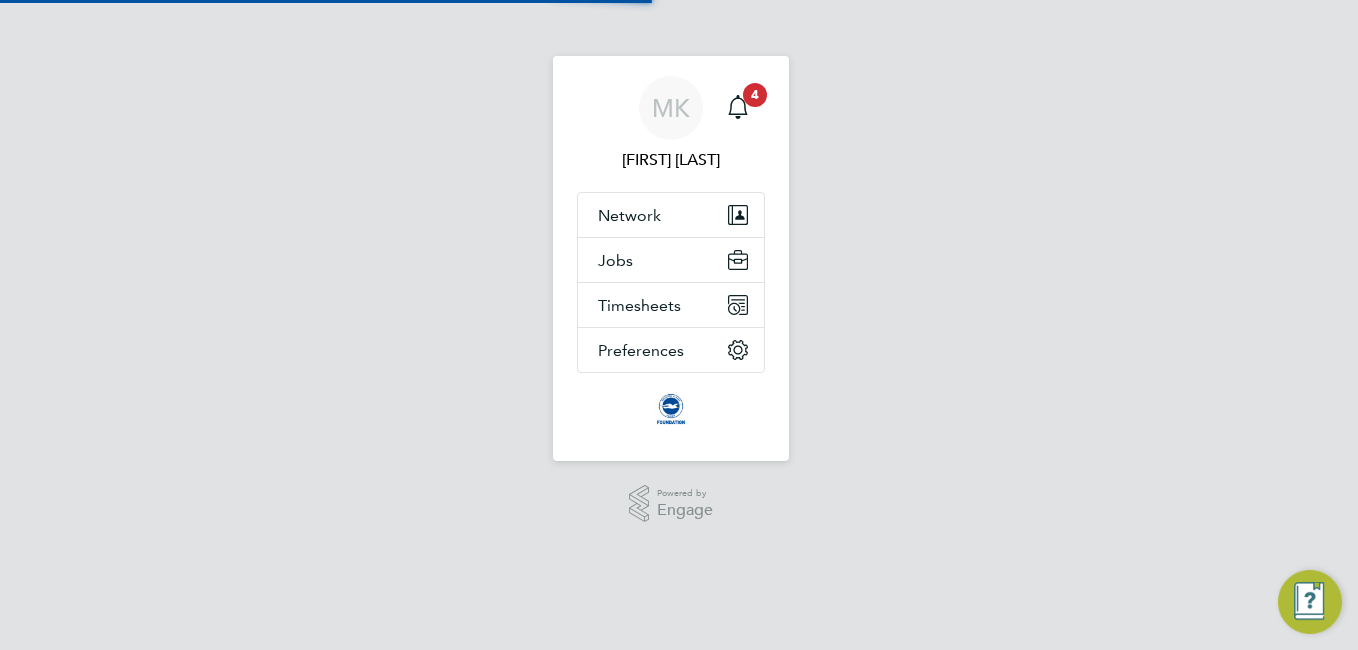 click on "MK   [FIRST] [LAST]   Notifications
4   Applications:   Network
Sites   Workers   Jobs
Positions   Vacancies   Placements   Timesheets
Timesheets   Preferences
VMS Configurations
.st0{fill:#C0C1C2;}
Powered by Engage" at bounding box center [679, 273] 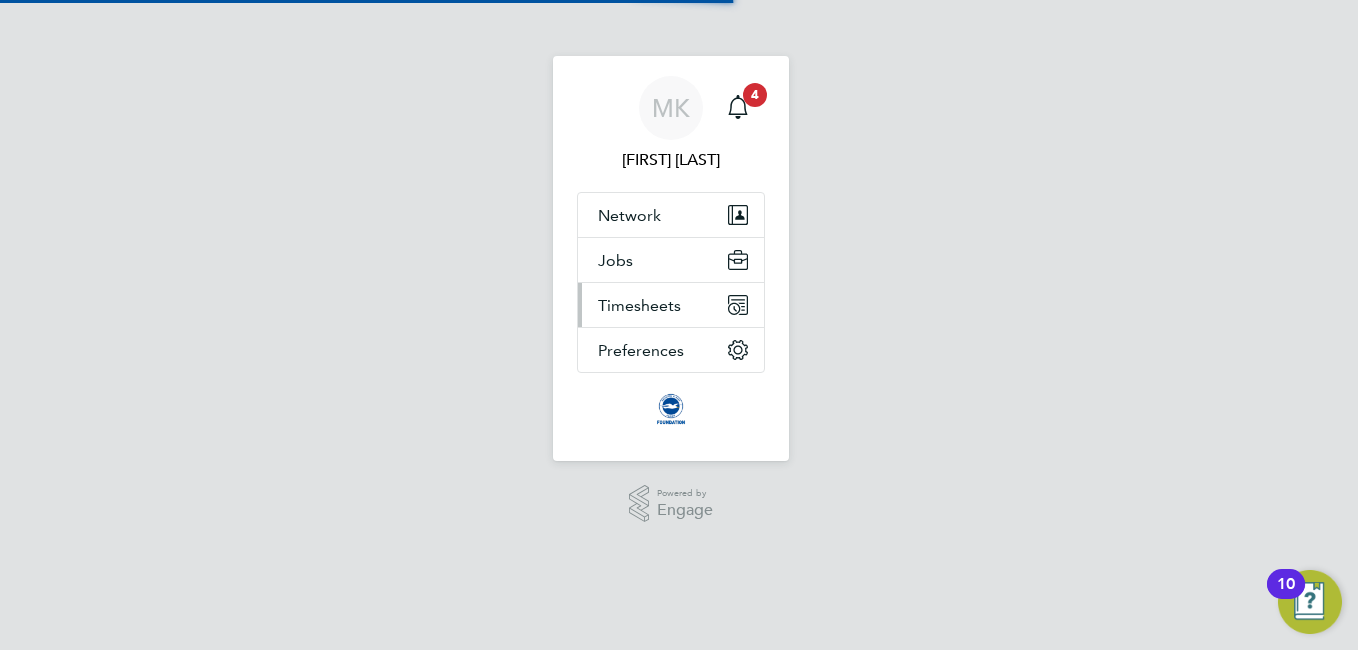 type 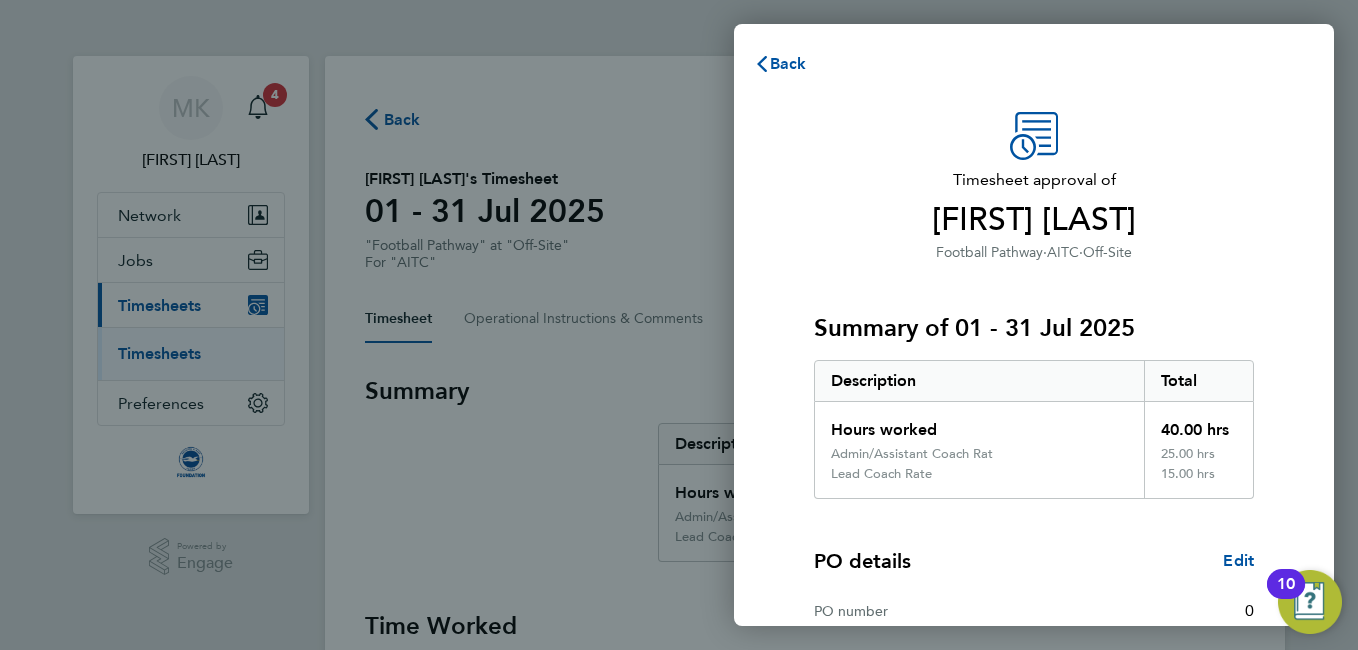 click on "Summary of 01 - 31 Jul 2025" 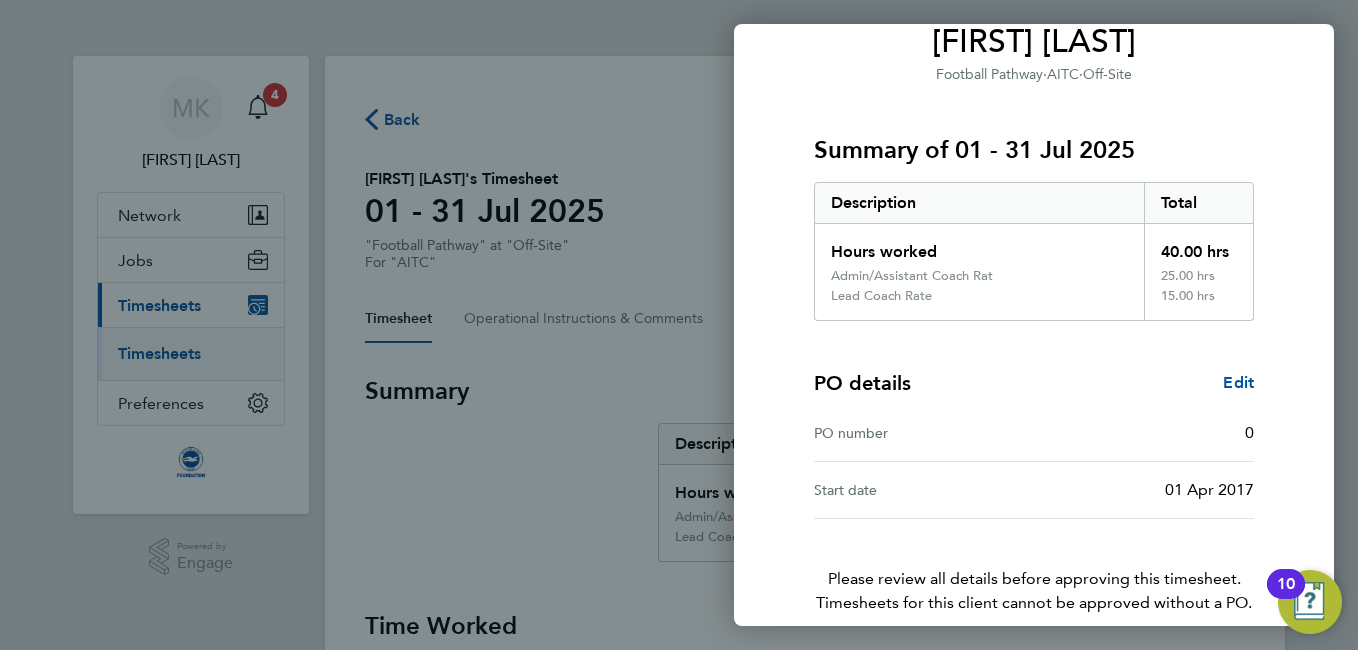 scroll, scrollTop: 271, scrollLeft: 0, axis: vertical 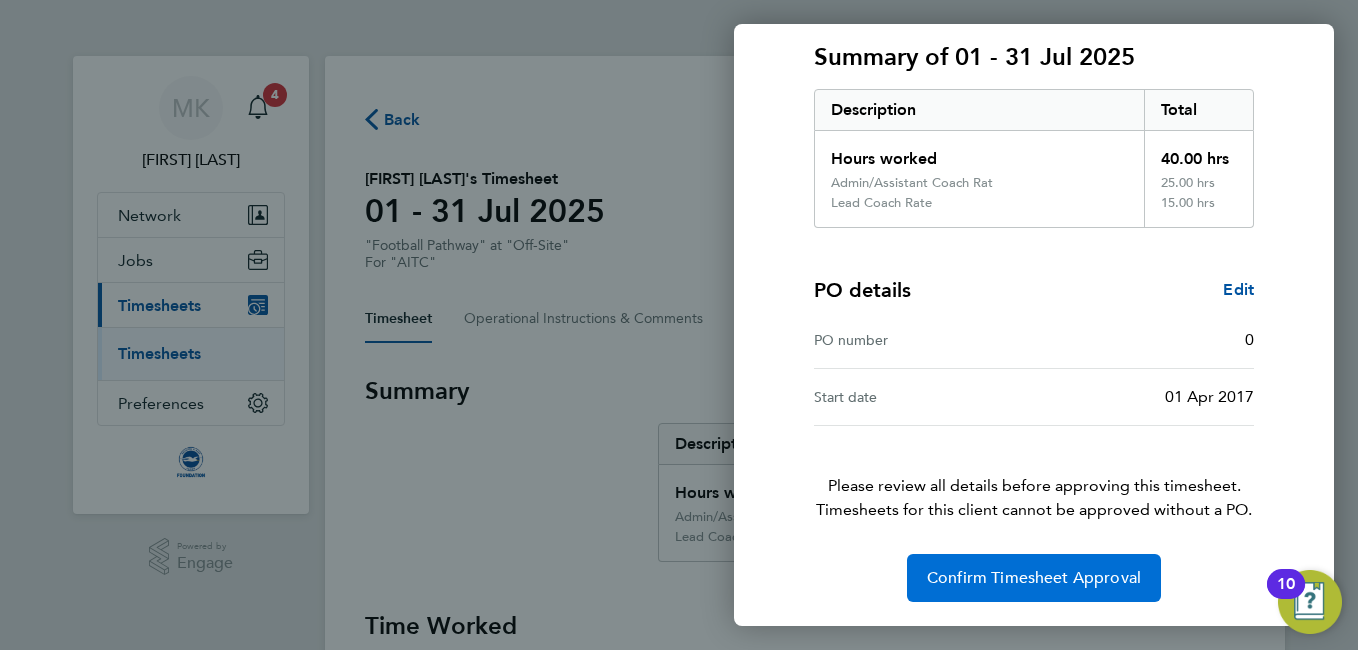 click on "Confirm Timesheet Approval" 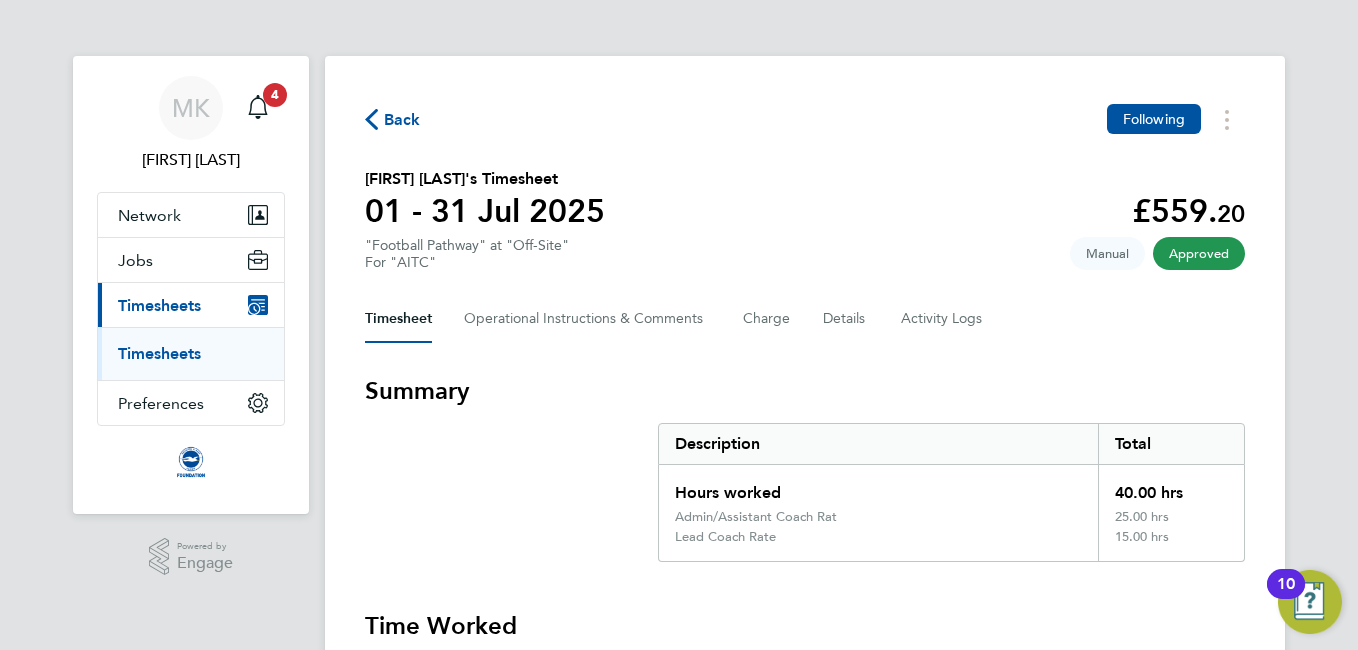 click on "Back" 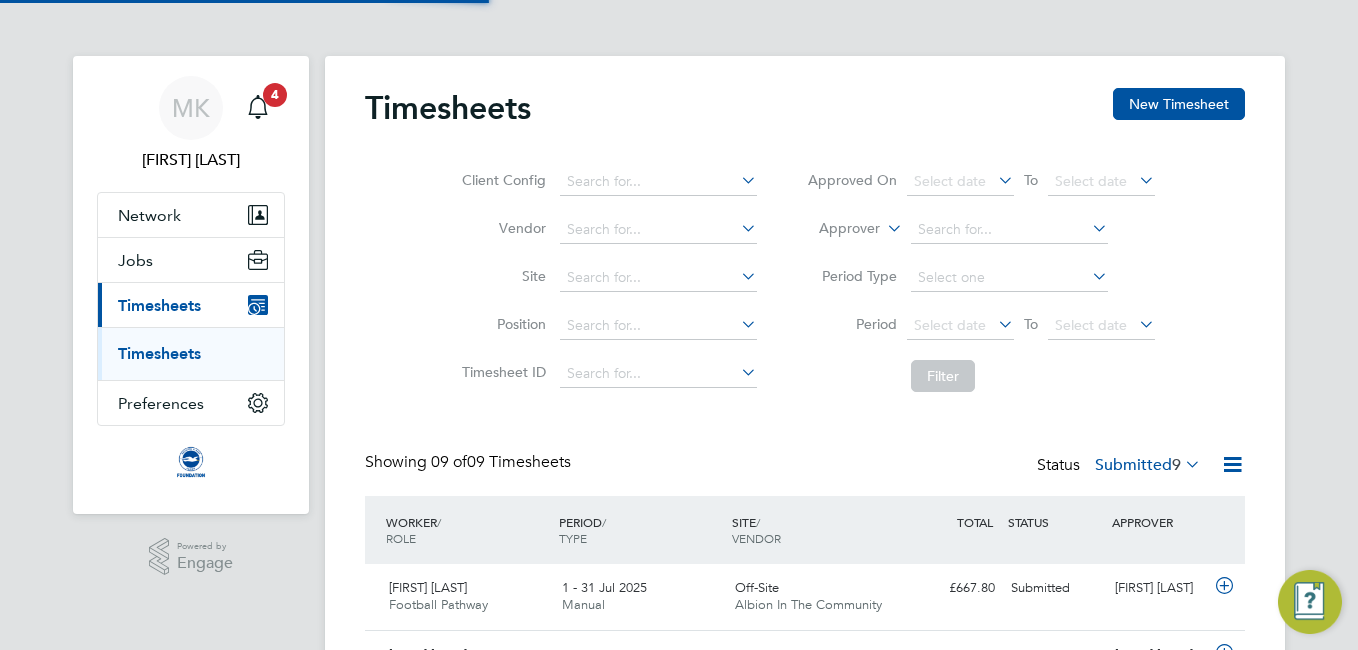 scroll, scrollTop: 10, scrollLeft: 10, axis: both 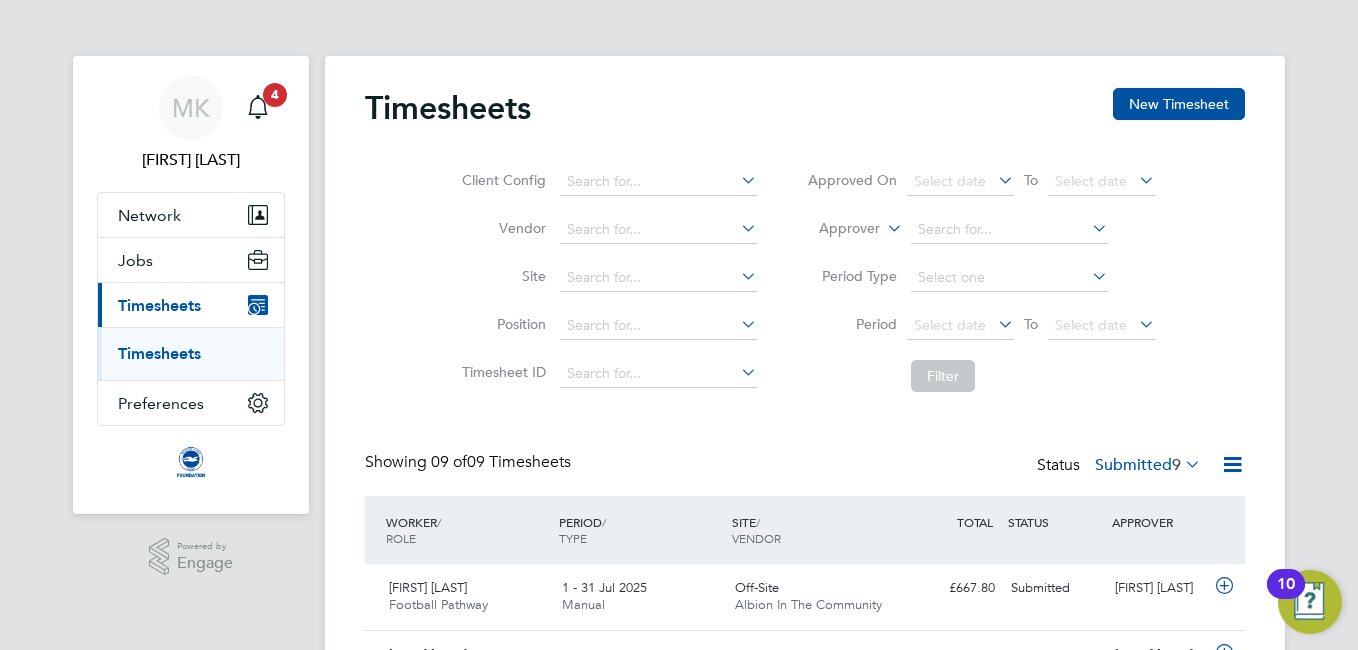 click on "Timesheets New Timesheet Client Config   Vendor   Site   Position   Timesheet ID   Approved On
Select date
To
Select date
Approver     Period Type   Period
Select date
To
Select date
Filter Showing   09 of  09 Timesheets Status  Submitted  9  WORKER  / ROLE WORKER  / PERIOD PERIOD  / TYPE SITE  / VENDOR TOTAL   TOTAL  / STATUS STATUS APPROVER [FIRST] [LAST] Football Pathway   1 - 31 Jul 2025 1 - 31 Jul 2025 Manual Off-Site Albion In The Community £667.80 Submitted Submitted [FIRST] [LAST] [FIRST] [LAST] Football Pathway   1 - 31 Jul 2025 1 - 31 Jul 2025 Manual Off-Site Albion In The Community £742.40 Submitted Submitted [FIRST] [LAST] [FIRST] [LAST] Football Pathway   1 - 31 Jul 2025 1 - 31 Jul 2025 Manual Off-Site Albion In The Community £102.92 Submitted Submitted [FIRST] [LAST] [FIRST] [LAST] Football Pathway   1 - 31 Jul 2025 1 - 31 Jul 2025 Manual Off-Site Albion In The Community £24.42 Submitted Submitted [FIRST] [LAST] [FIRST] [LAST] Football Pathway   1 - 31 Jul 2025" 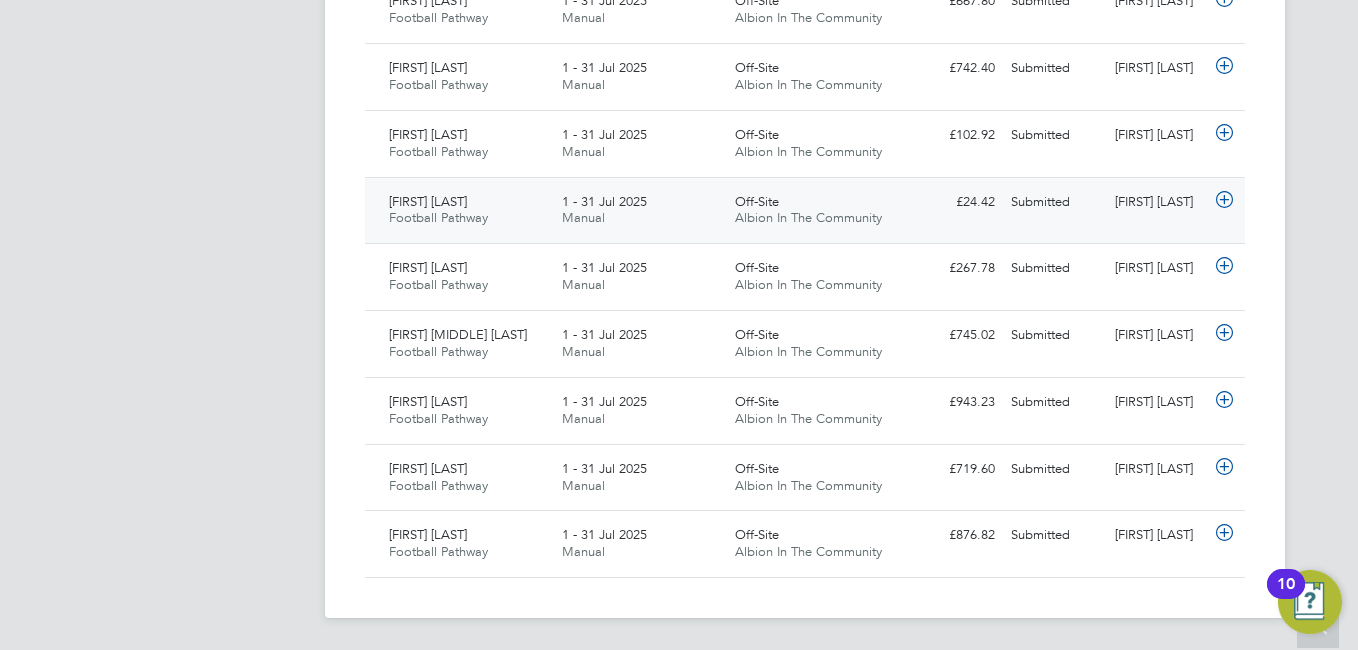 click on "Off-Site Albion In The Community" 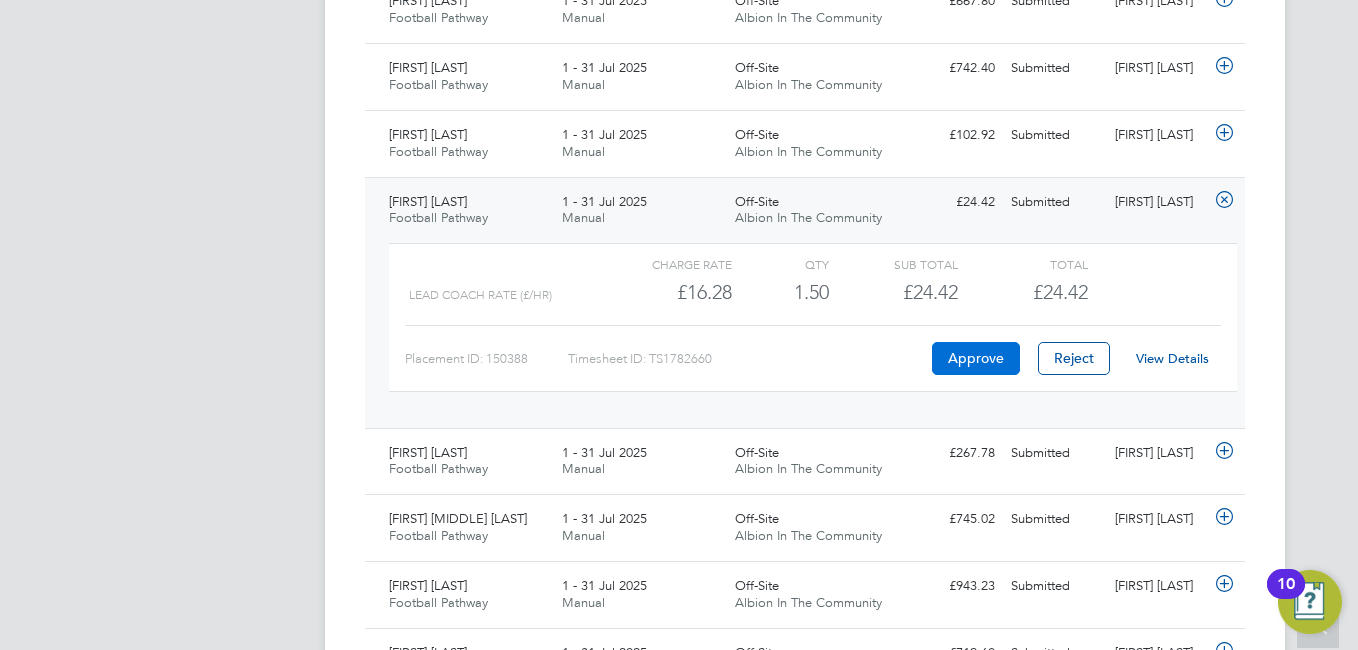 click on "Approve" 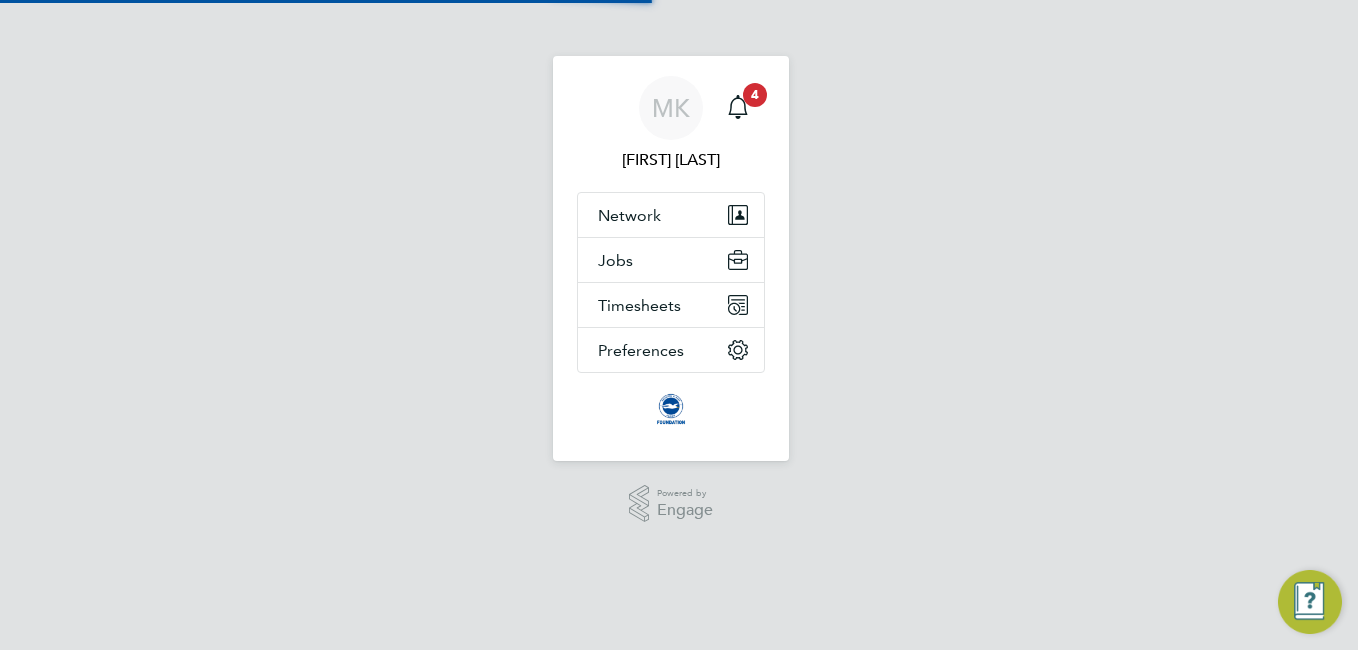 scroll, scrollTop: 0, scrollLeft: 0, axis: both 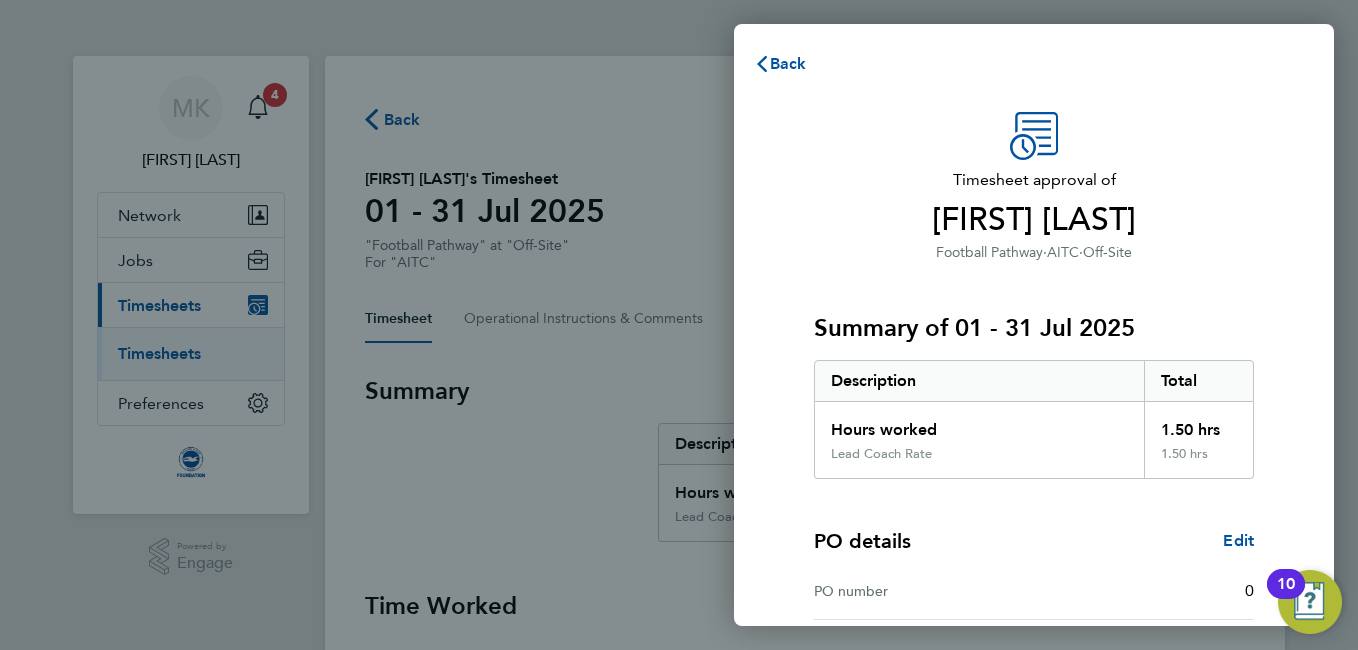 click on "Timesheet approval of   [FIRST] [LAST]   Football Pathway   ·   AITC   ·   Off-Site   Summary of 01 - 31 Jul 2025   Description   Total   Hours worked   1.50 hrs   Lead Coach Rate   1.50 hrs  PO details  Edit   PO number   0   Start date   01 Apr 2017   Please review all details before approving this timesheet.   Timesheets for this client cannot be approved without a PO.   Confirm Timesheet Approval" 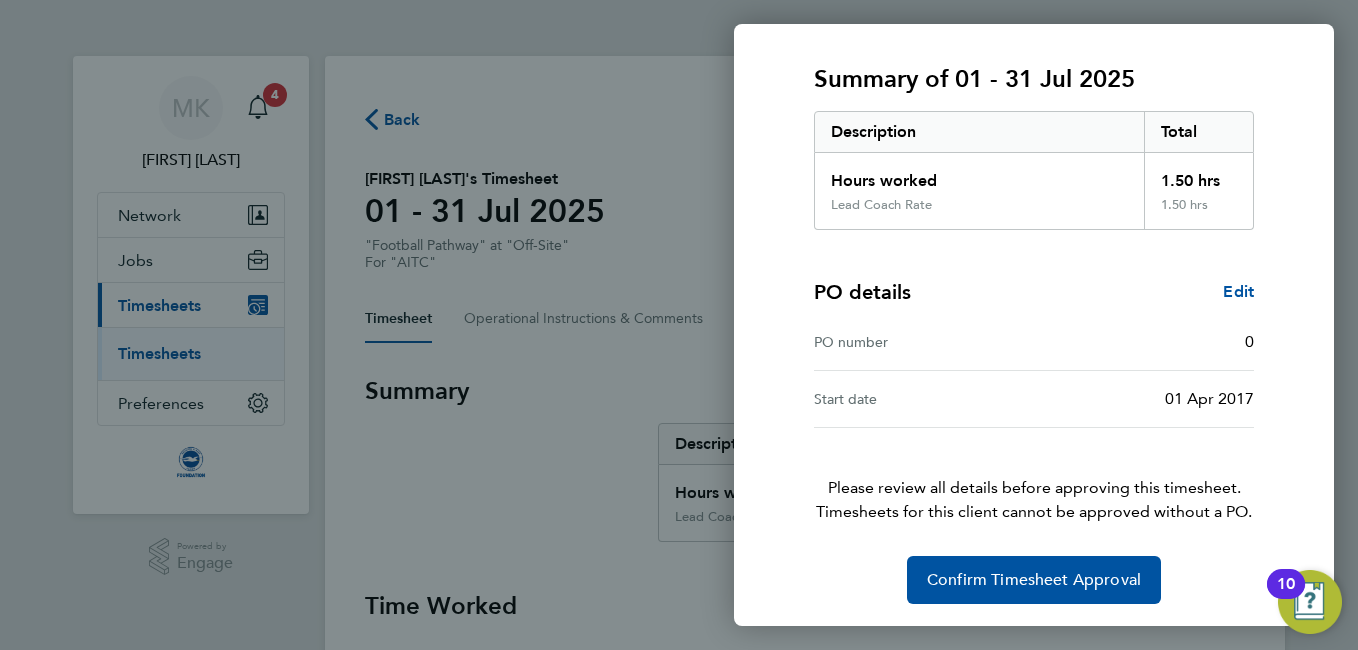 scroll, scrollTop: 251, scrollLeft: 0, axis: vertical 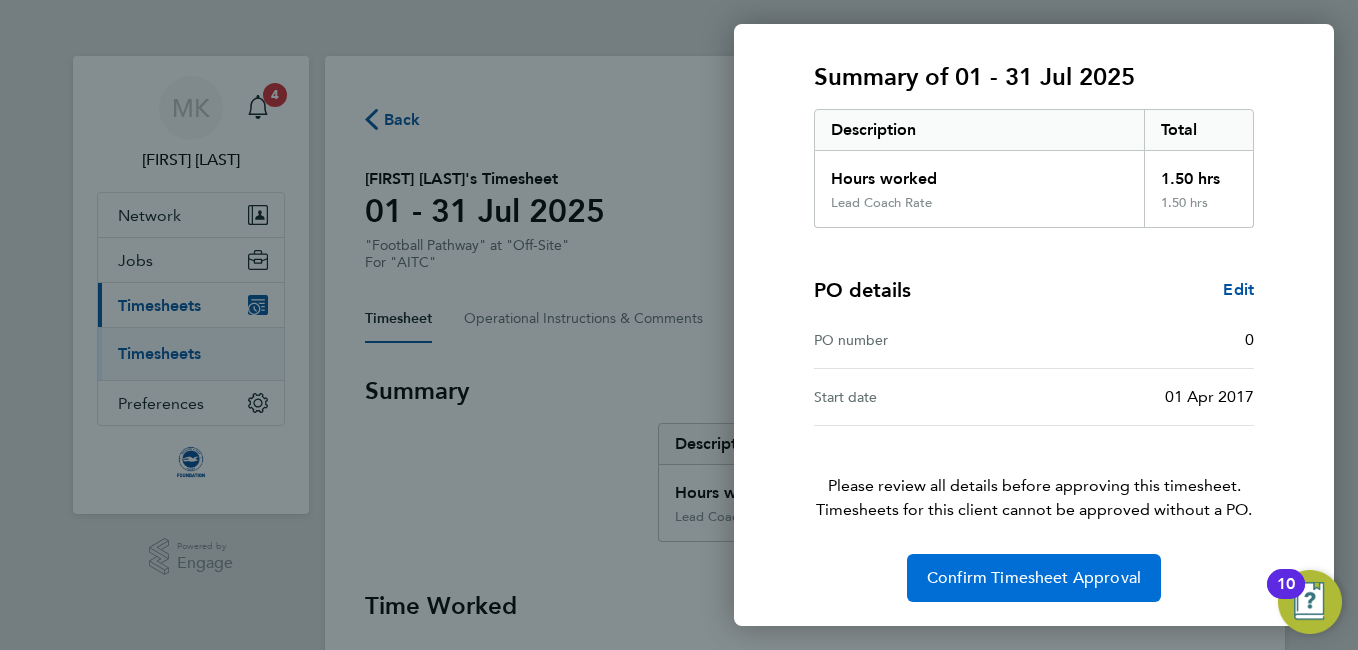 click on "Confirm Timesheet Approval" 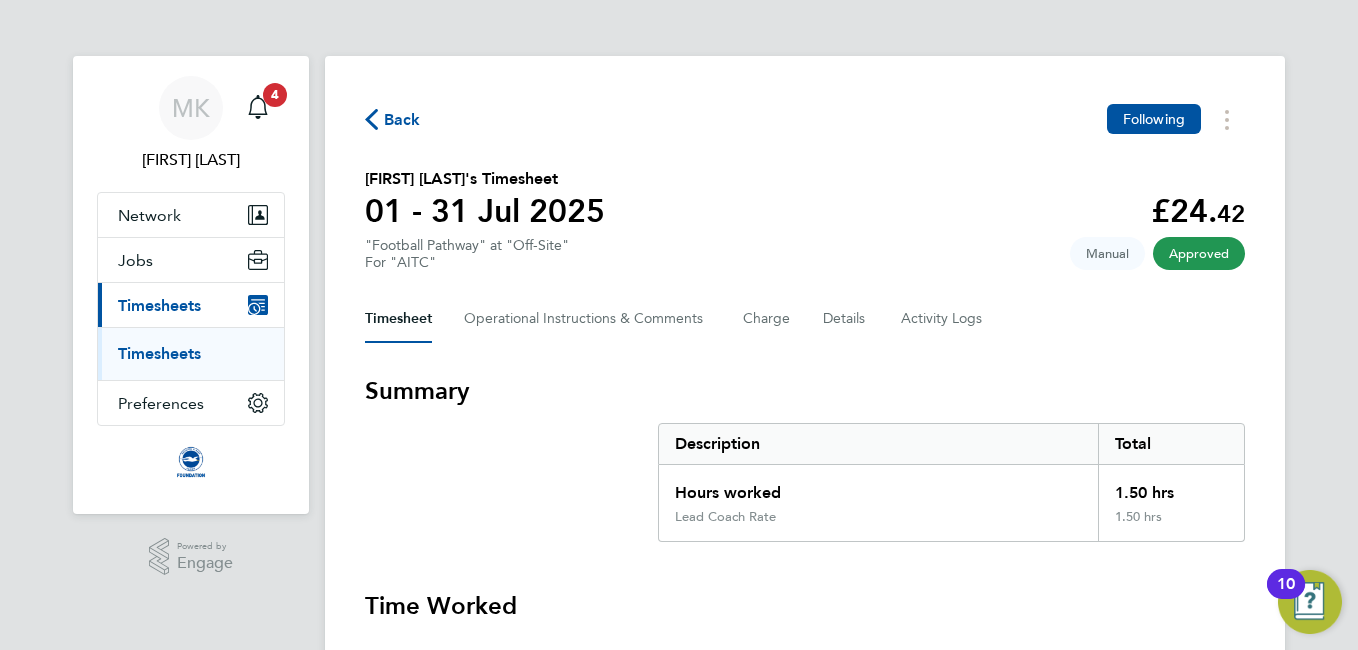 click on "Back" 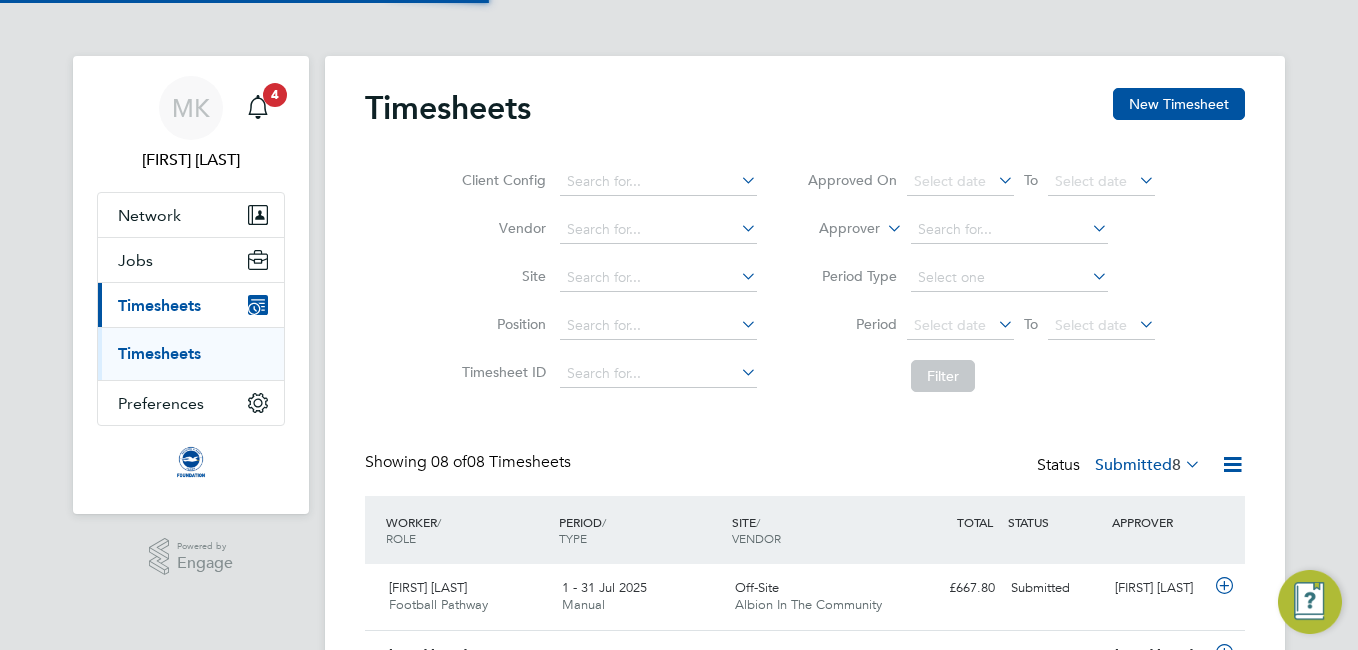 scroll, scrollTop: 10, scrollLeft: 10, axis: both 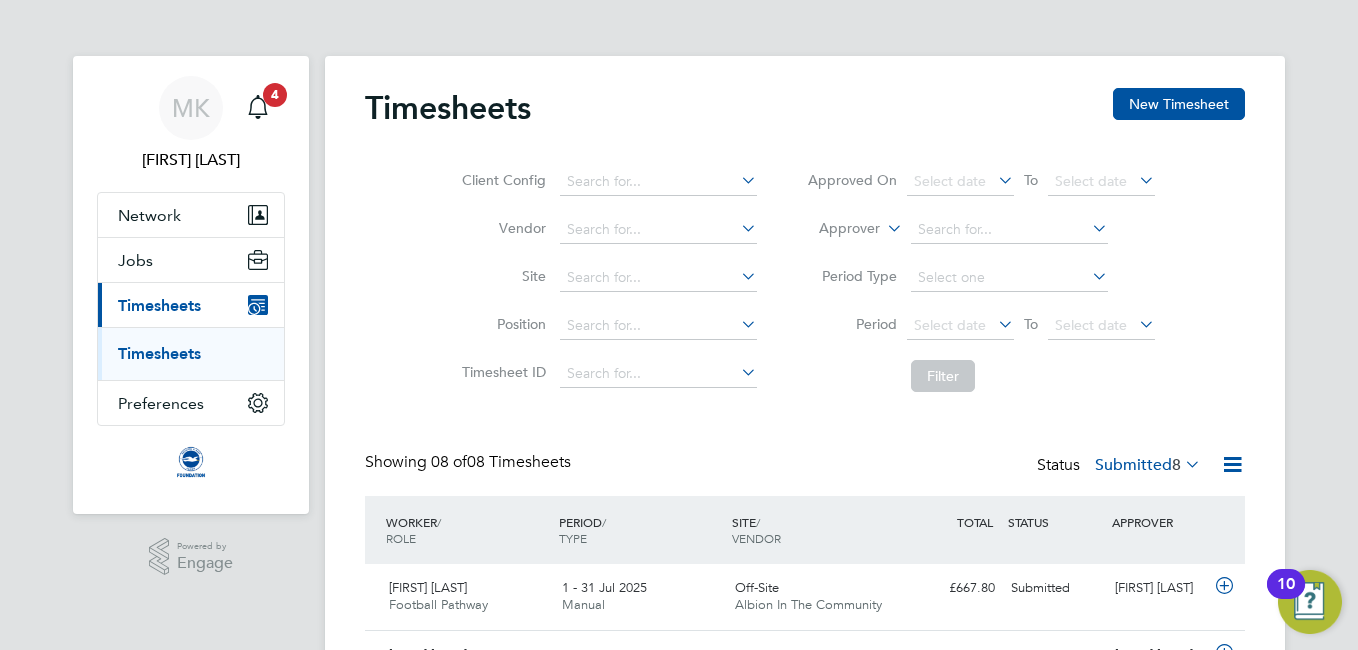 click on "Client Config   Vendor   Site   Position   Timesheet ID   Approved On
Select date
To
Select date
Approver     Period Type   Period
Select date
To
Select date
Filter" 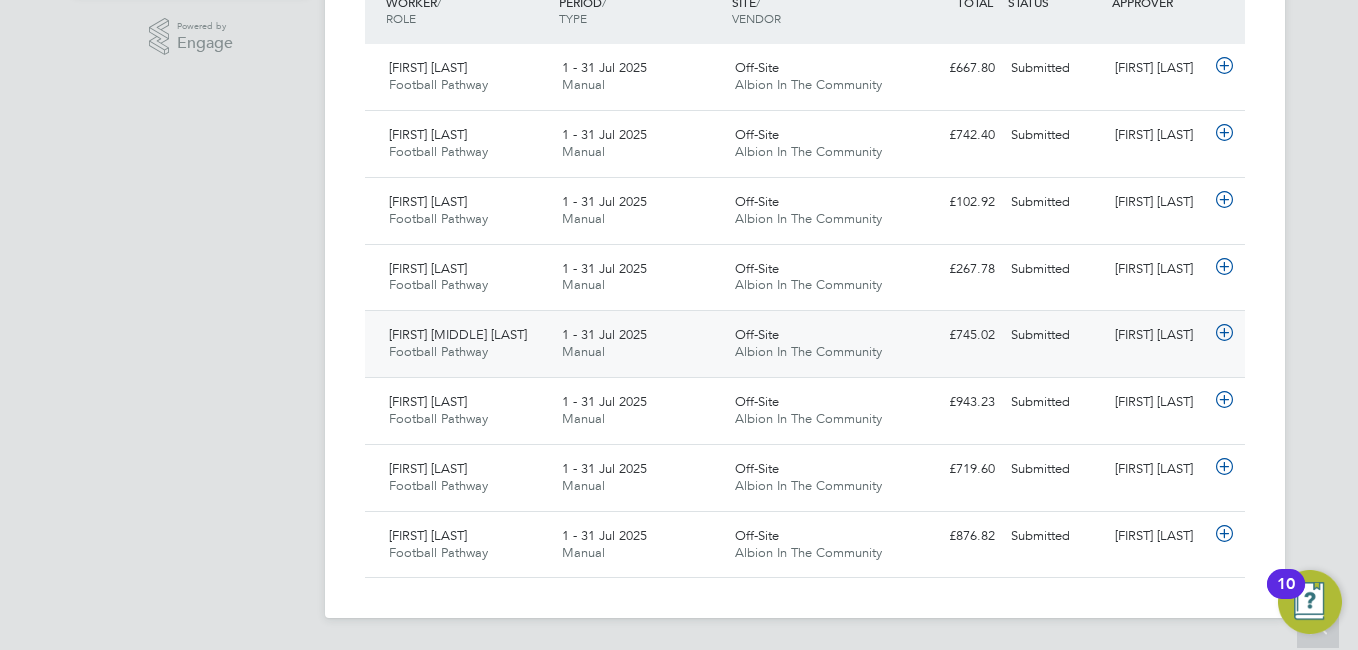 click on "Duncan James Spalding Football Pathway   1 - 31 Jul 2025" 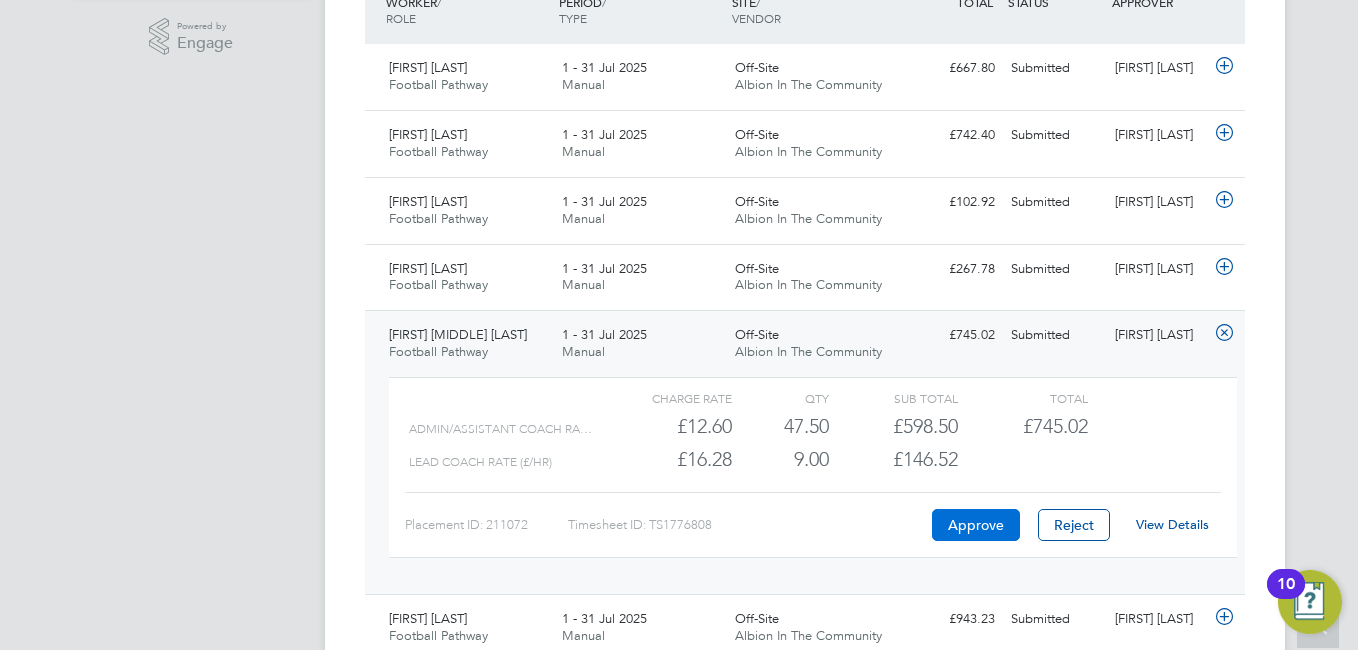 click on "Approve" 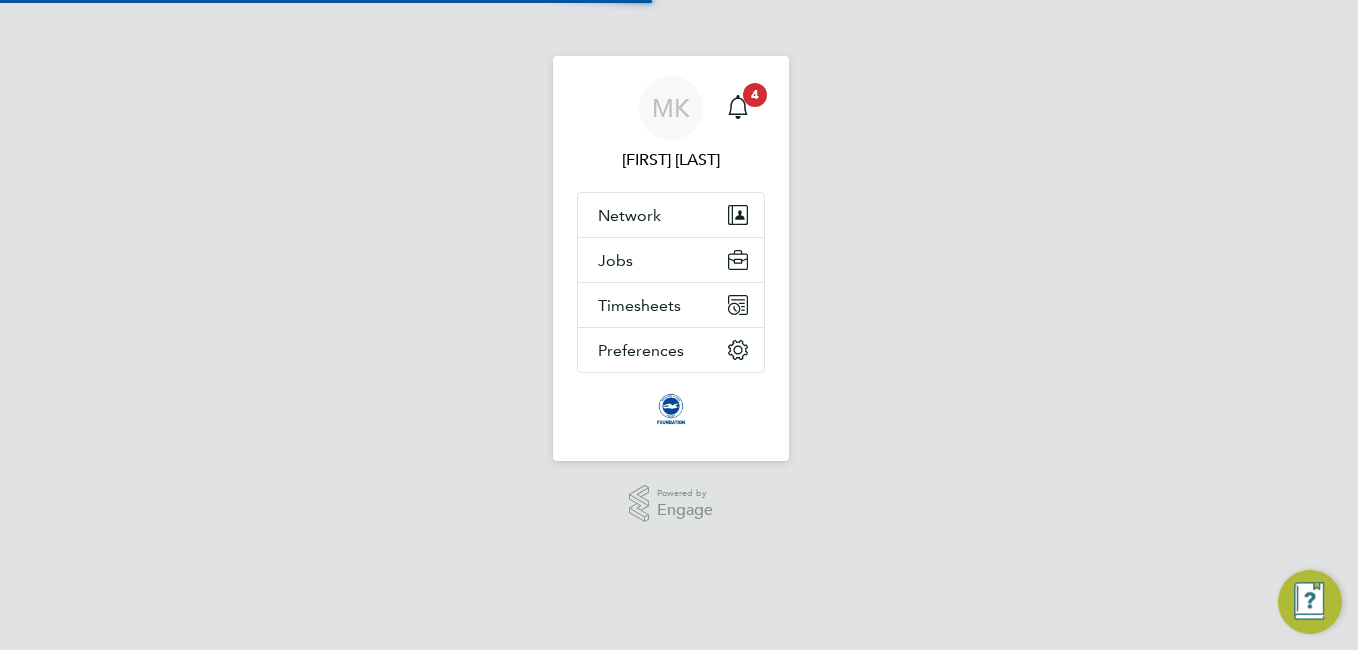 scroll, scrollTop: 0, scrollLeft: 0, axis: both 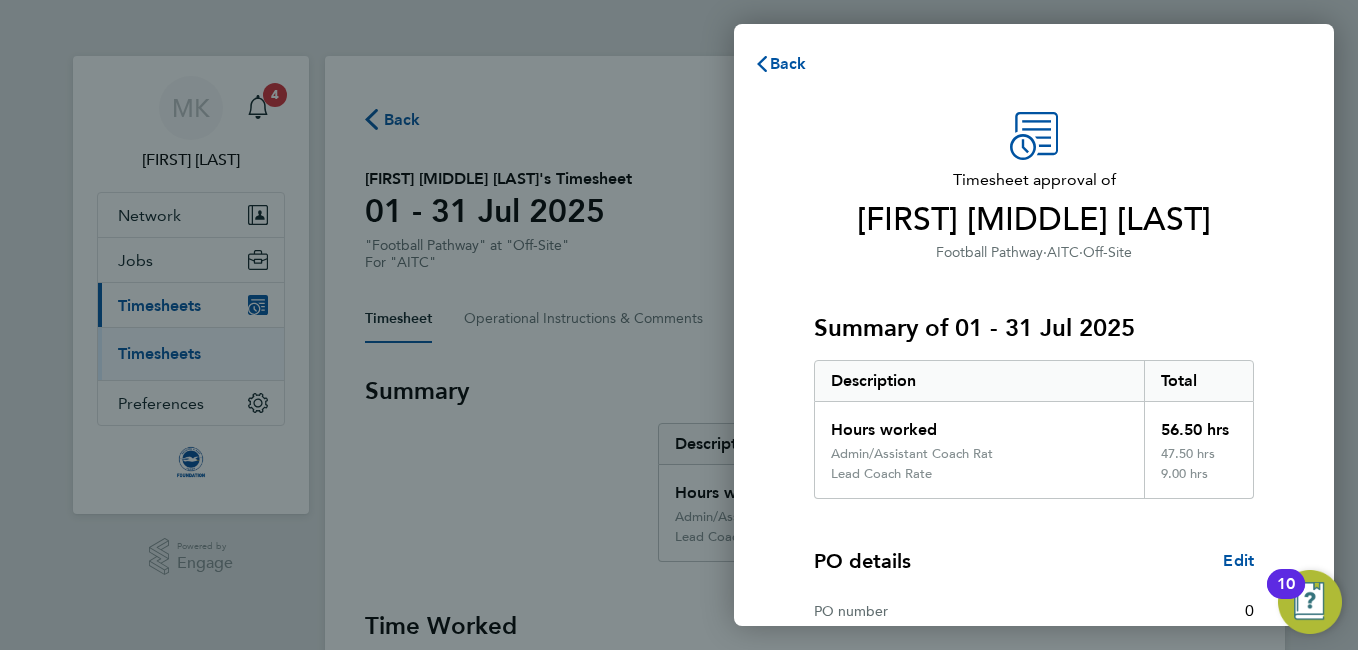 click on "Timesheet approval of   Duncan James Spalding   Football Pathway   ·   AITC   ·   Off-Site   Summary of 01 - 31 Jul 2025   Description   Total   Hours worked   56.50 hrs   Admin/Assistant Coach Rat   47.50 hrs   Lead Coach Rate   9.00 hrs  PO details  Edit   PO number   0   Start date   01 Apr 2017   Please review all details before approving this timesheet.   Timesheets for this client cannot be approved without a PO.   Confirm Timesheet Approval" 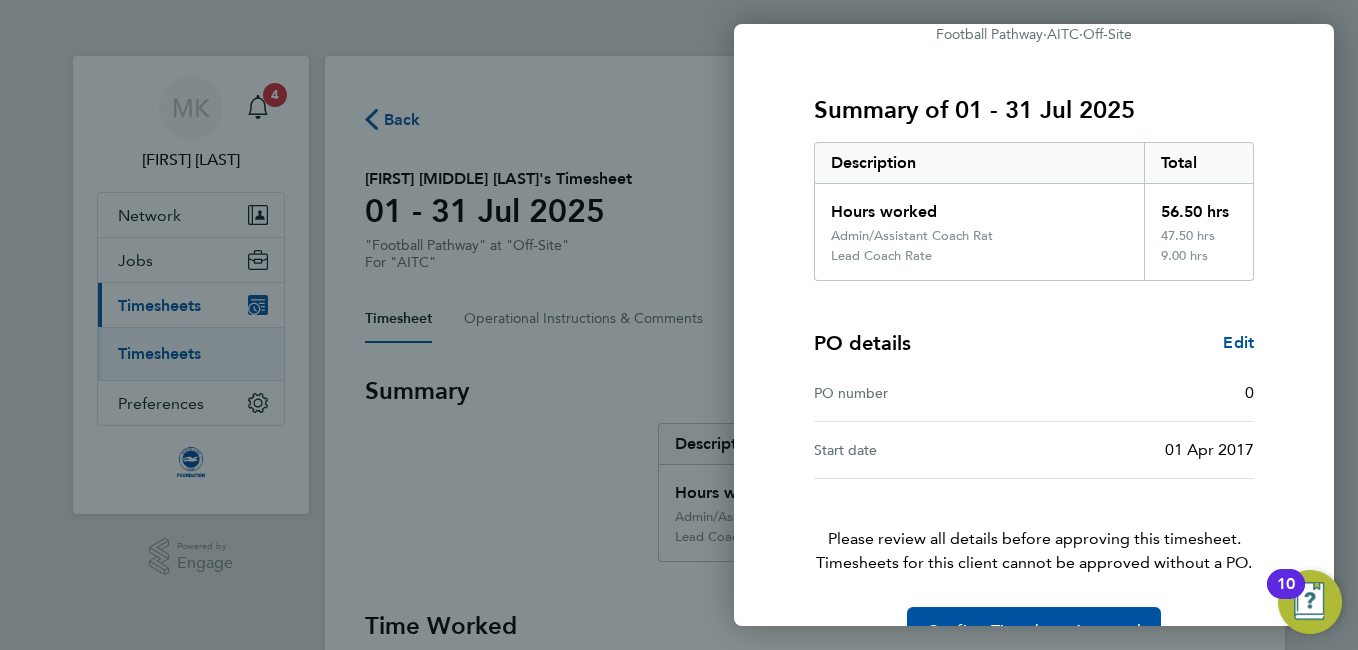 scroll, scrollTop: 271, scrollLeft: 0, axis: vertical 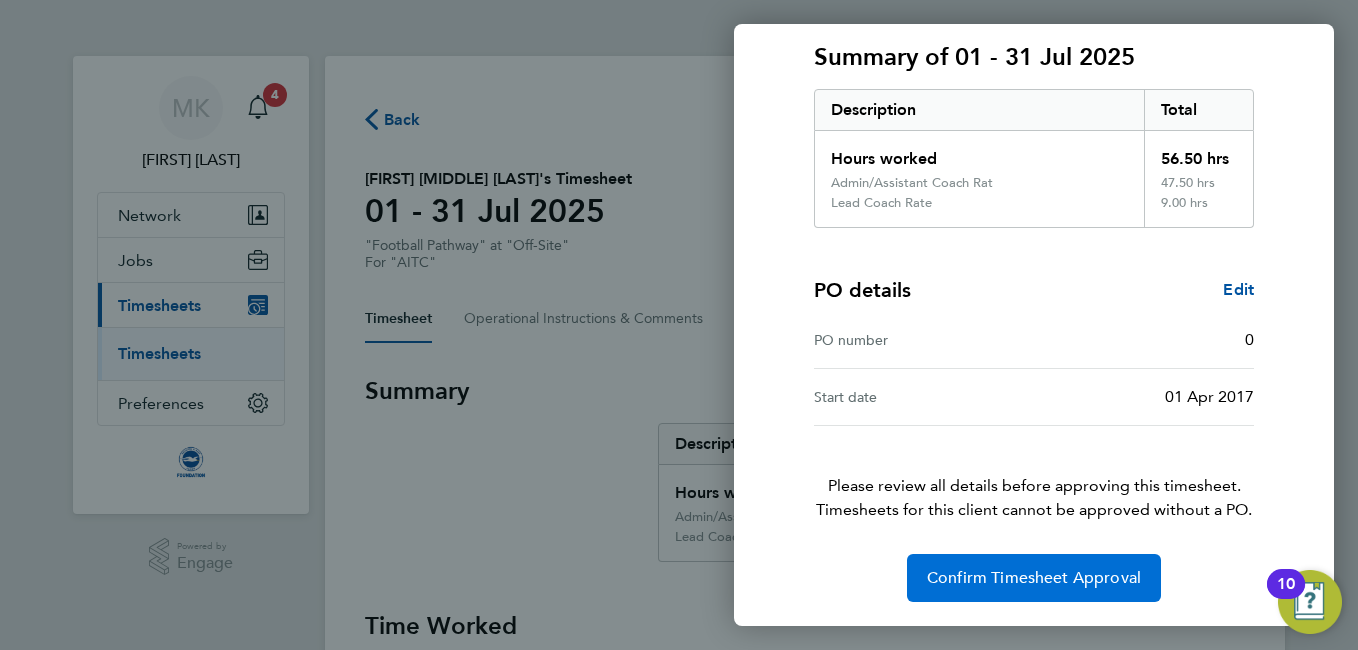 click on "Confirm Timesheet Approval" 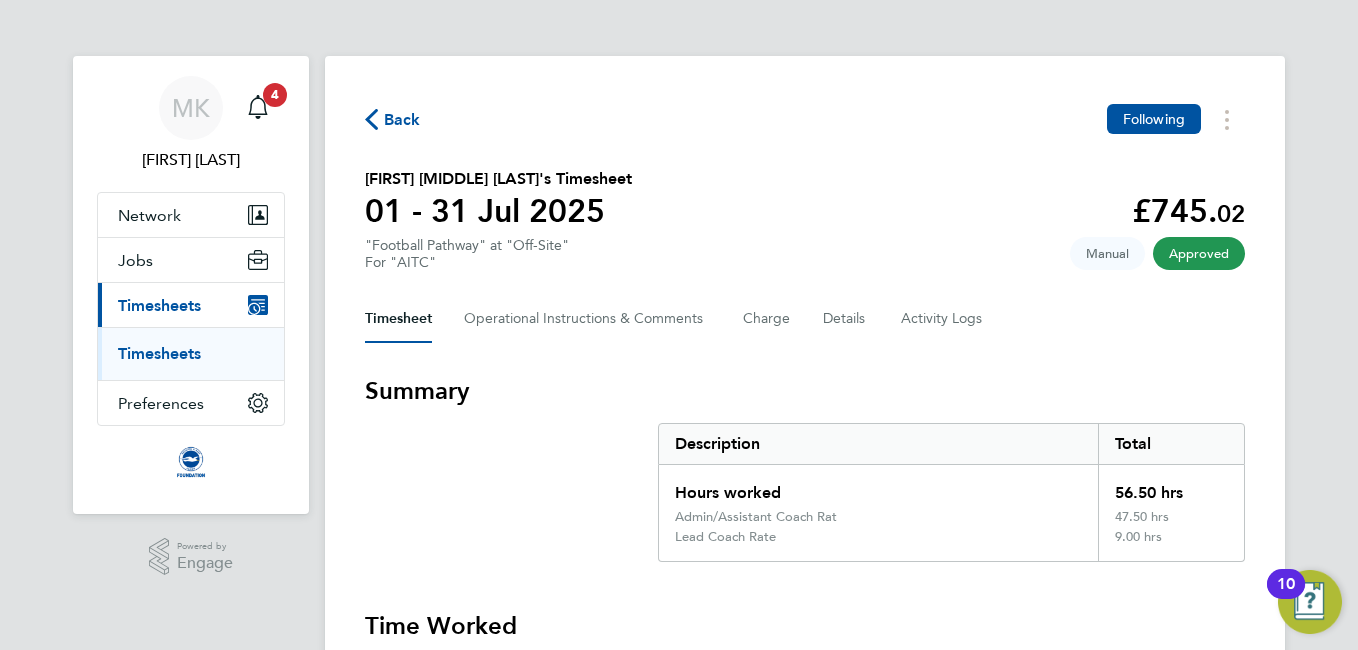click on "Back" 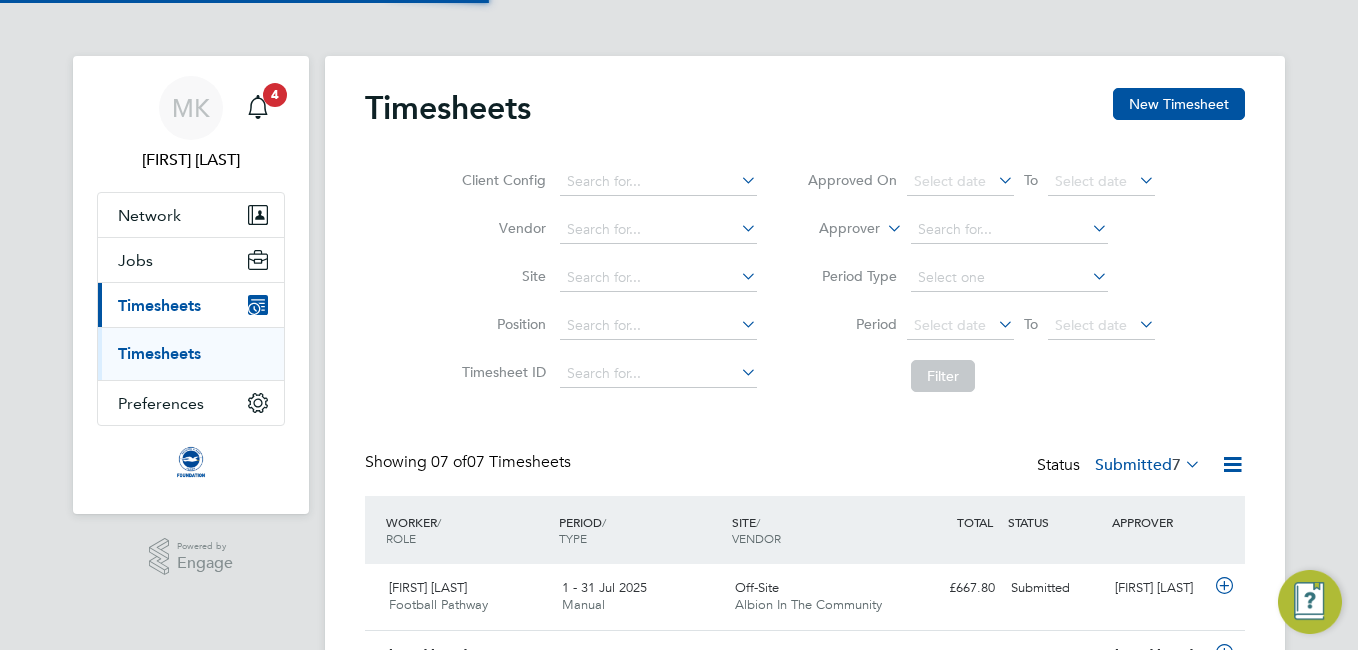 scroll, scrollTop: 10, scrollLeft: 10, axis: both 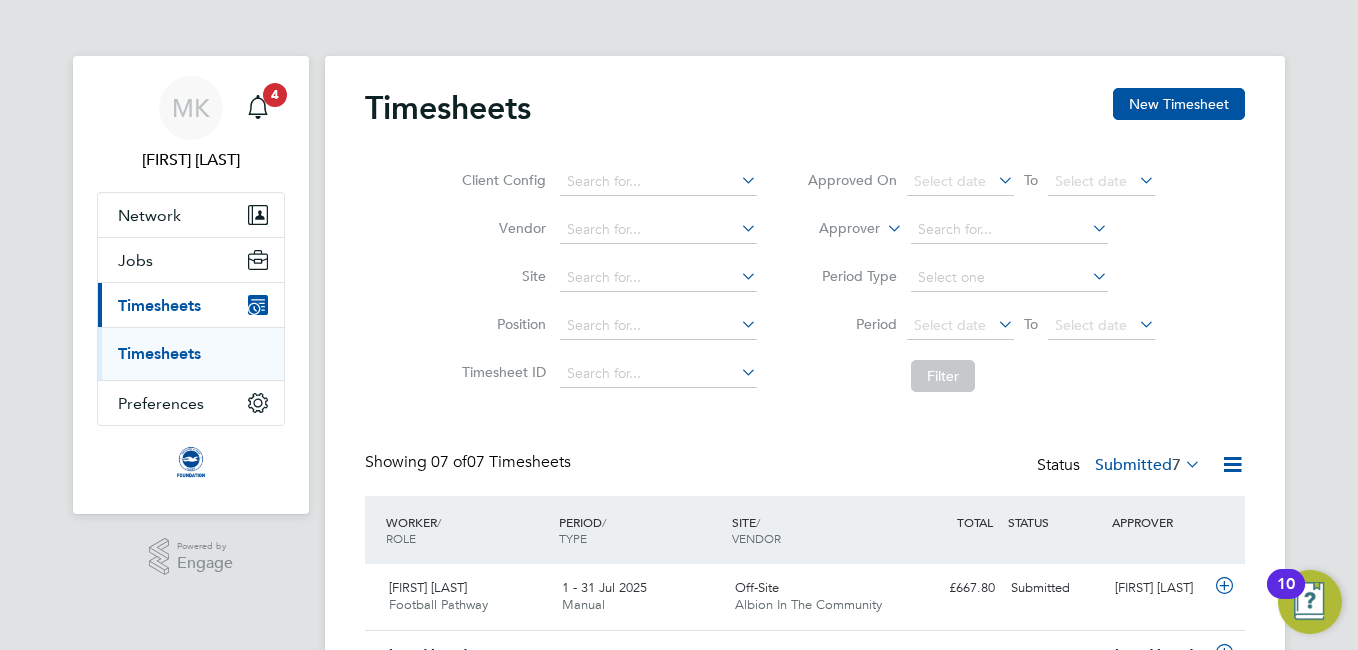 click on "Client Config   Vendor   Site   Position   Timesheet ID   Approved On
Select date
To
Select date
Approver     Period Type   Period
Select date
To
Select date
Filter" 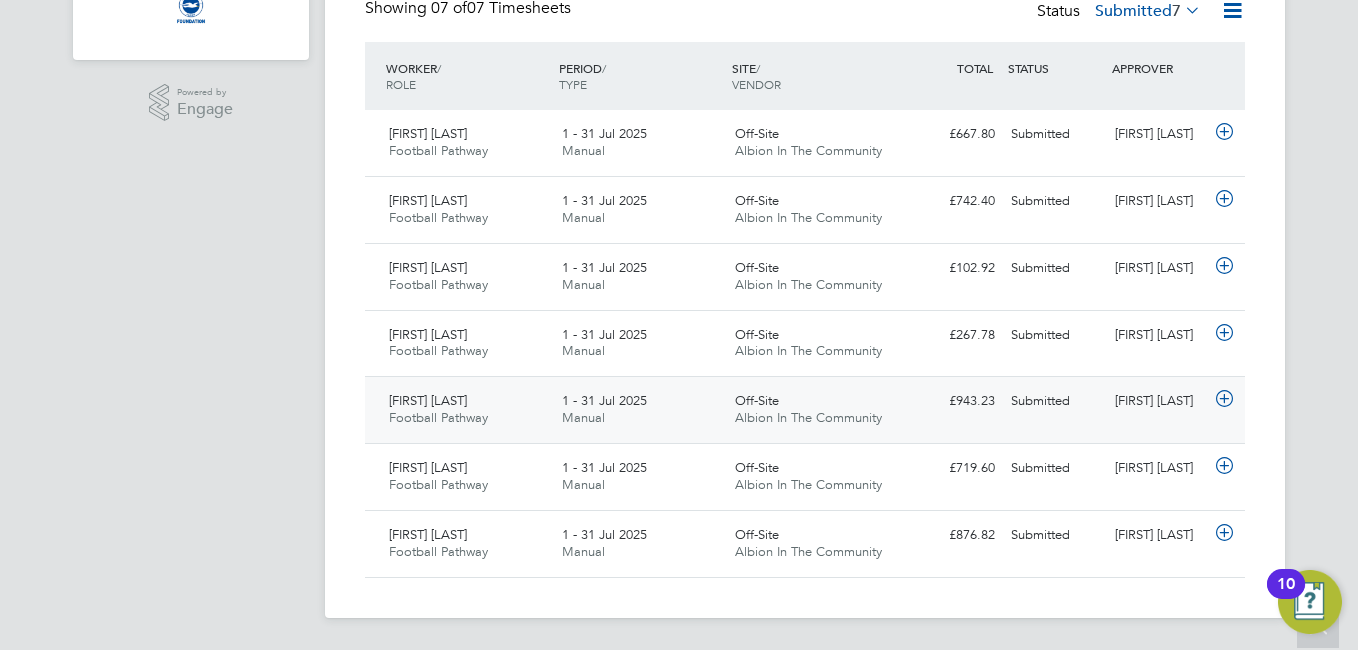 click on "Luke Rickwood Football Pathway   1 - 31 Jul 2025" 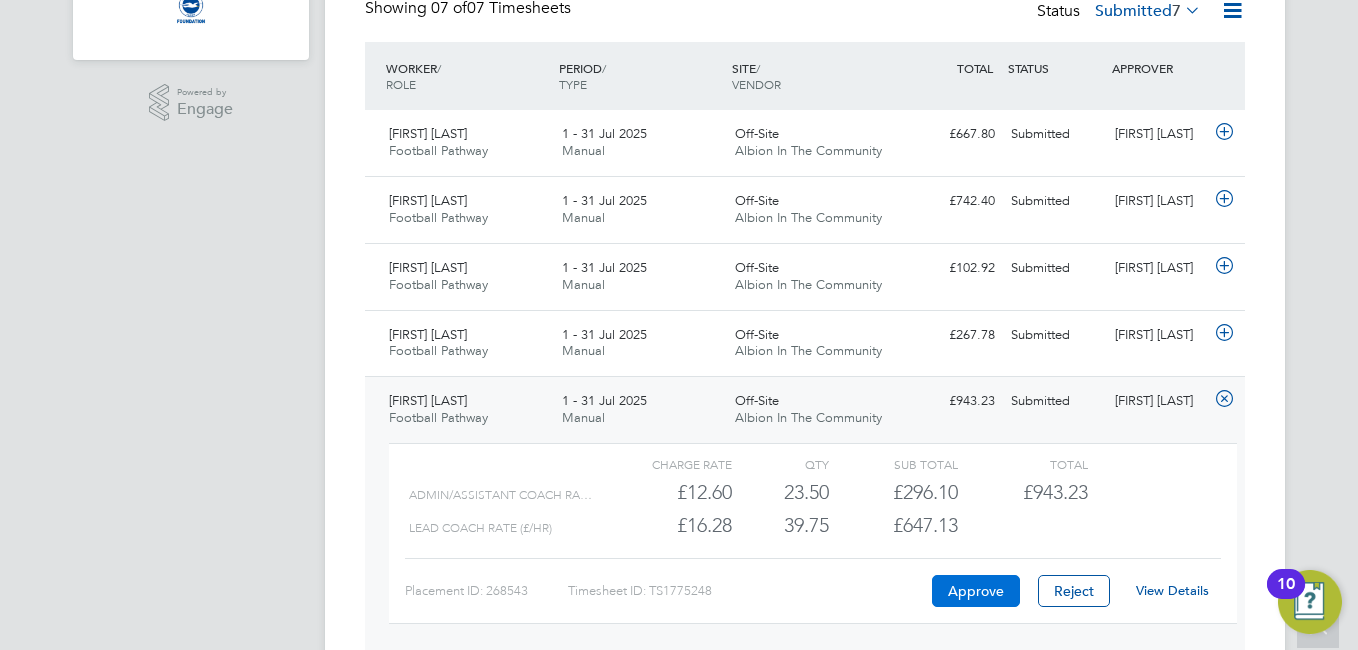 click on "Approve" 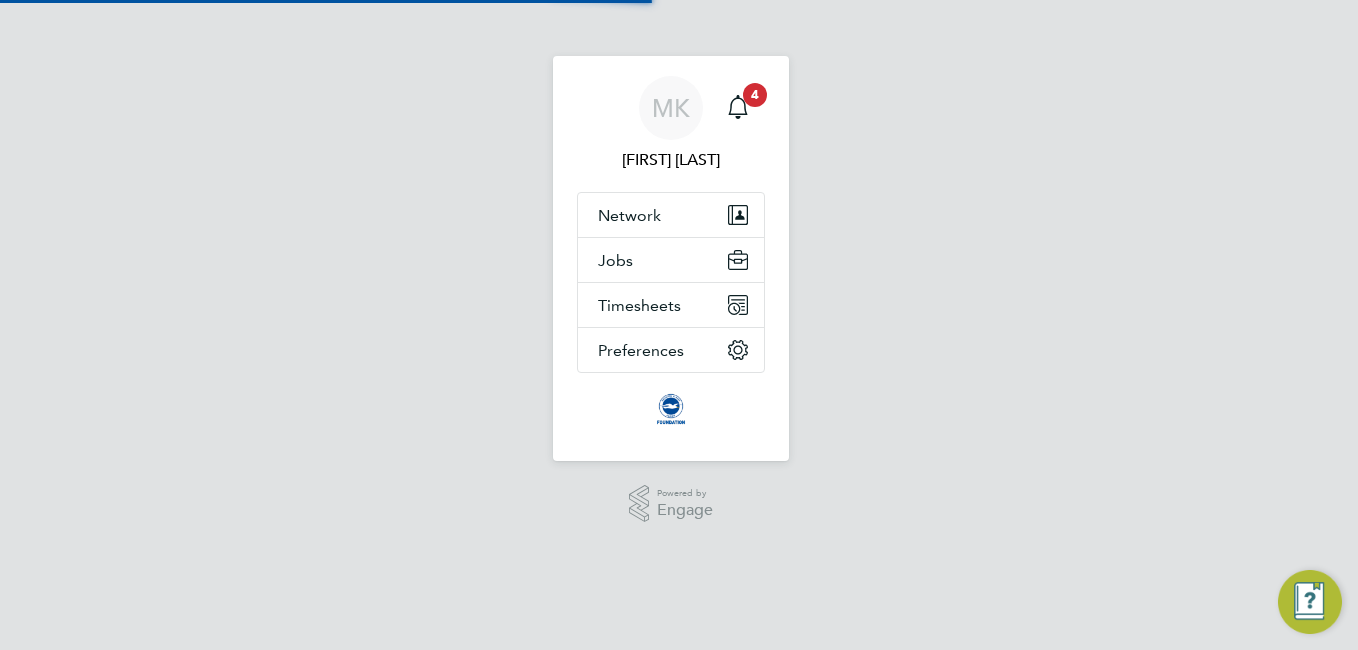 scroll, scrollTop: 0, scrollLeft: 0, axis: both 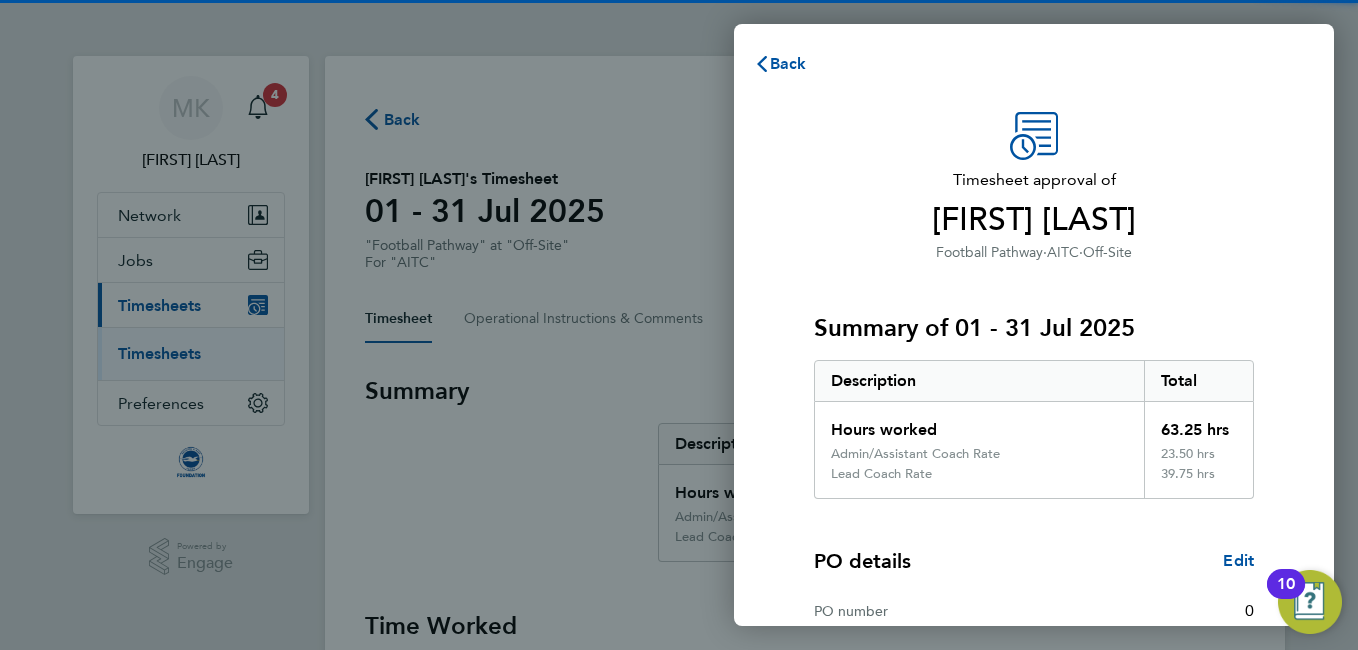 click on "Timesheet approval of   [FIRST] [LAST]   Football Pathway   ·   AITC   ·   Off-Site   Summary of 01 - 31 Jul 2025   Description   Total   Hours worked   63.25 hrs   Admin/Assistant Coach Rate   23.50 hrs   Lead Coach Rate   39.75 hrs  PO details  Edit   PO number   0   Start date   01 Apr 2017   Please review all details before approving this timesheet.   Timesheets for this client cannot be approved without a PO.   Confirm Timesheet Approval" 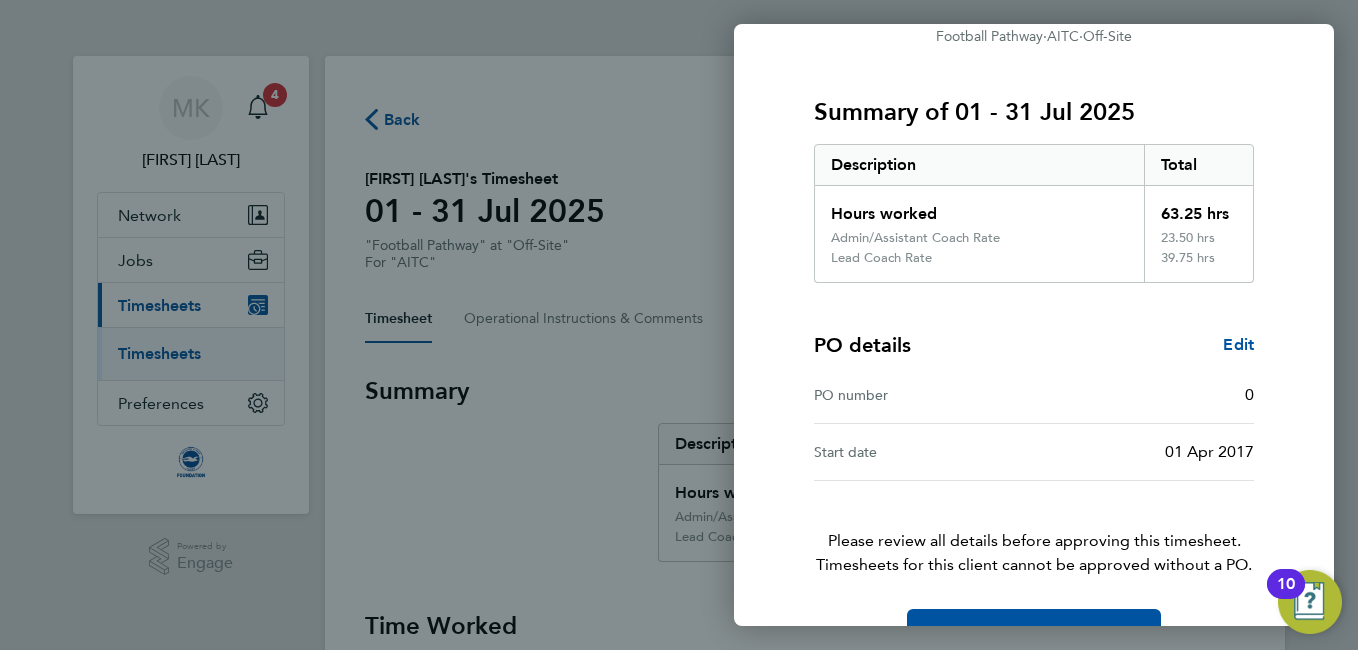 scroll, scrollTop: 271, scrollLeft: 0, axis: vertical 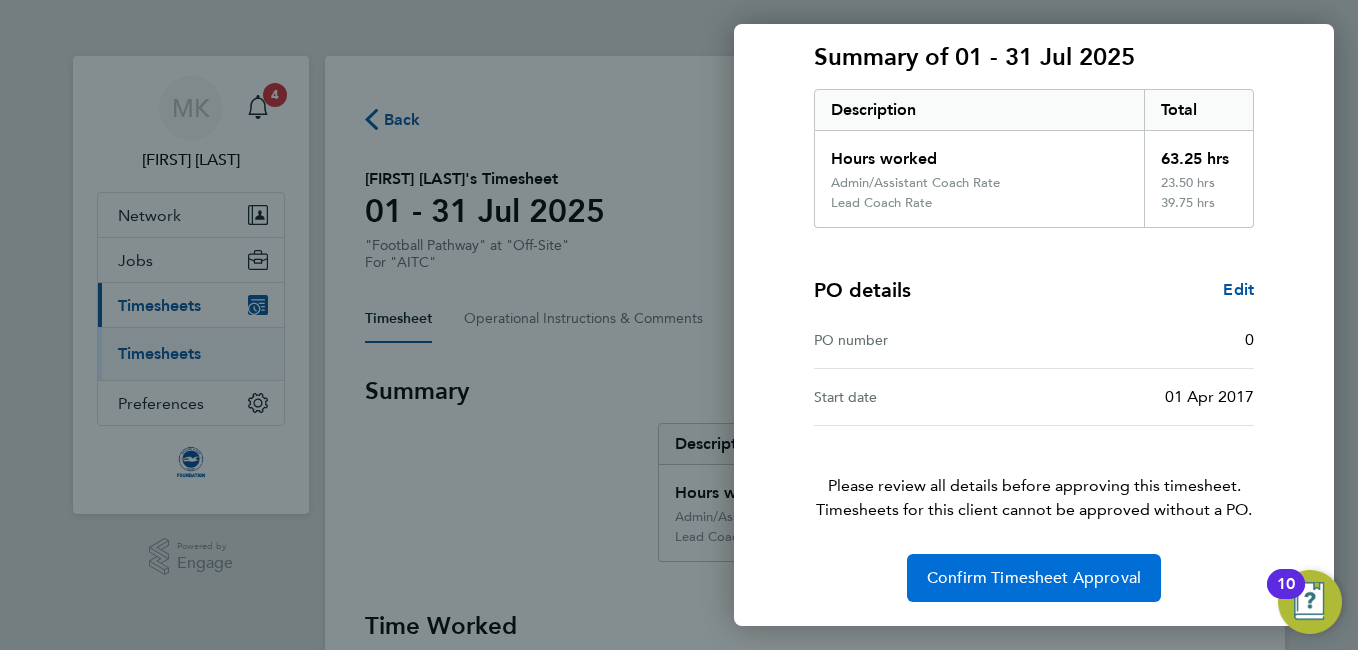 click on "Confirm Timesheet Approval" 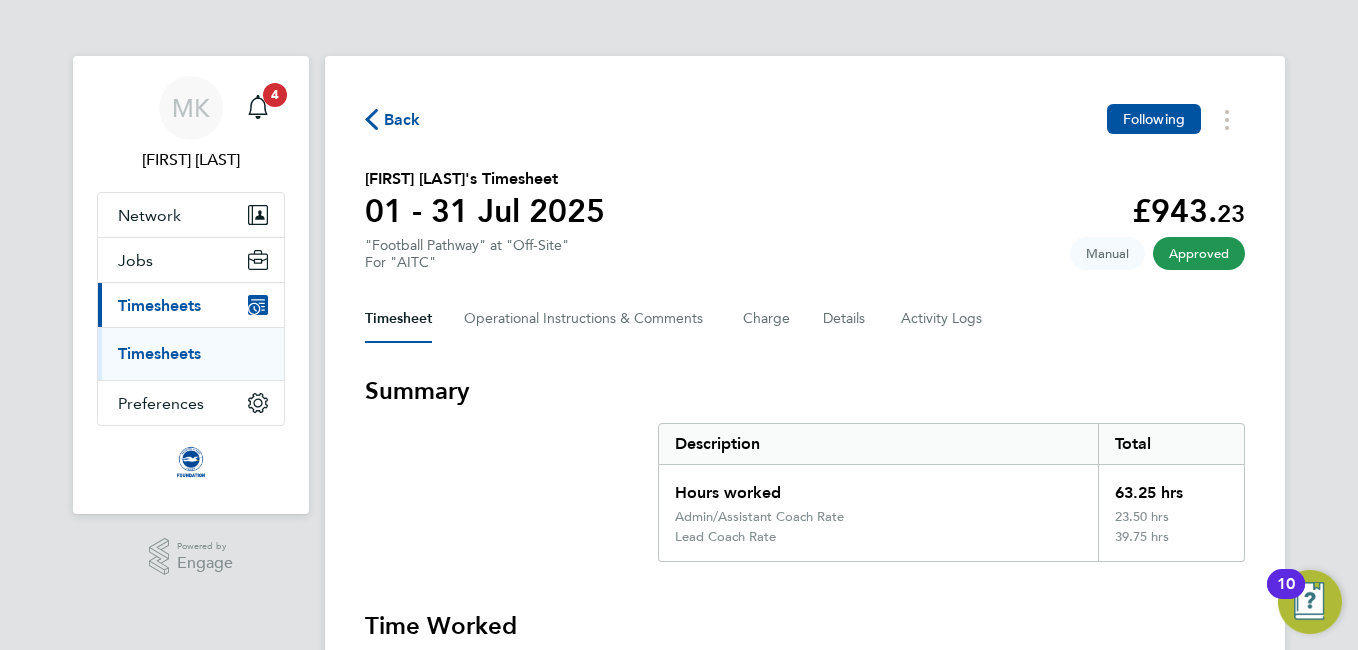 click on "Back" 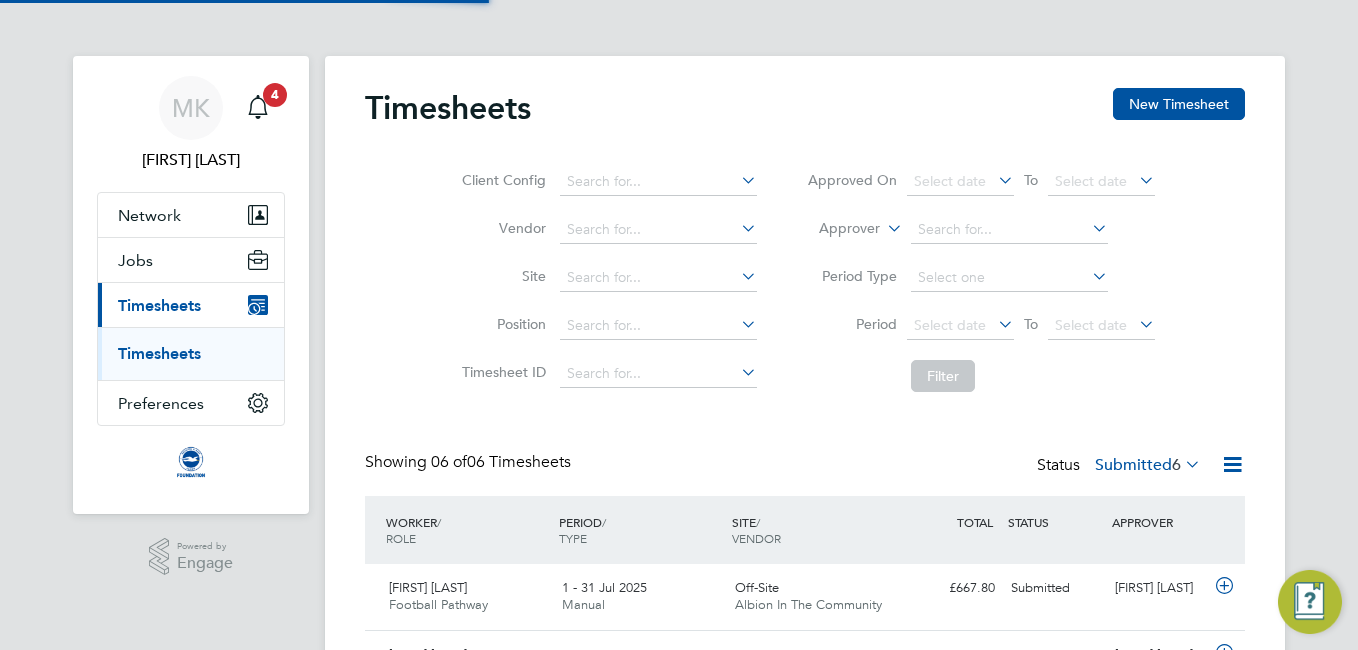 scroll, scrollTop: 10, scrollLeft: 10, axis: both 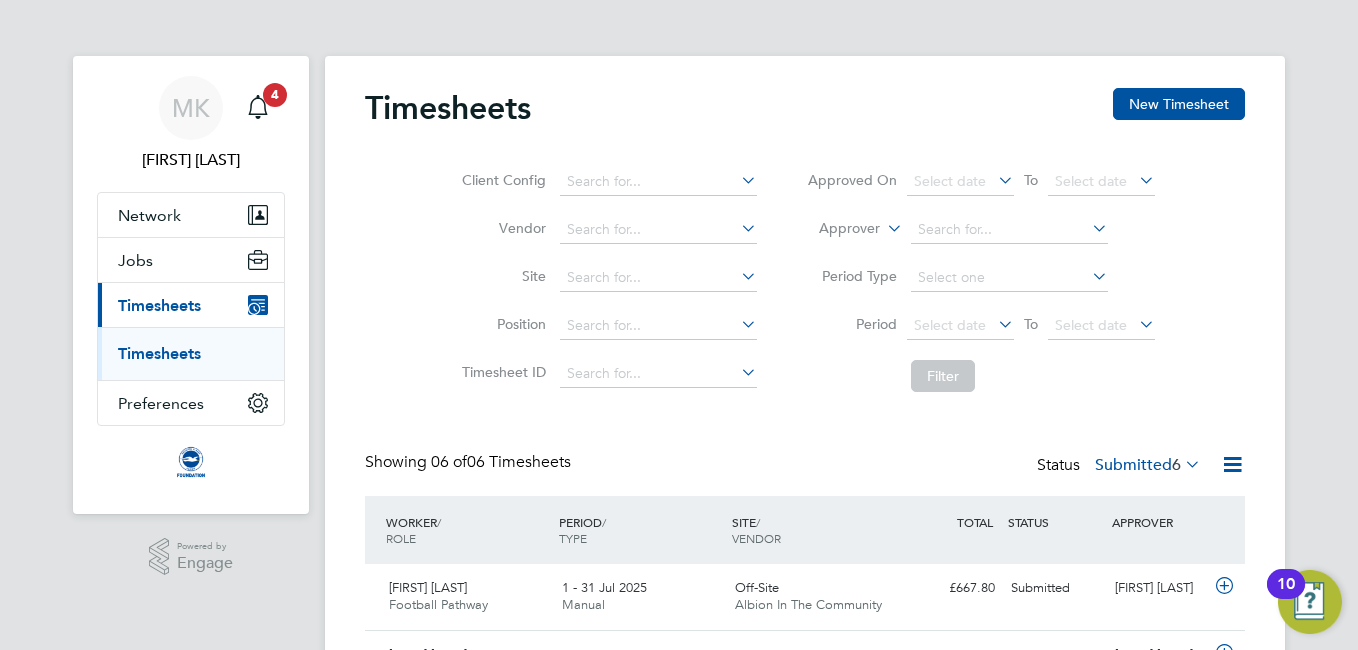 click on "Showing   06 of  06 Timesheets Status  Submitted  6" 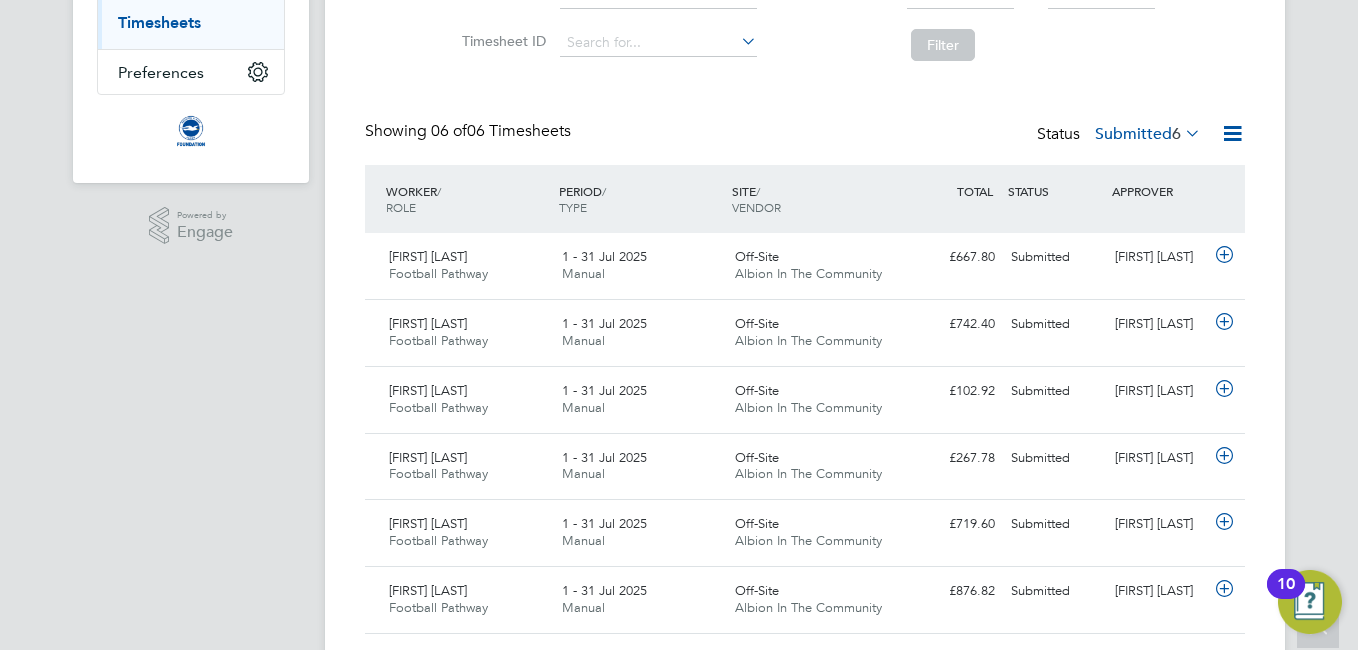 scroll, scrollTop: 387, scrollLeft: 0, axis: vertical 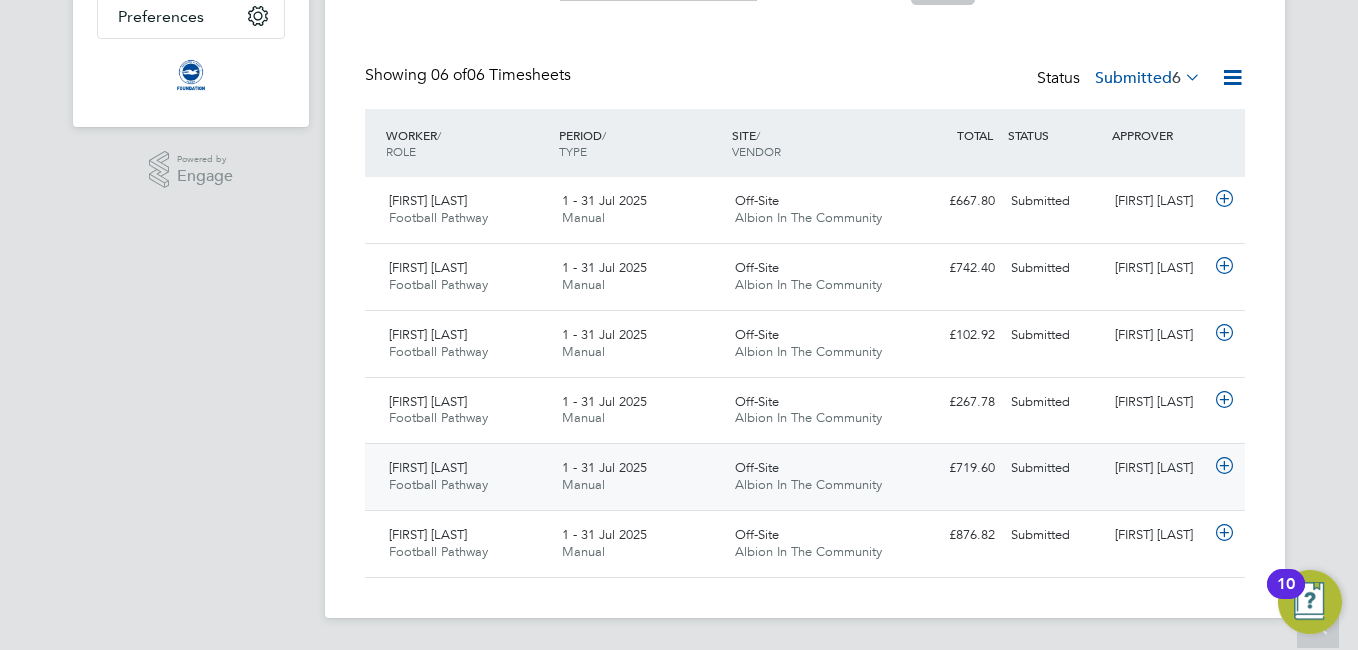 click on "1 - 31 Jul 2025 Manual" 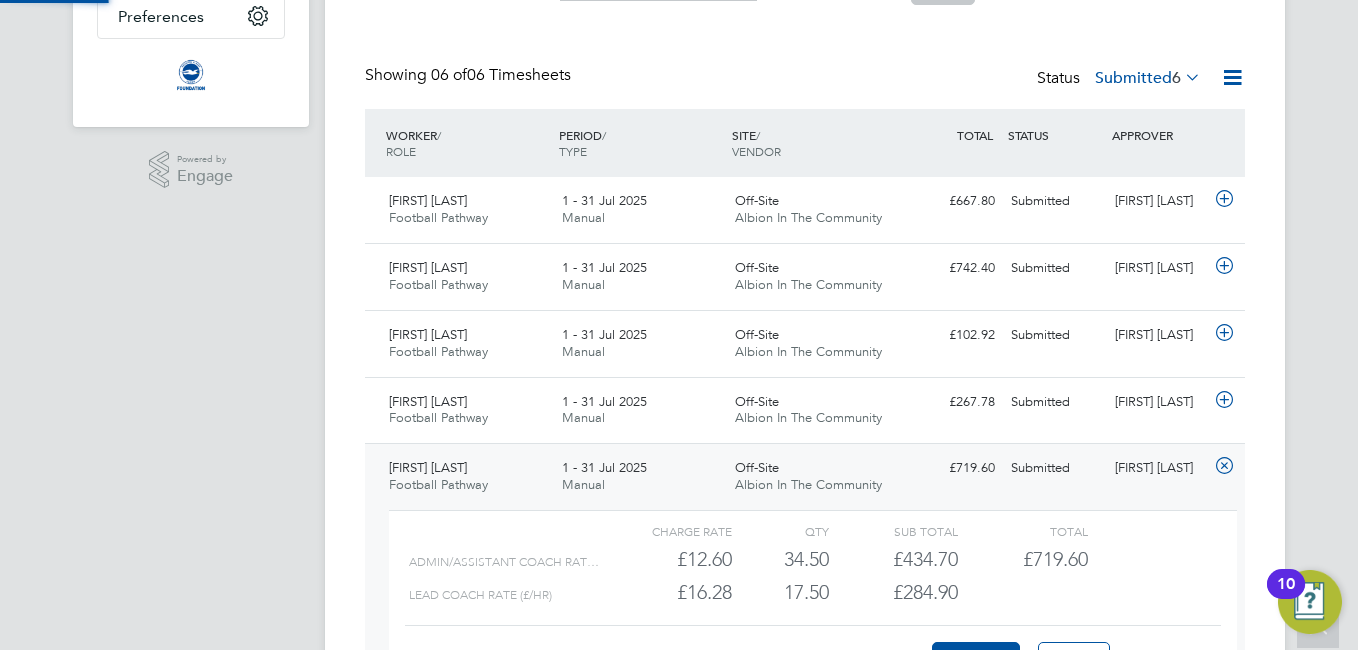 scroll, scrollTop: 10, scrollLeft: 10, axis: both 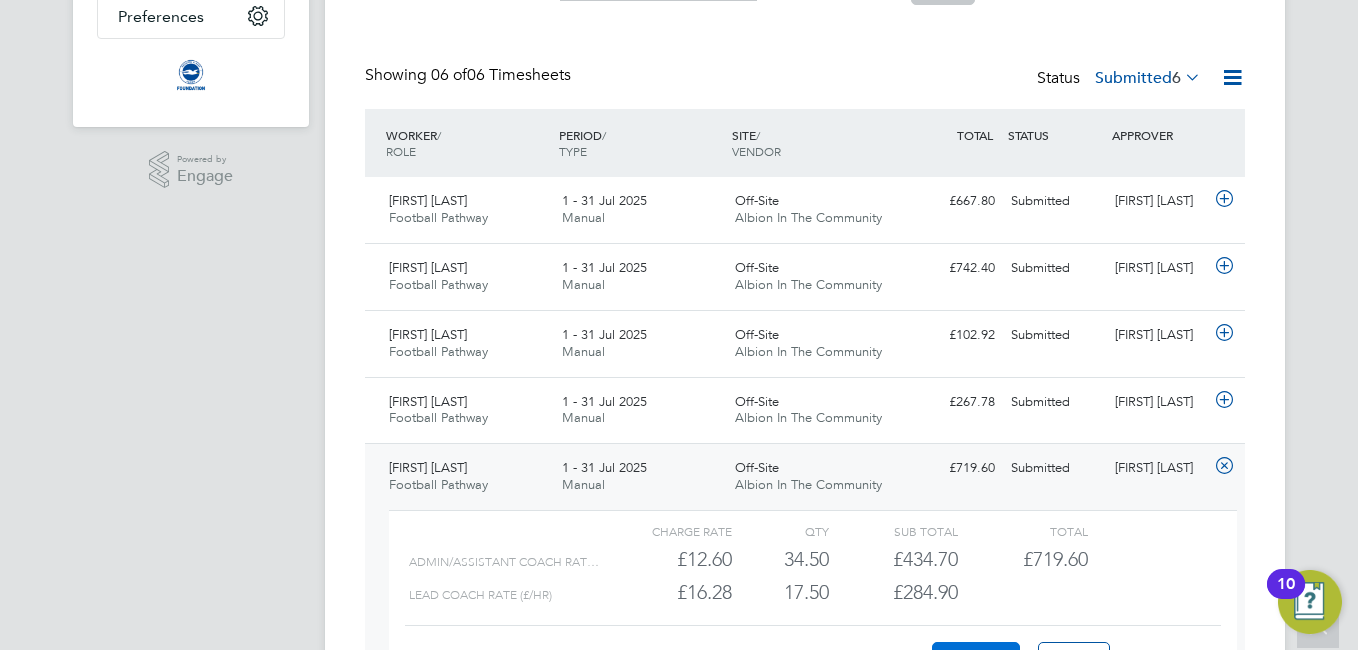 click on "Approve" 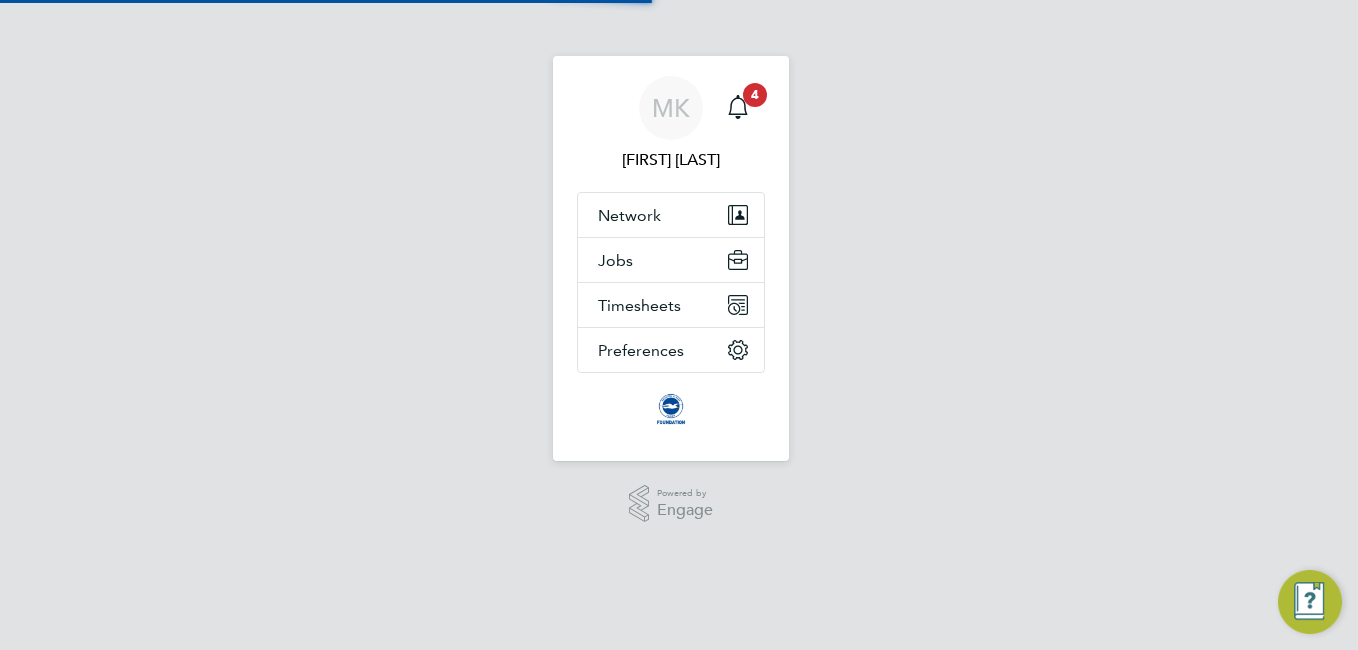 scroll, scrollTop: 0, scrollLeft: 0, axis: both 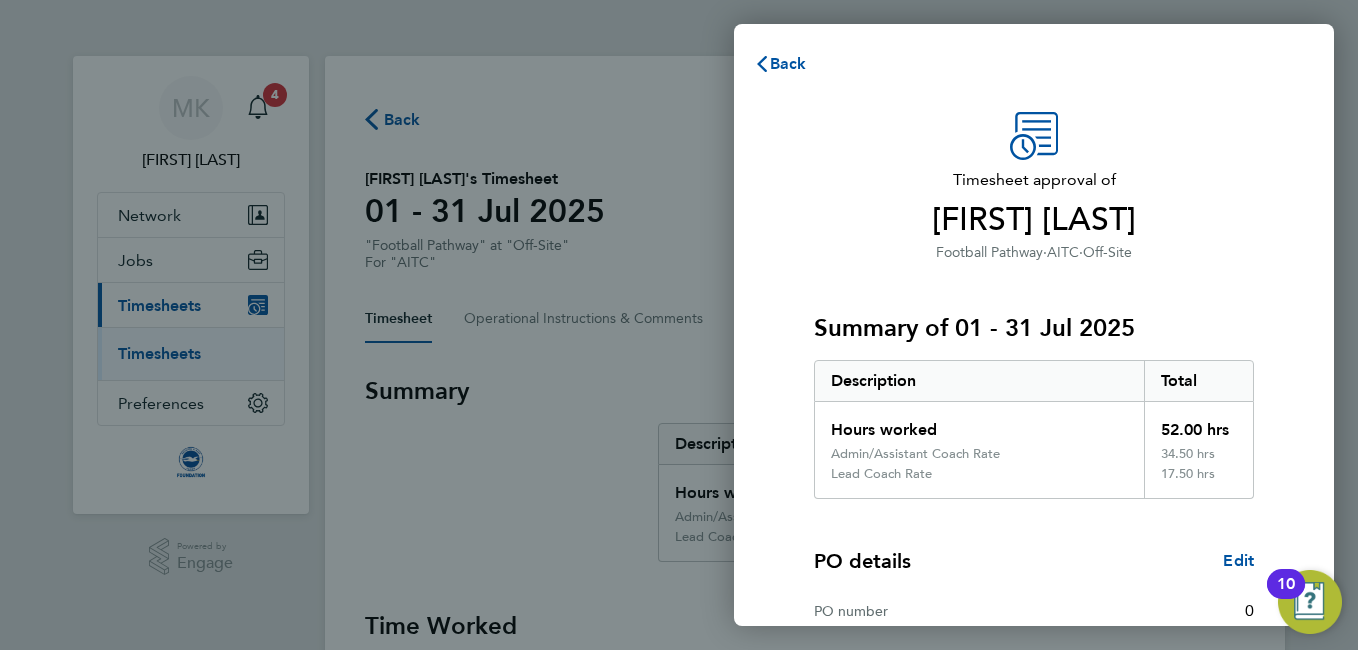 click on "Timesheet approval of   [FIRST] [LAST]   Football Pathway   ·   AITC   ·   Off-Site   Summary of 01 - 31 Jul 2025   Description   Total   Hours worked   52.00 hrs   Admin/Assistant Coach Rate   34.50 hrs   Lead Coach Rate   17.50 hrs  PO details  Edit   PO number   0   Start date   01 Apr 2017   Please review all details before approving this timesheet.   Timesheets for this client cannot be approved without a PO.   Confirm Timesheet Approval" 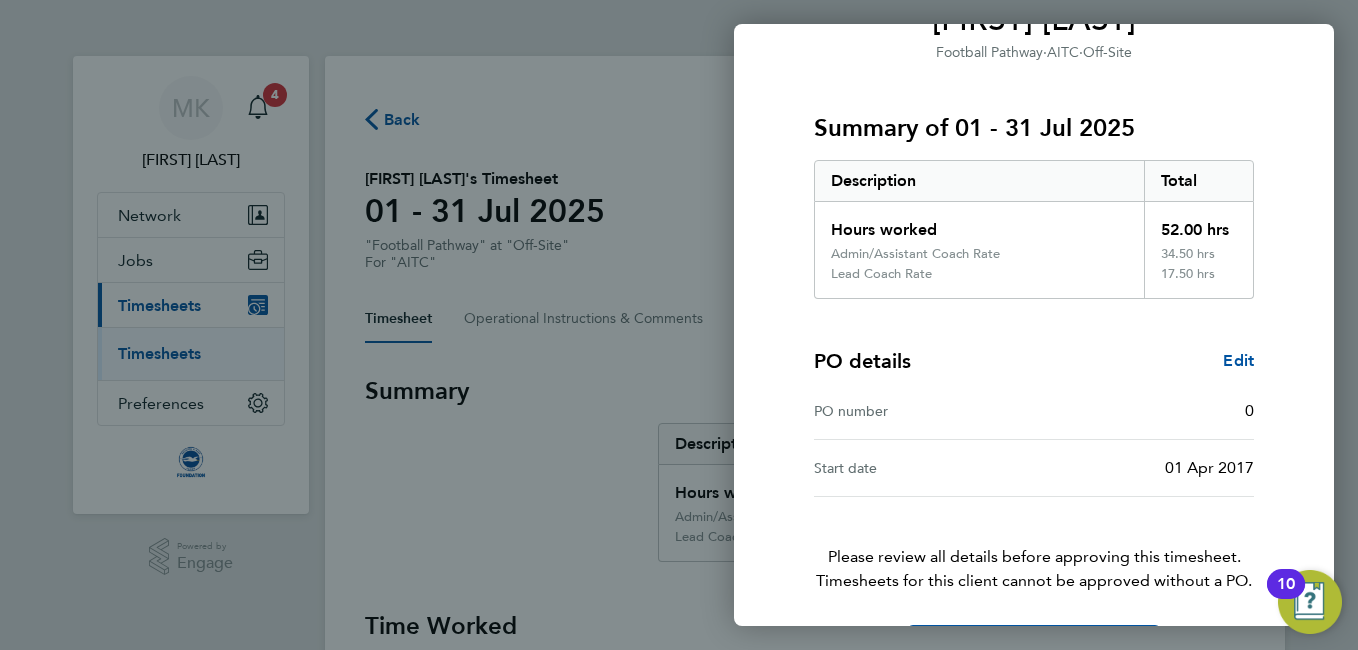 scroll, scrollTop: 271, scrollLeft: 0, axis: vertical 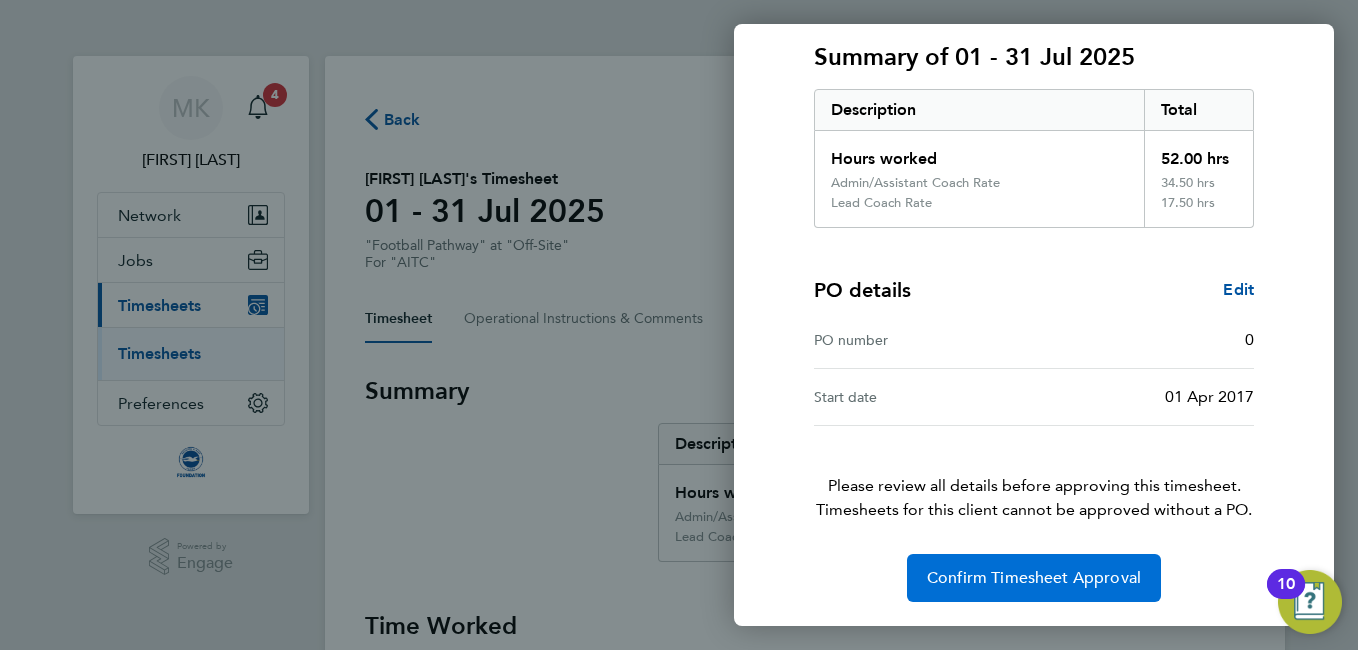 click on "Confirm Timesheet Approval" 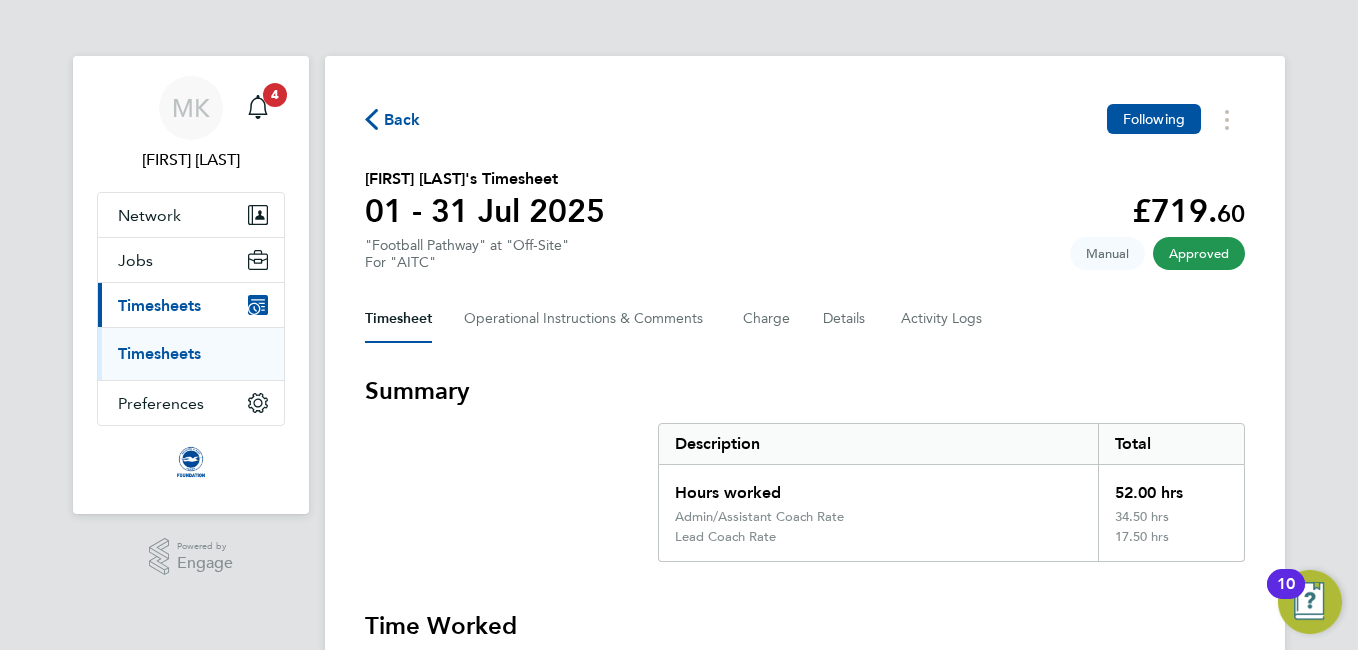click on "Back" 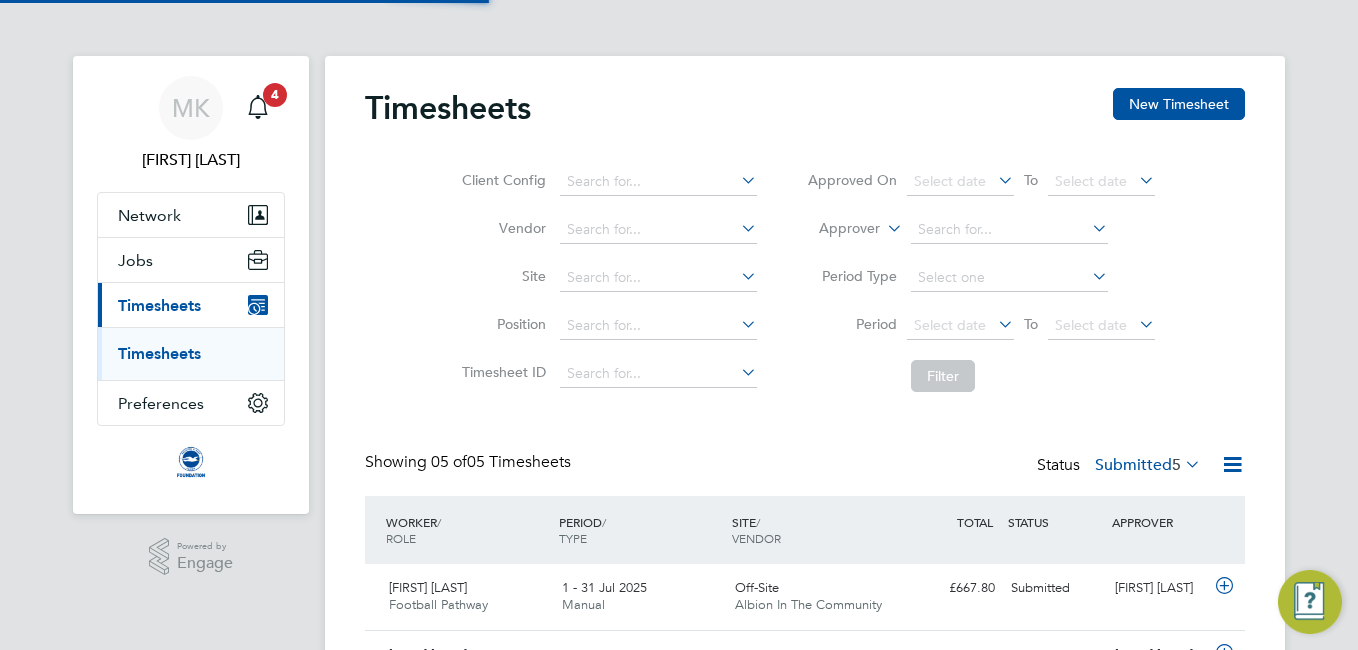 scroll, scrollTop: 10, scrollLeft: 10, axis: both 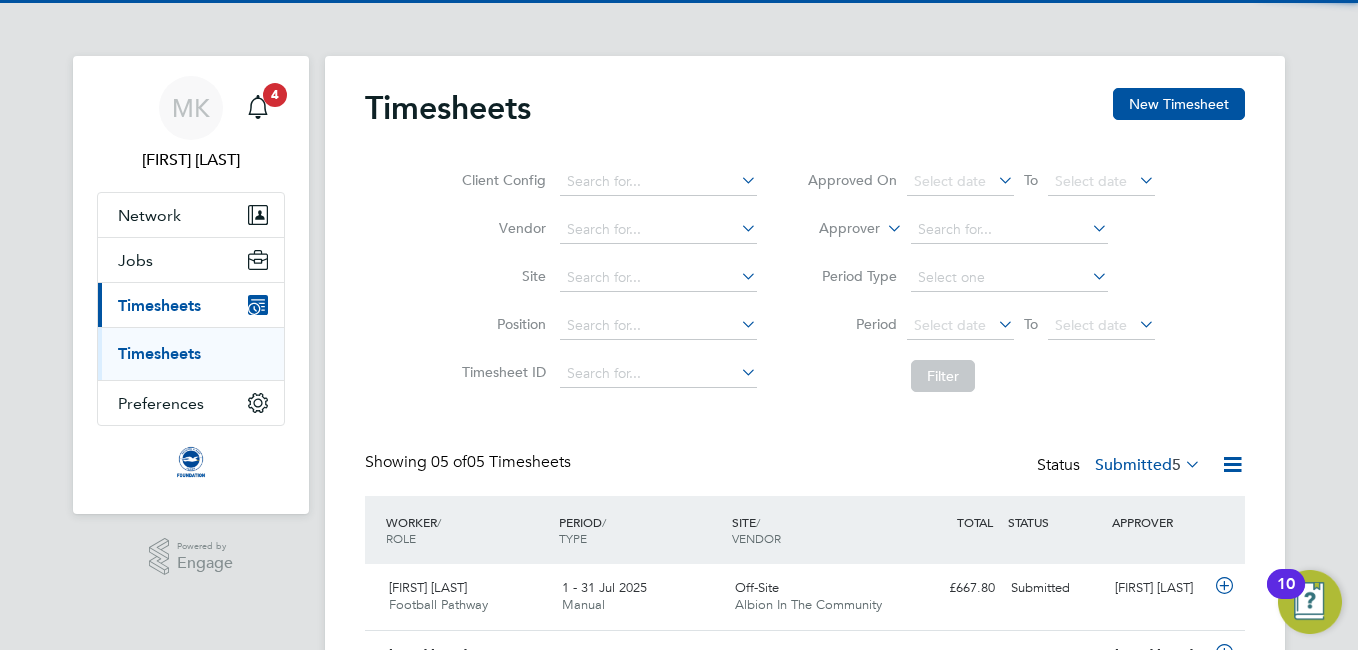 click on "Client Config   Vendor   Site   Position   Timesheet ID   Approved On
Select date
To
Select date
Approver     Period Type   Period
Select date
To
Select date
Filter" 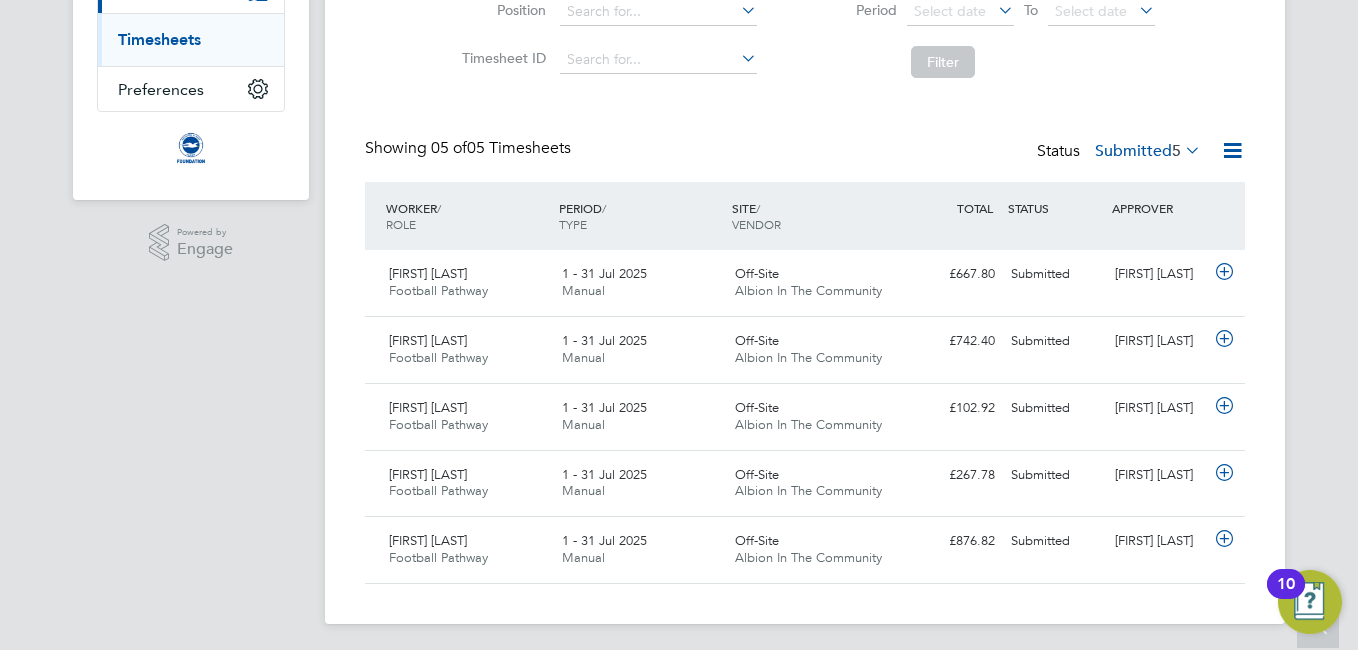 scroll, scrollTop: 320, scrollLeft: 0, axis: vertical 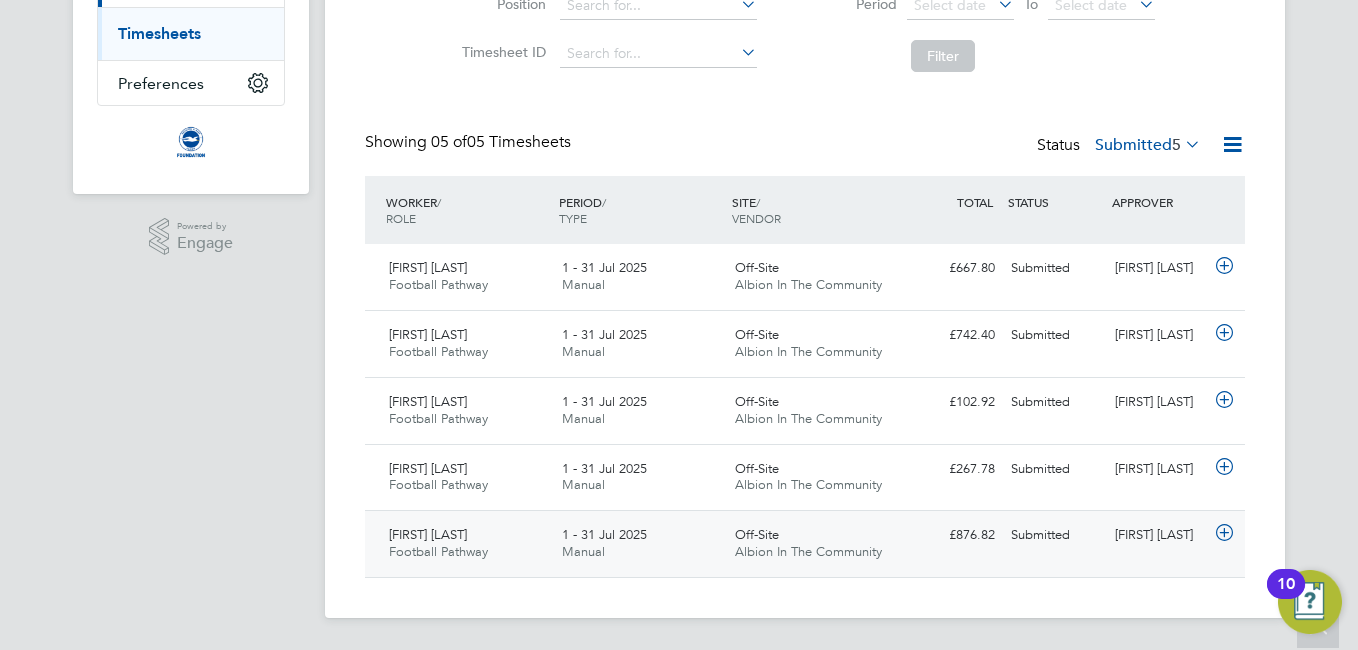 click on "1 - 31 Jul 2025" 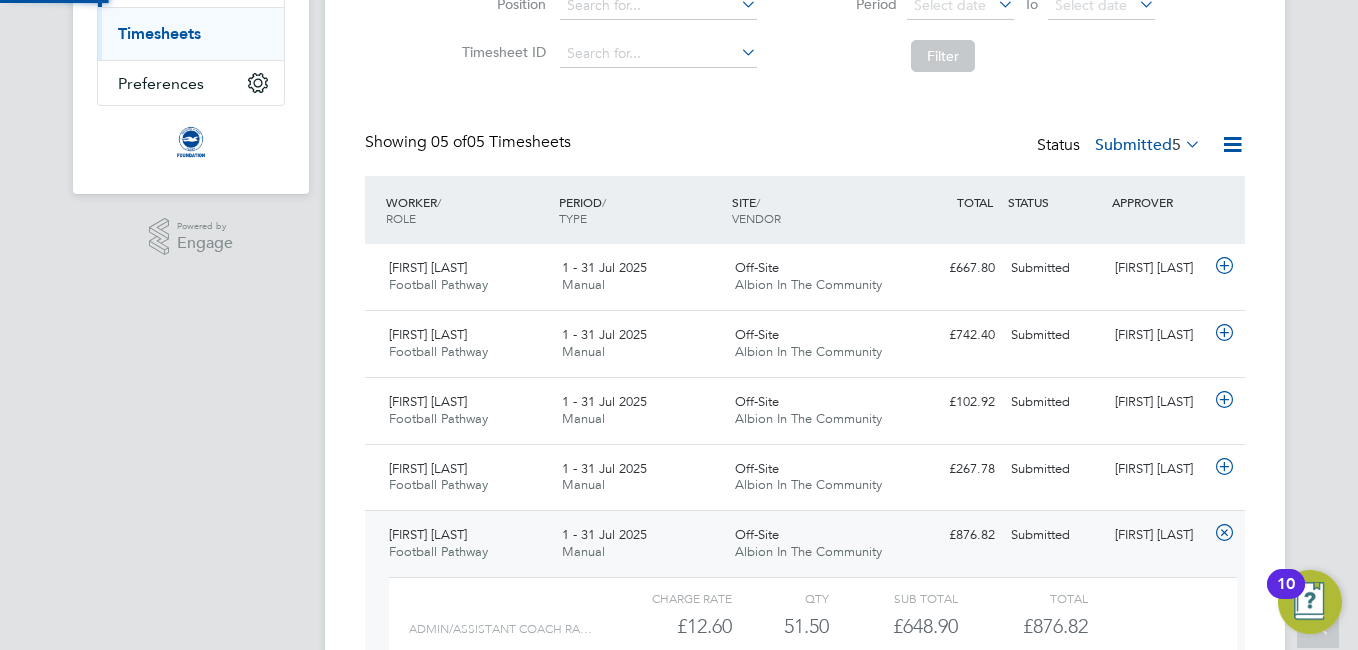 scroll, scrollTop: 10, scrollLeft: 10, axis: both 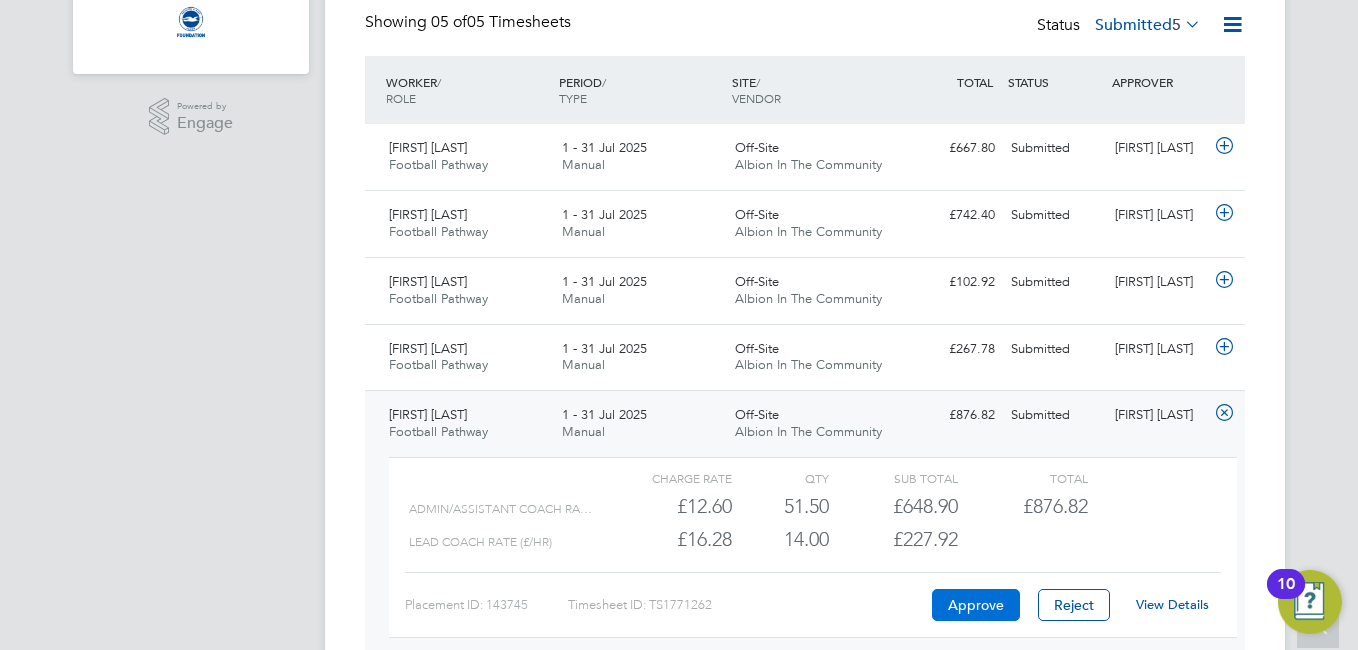 click on "Approve" 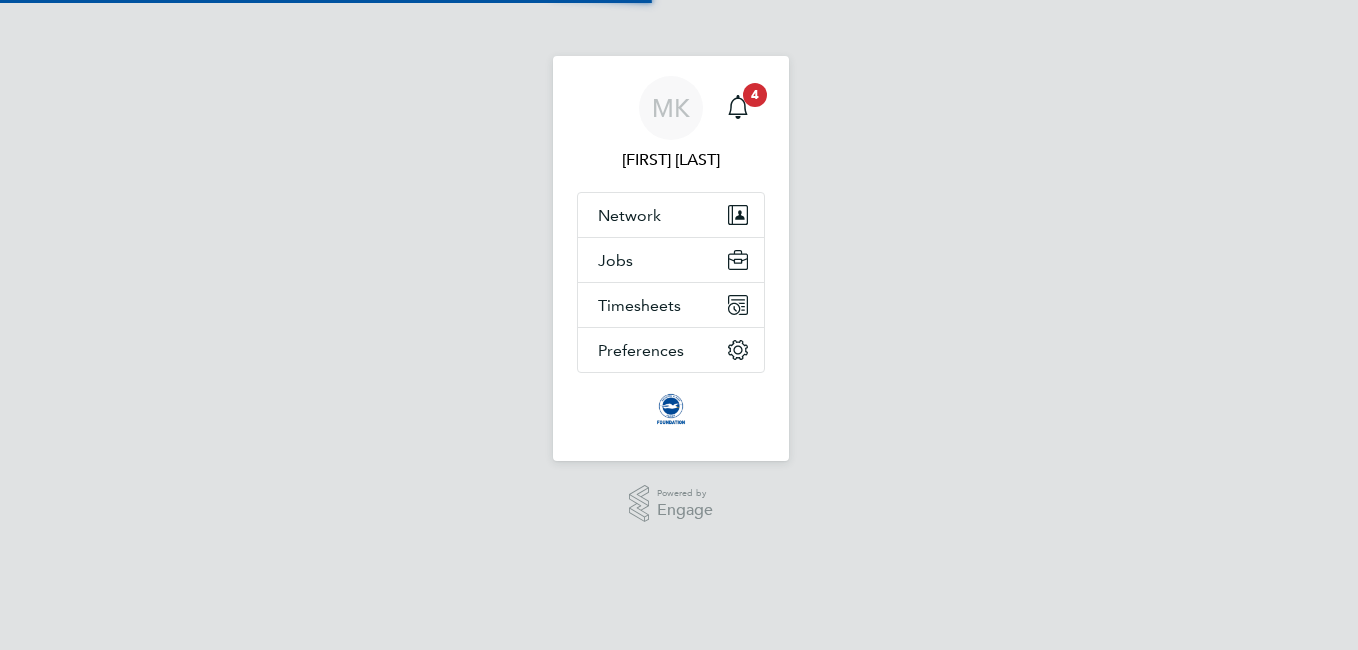 scroll, scrollTop: 0, scrollLeft: 0, axis: both 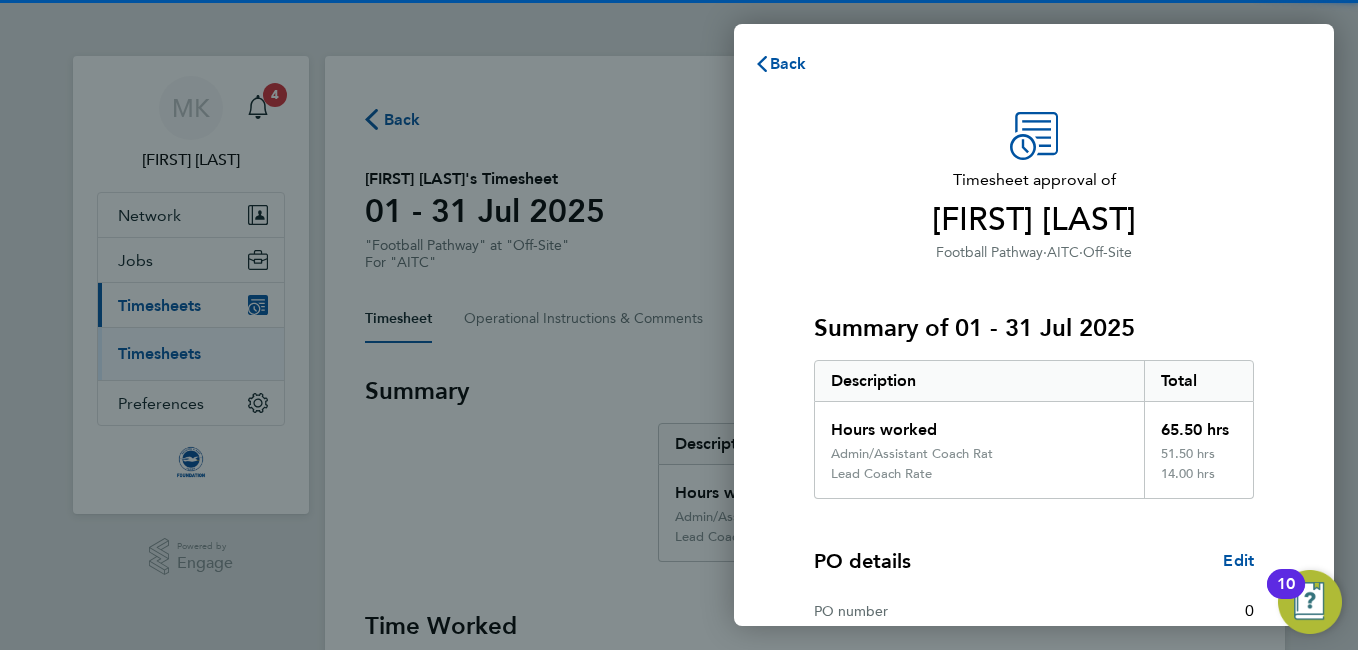 click on "Timesheet approval of   [FIRST] [LAST]   Football Pathway   ·   AITC   ·   Off-Site   Summary of 01 - 31 Jul 2025   Description   Total   Hours worked   65.50 hrs   Admin/Assistant Coach Rat   51.50 hrs   Lead Coach Rate   14.00 hrs  PO details  Edit   PO number   0   Start date   01 Apr 2017   Please review all details before approving this timesheet.   Timesheets for this client cannot be approved without a PO.   Confirm Timesheet Approval" 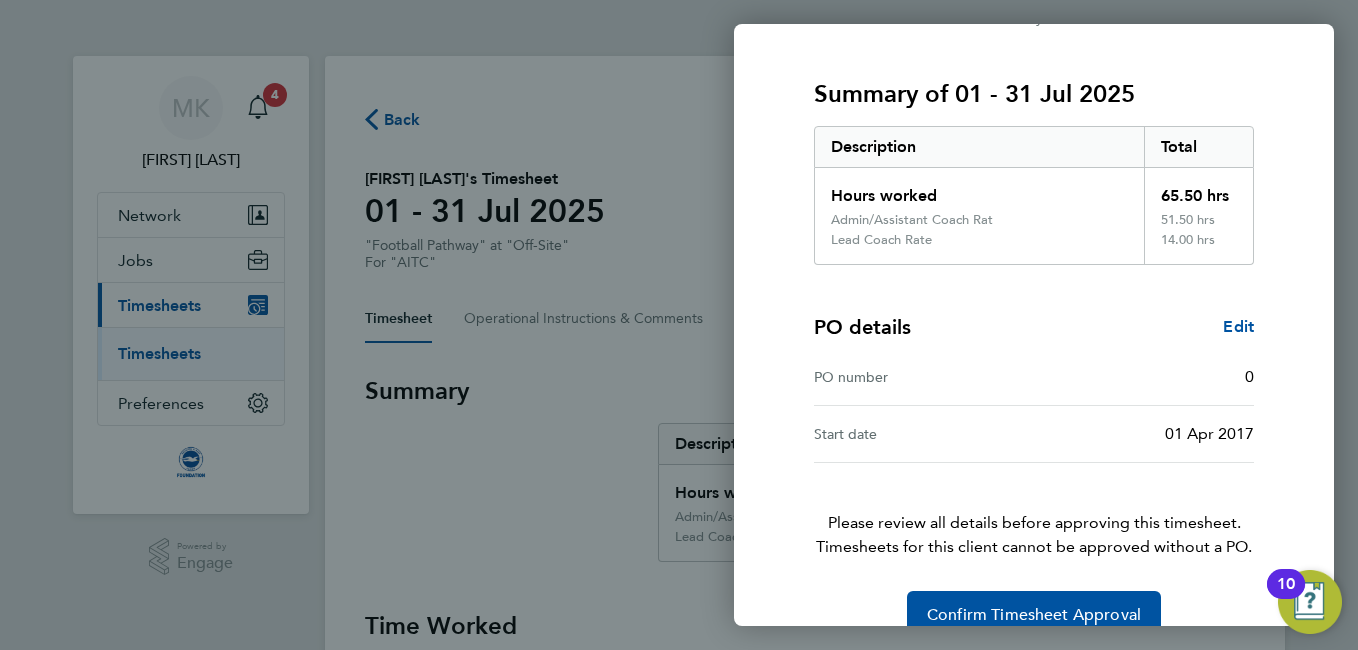 scroll, scrollTop: 271, scrollLeft: 0, axis: vertical 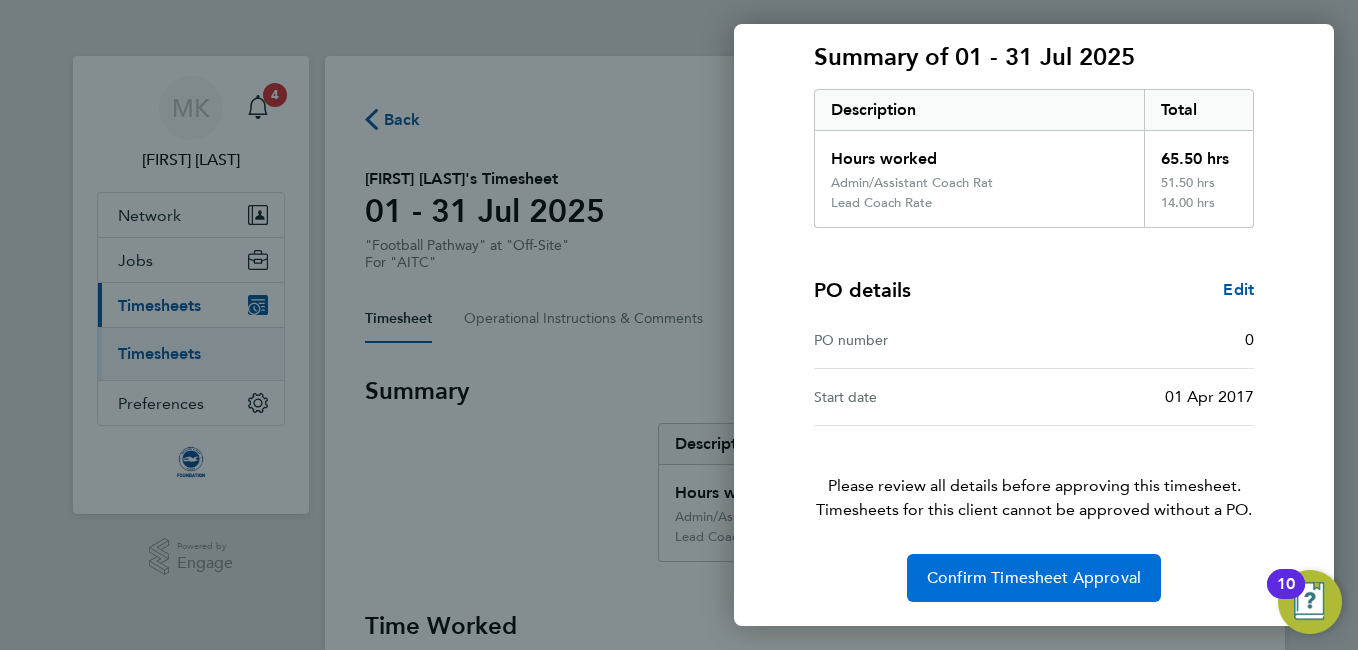 click on "Confirm Timesheet Approval" 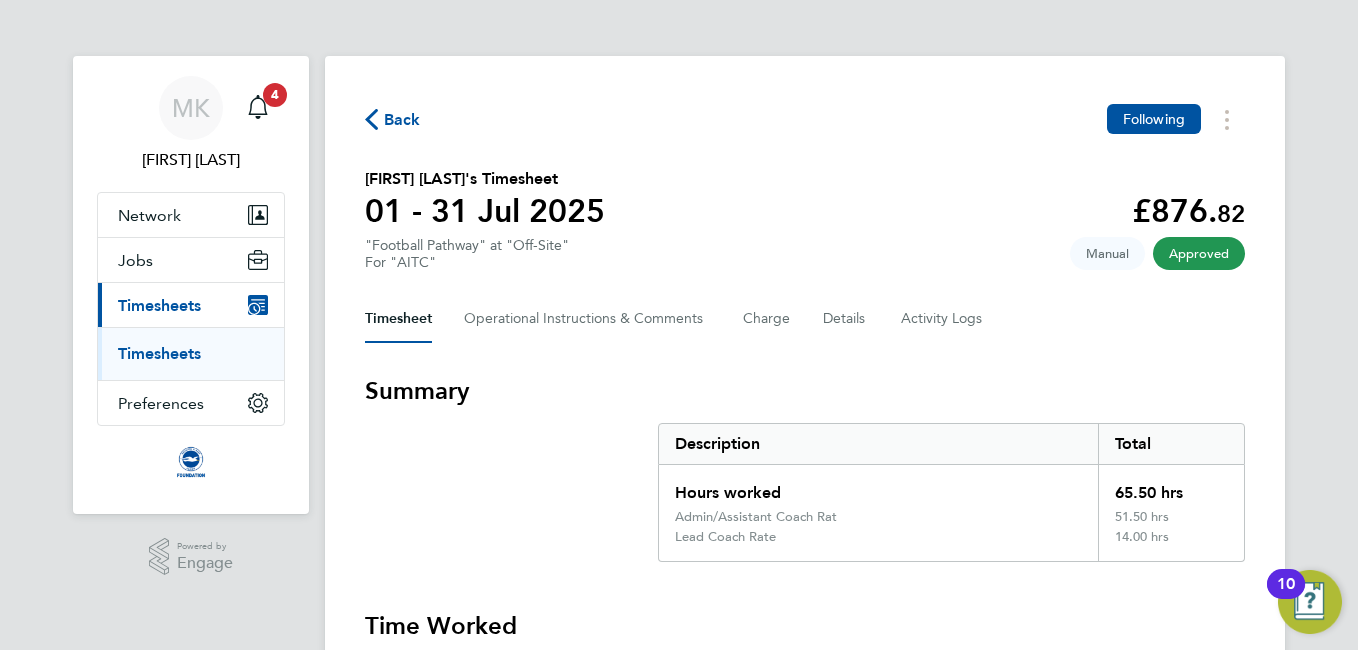 click on "Back" 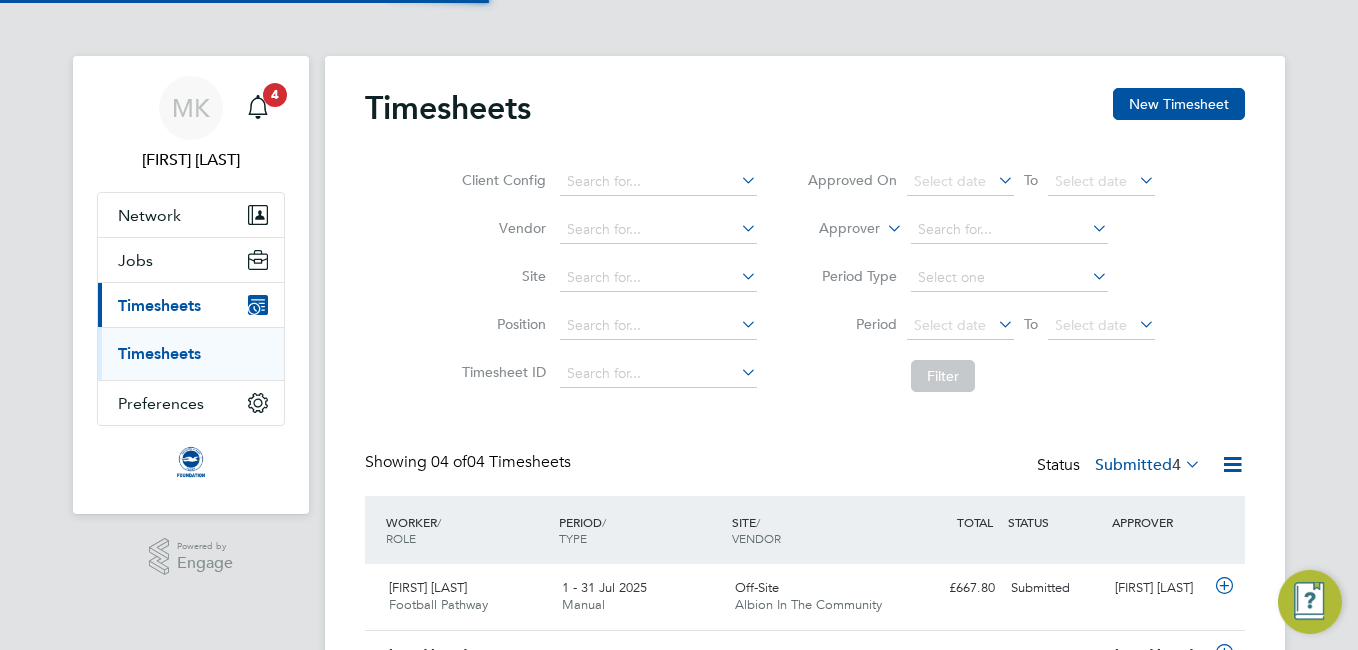 scroll, scrollTop: 10, scrollLeft: 10, axis: both 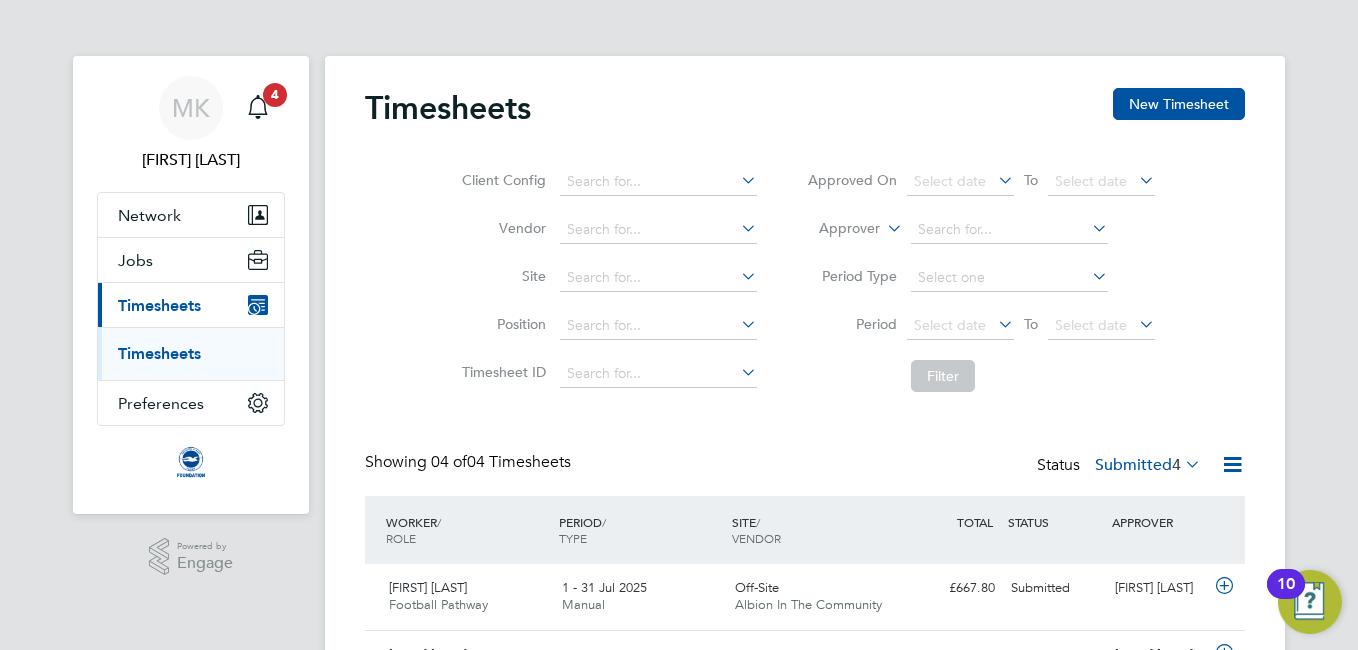 click 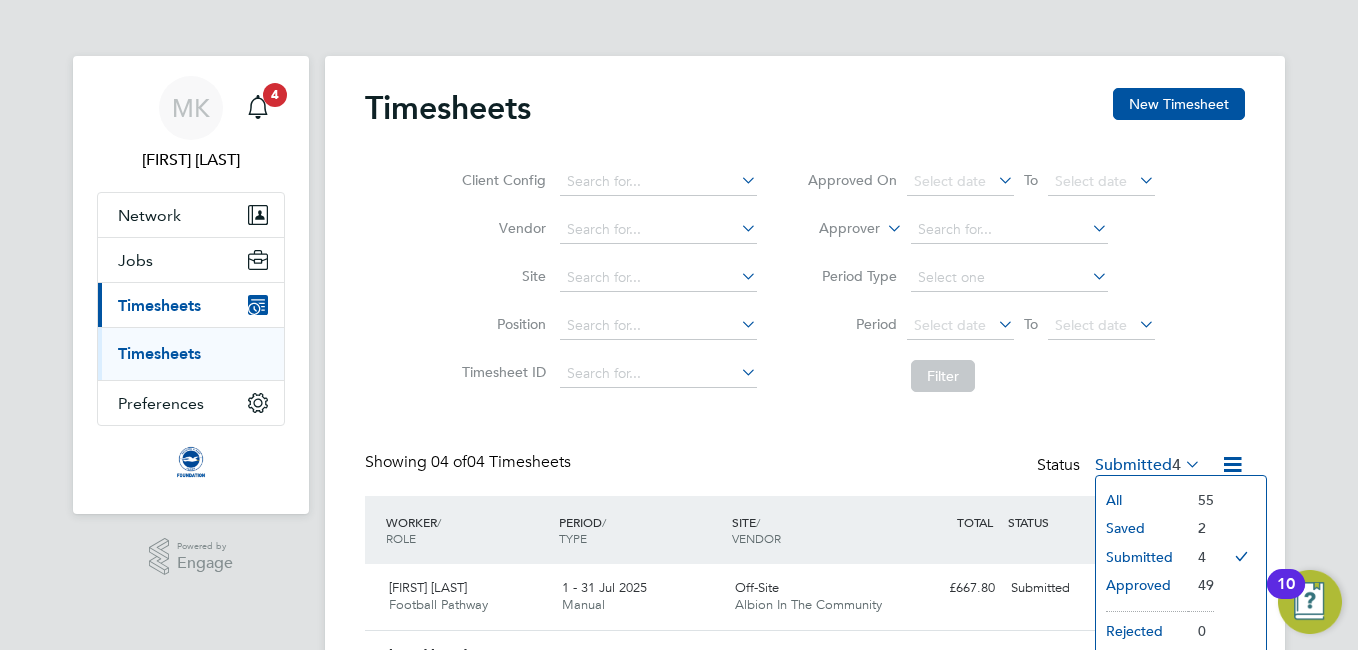 click on "Saved" 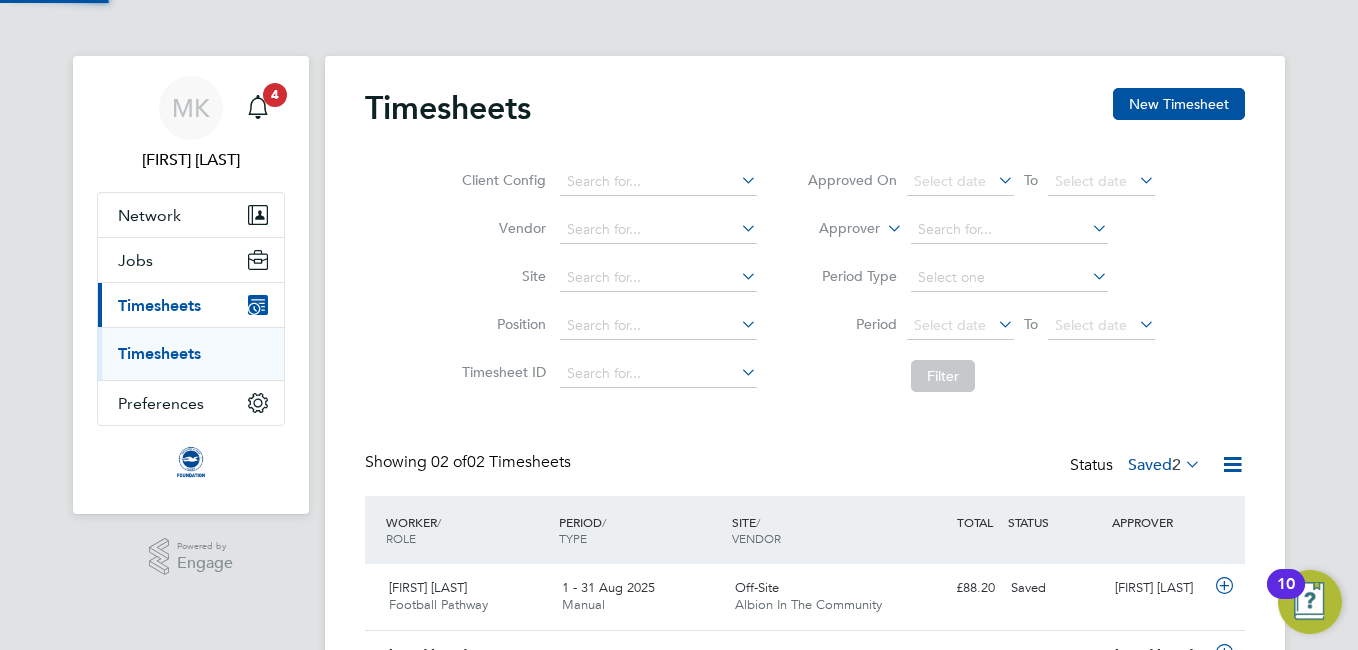 scroll, scrollTop: 10, scrollLeft: 10, axis: both 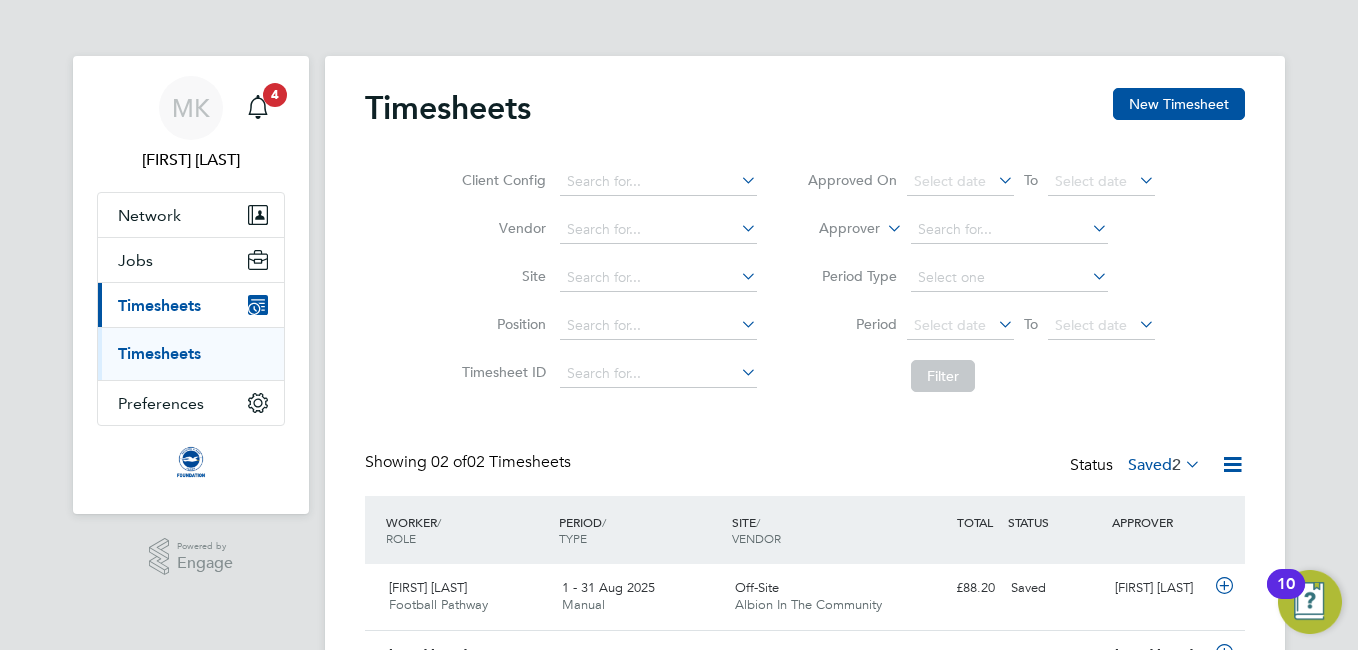 click on "Timesheets New Timesheet Client Config   Vendor   Site   Position   Timesheet ID   Approved On
Select date
To
Select date
Approver     Period Type   Period
Select date
To
Select date
Filter Showing   02 of  02 Timesheets Status  Saved  2  WORKER  / ROLE WORKER  / PERIOD PERIOD  / TYPE SITE  / VENDOR TOTAL   TOTAL  / STATUS STATUS APPROVER Jack Crosse Football Pathway   1 - 31 Aug 2025 1 - 31 Aug 2025 Manual Off-Site Albion In The Community £88.20 Saved Saved Matt Kelman Lola Bowditch Football Pathway   1 - 31 Jan 2025 1 - 31 Jan 2025 Manual Off-Site Albion In The Community £31.50 Saved Saved Matt Kelman Show   more" 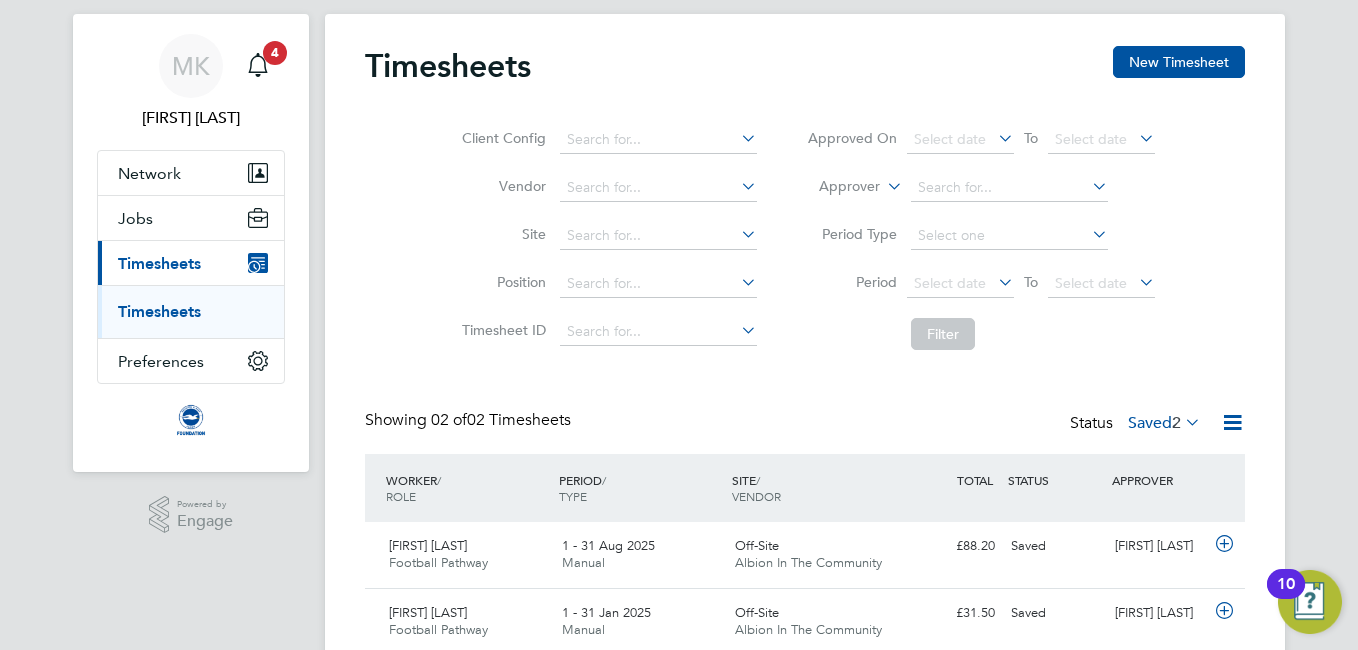 scroll, scrollTop: 80, scrollLeft: 0, axis: vertical 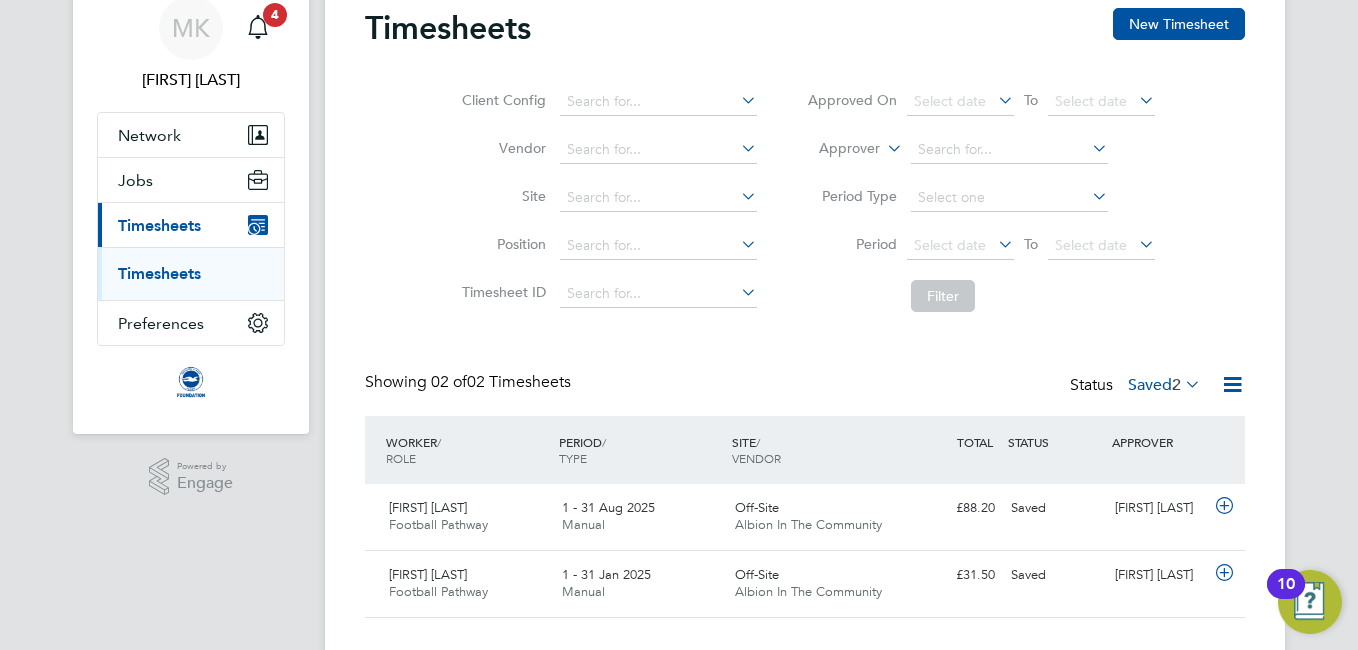 click on "2" 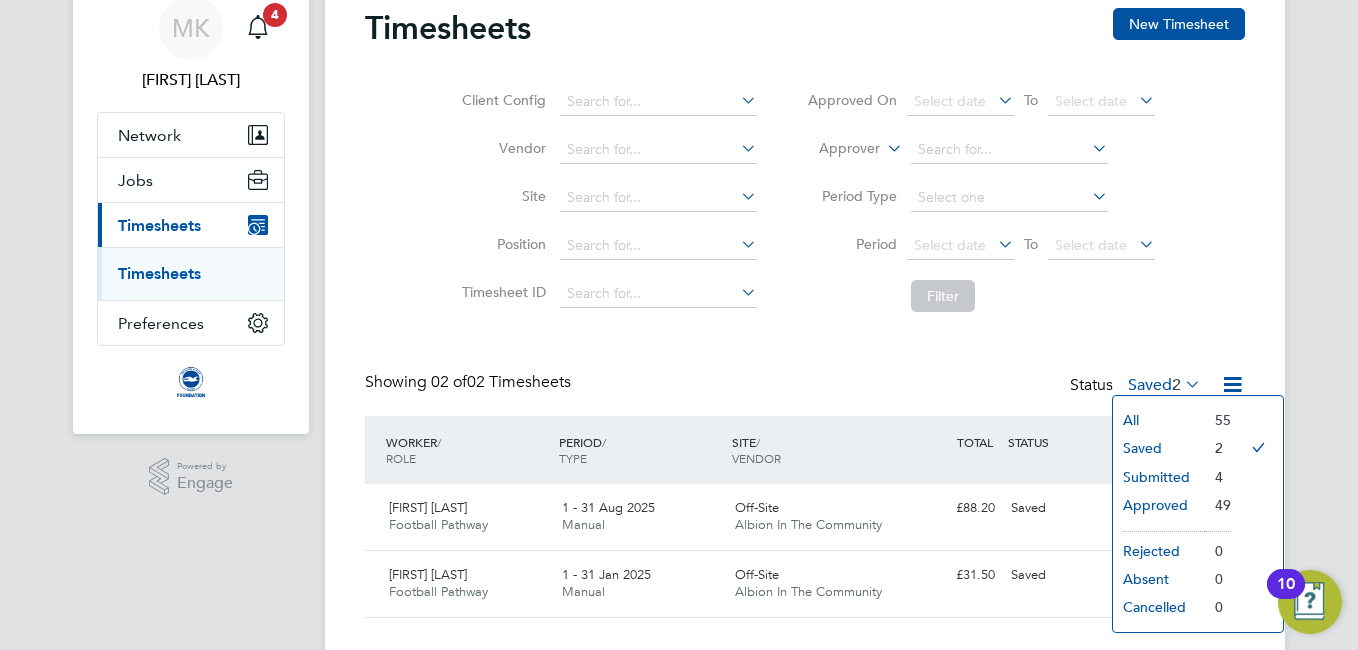 click on "Submitted" 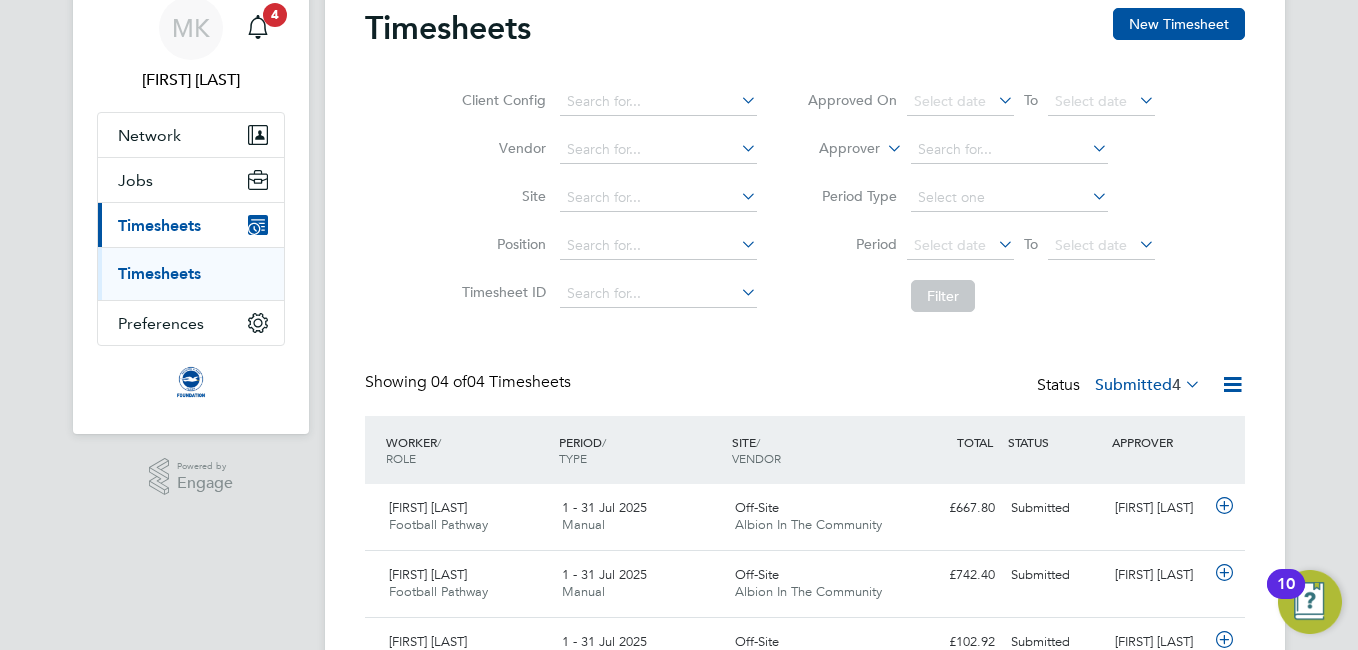 scroll, scrollTop: 10, scrollLeft: 10, axis: both 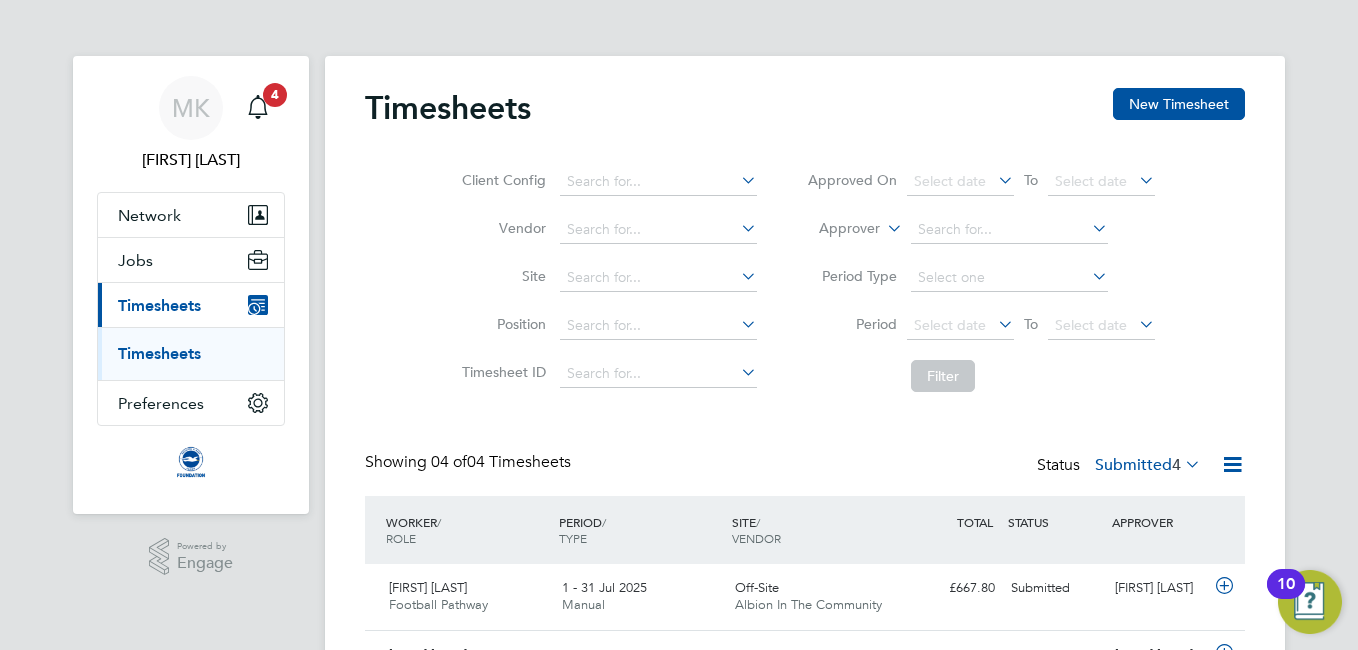 click on "Client Config   Vendor   Site   Position   Timesheet ID   Approved On
Select date
To
Select date
Approver     Period Type   Period
Select date
To
Select date
Filter" 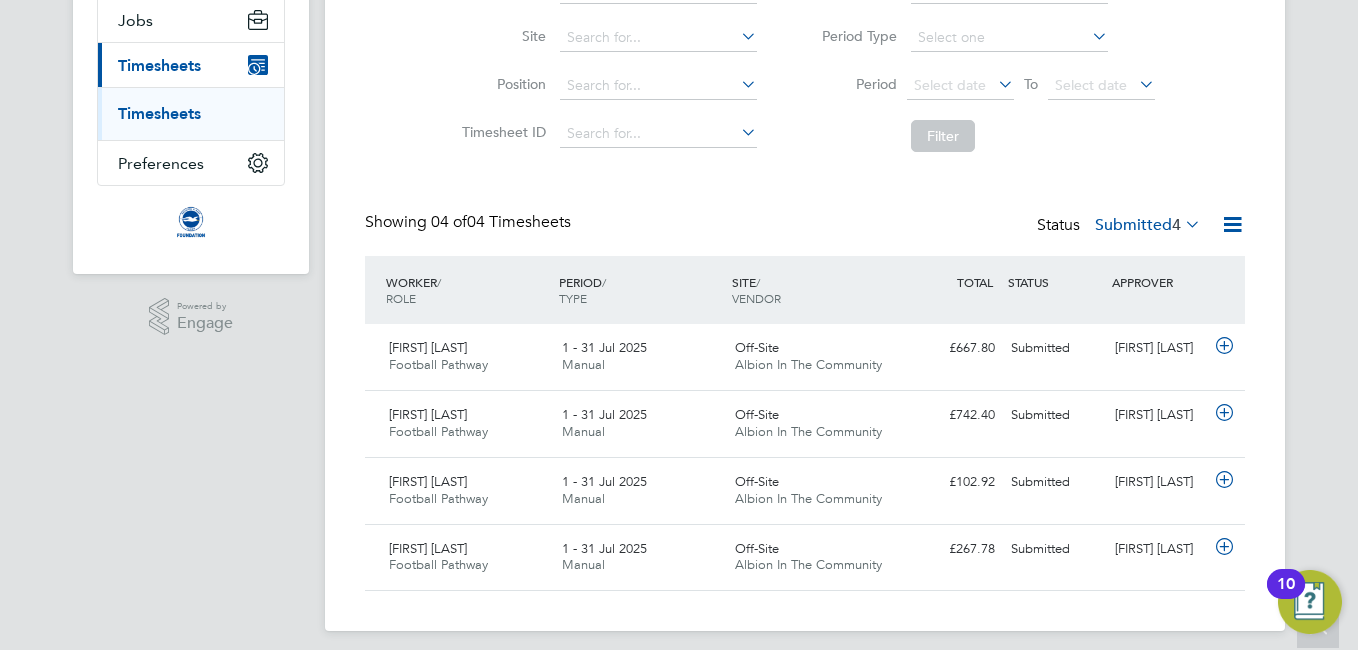 scroll, scrollTop: 253, scrollLeft: 0, axis: vertical 